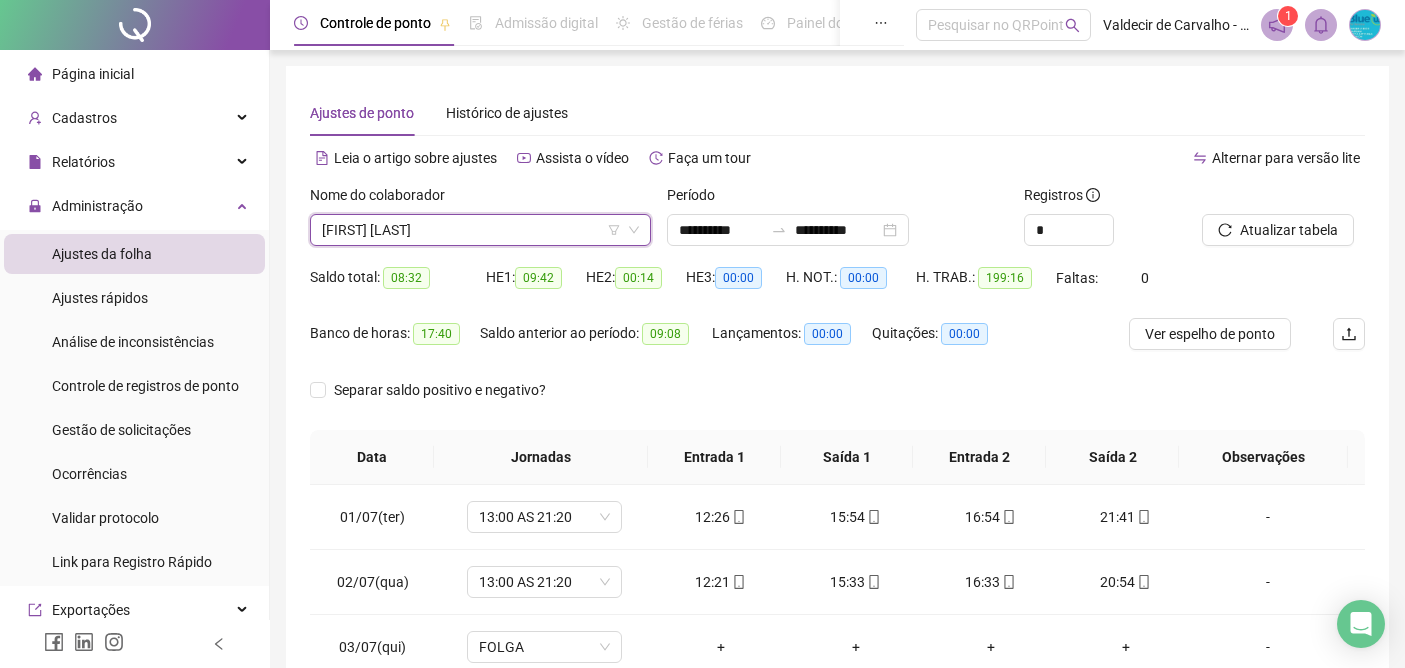 click on "[FIRST] [LAST]" at bounding box center (480, 230) 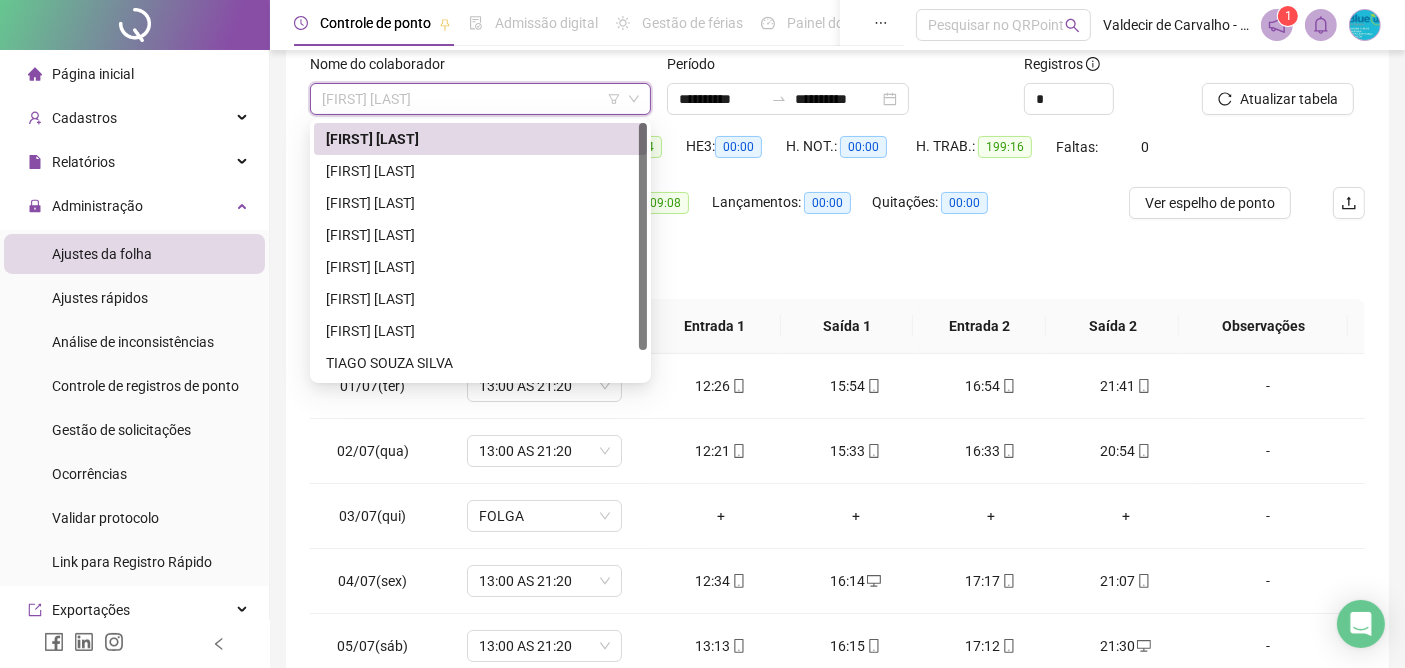 scroll, scrollTop: 131, scrollLeft: 0, axis: vertical 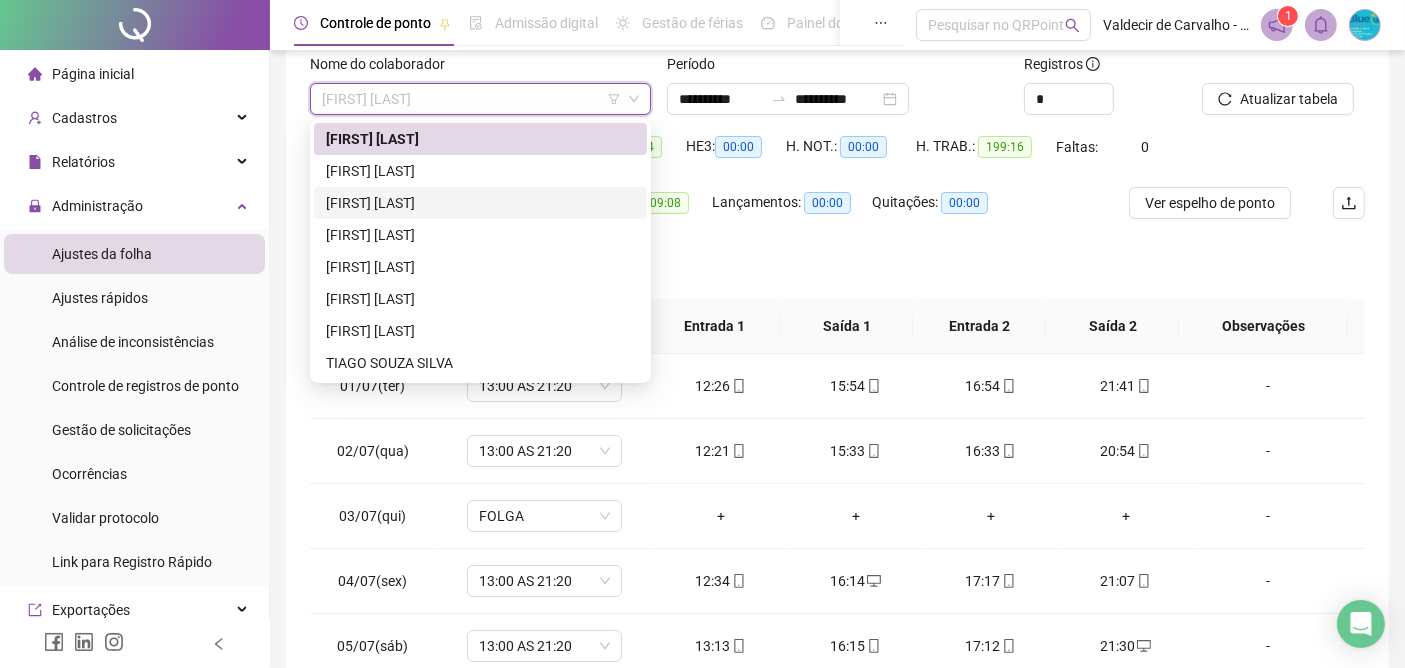 click on "[FIRST] [LAST]" at bounding box center (480, 203) 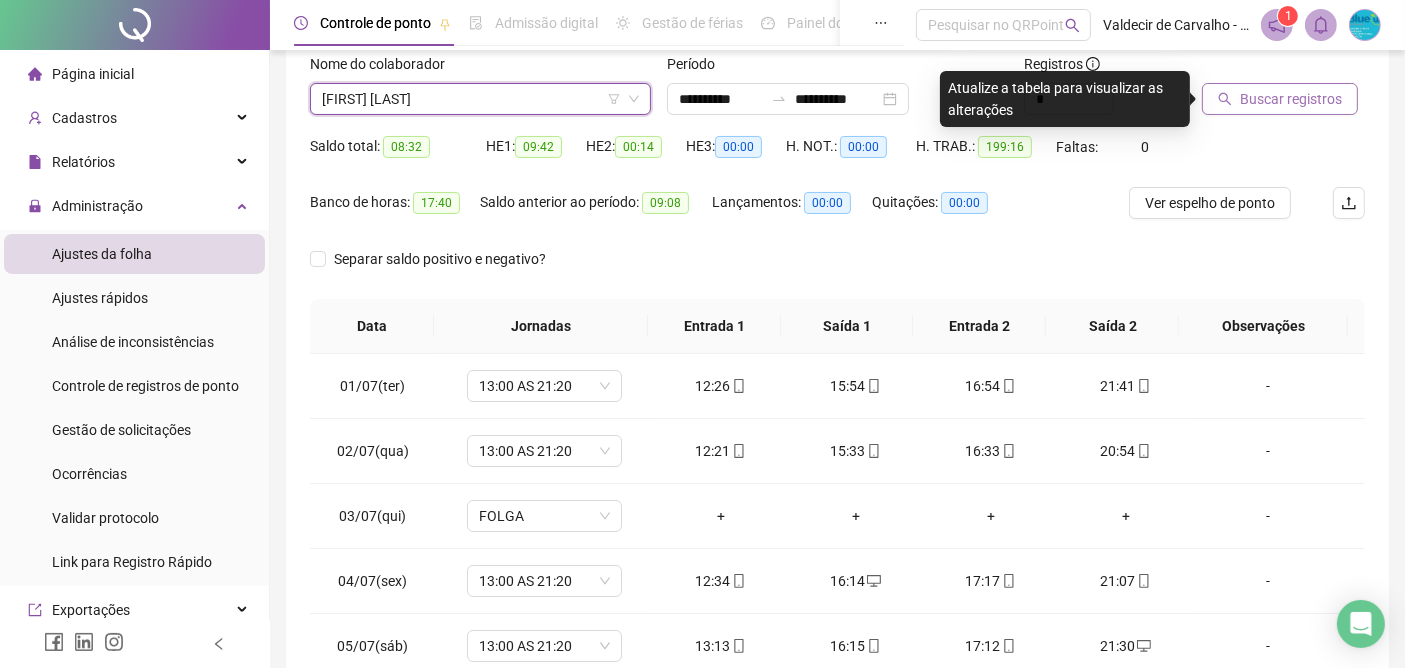 click on "Buscar registros" at bounding box center [1291, 99] 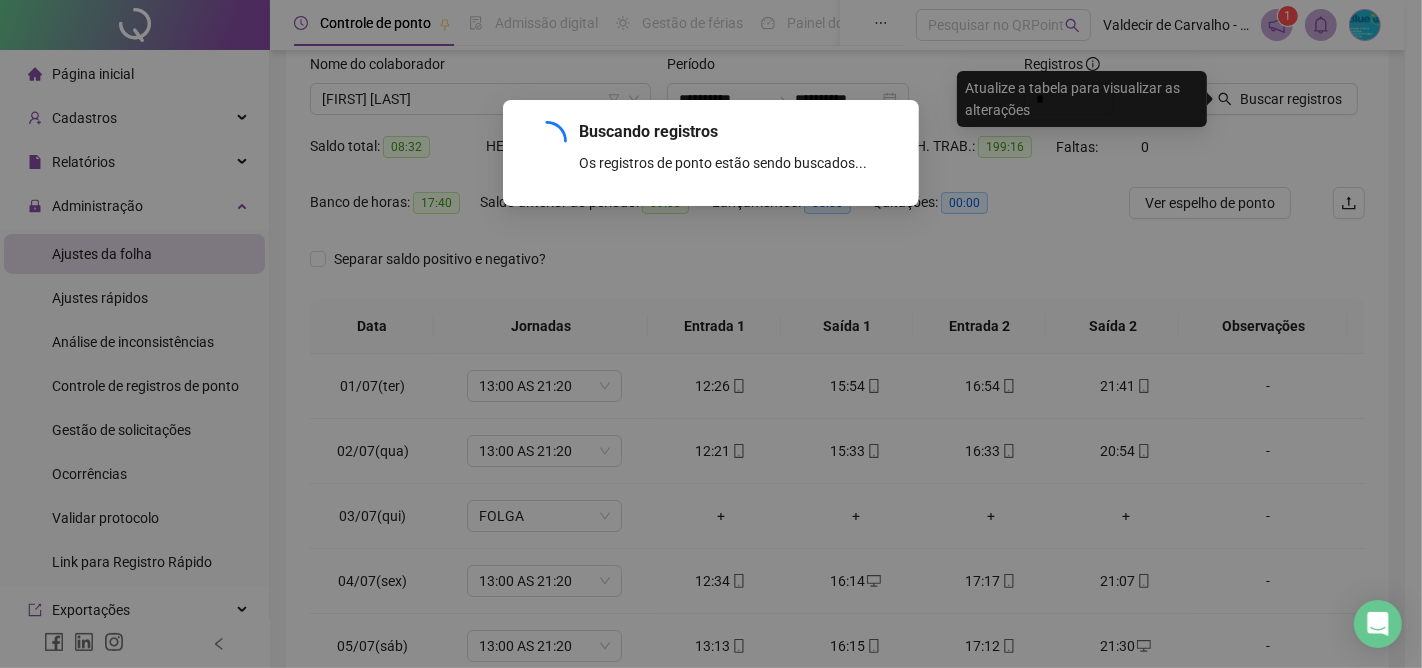click on "Buscando registros Os registros de ponto estão sendo buscados... OK" at bounding box center (711, 334) 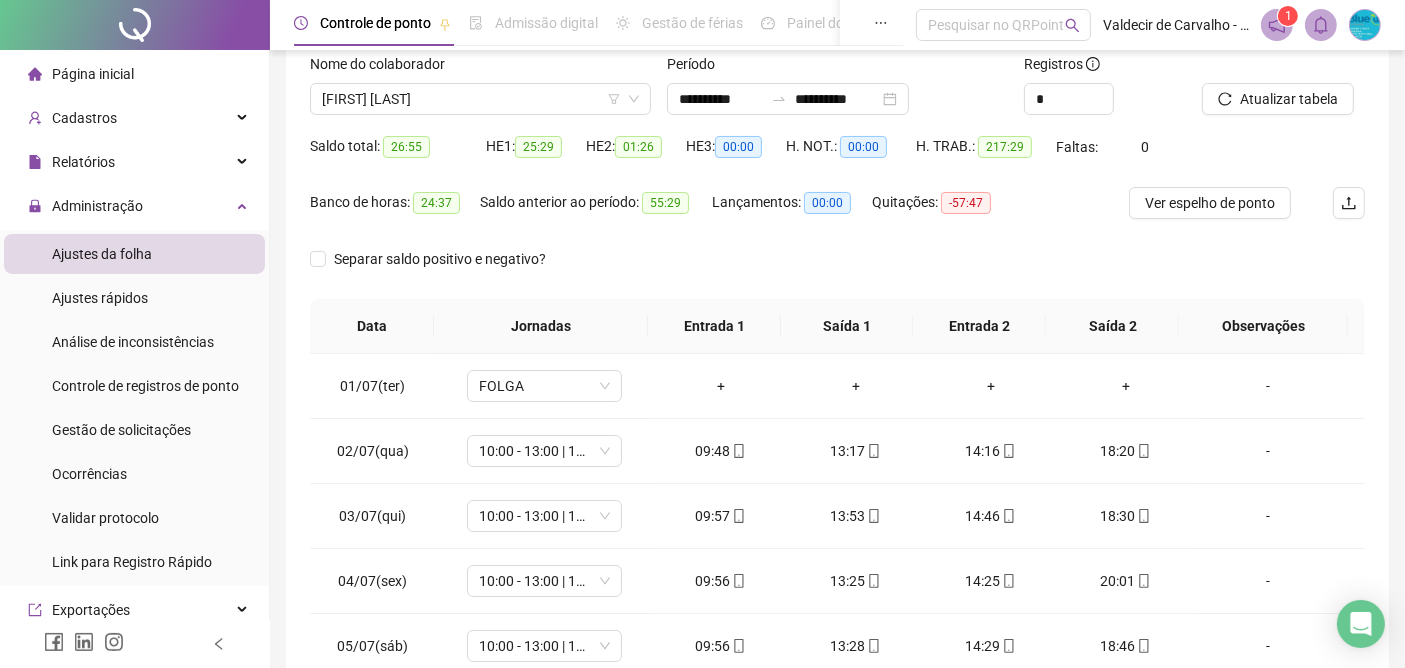click on "Ver espelho de ponto" at bounding box center (1210, 203) 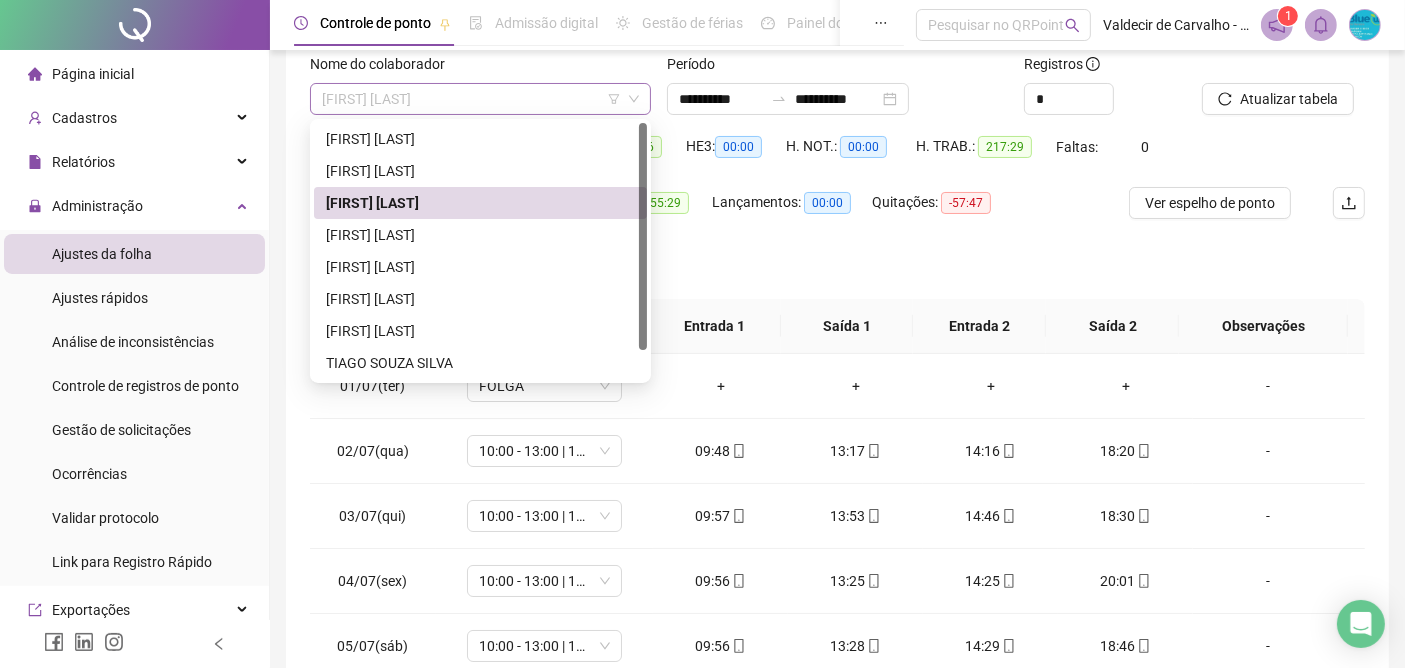 click on "[FIRST] [LAST]" at bounding box center [480, 99] 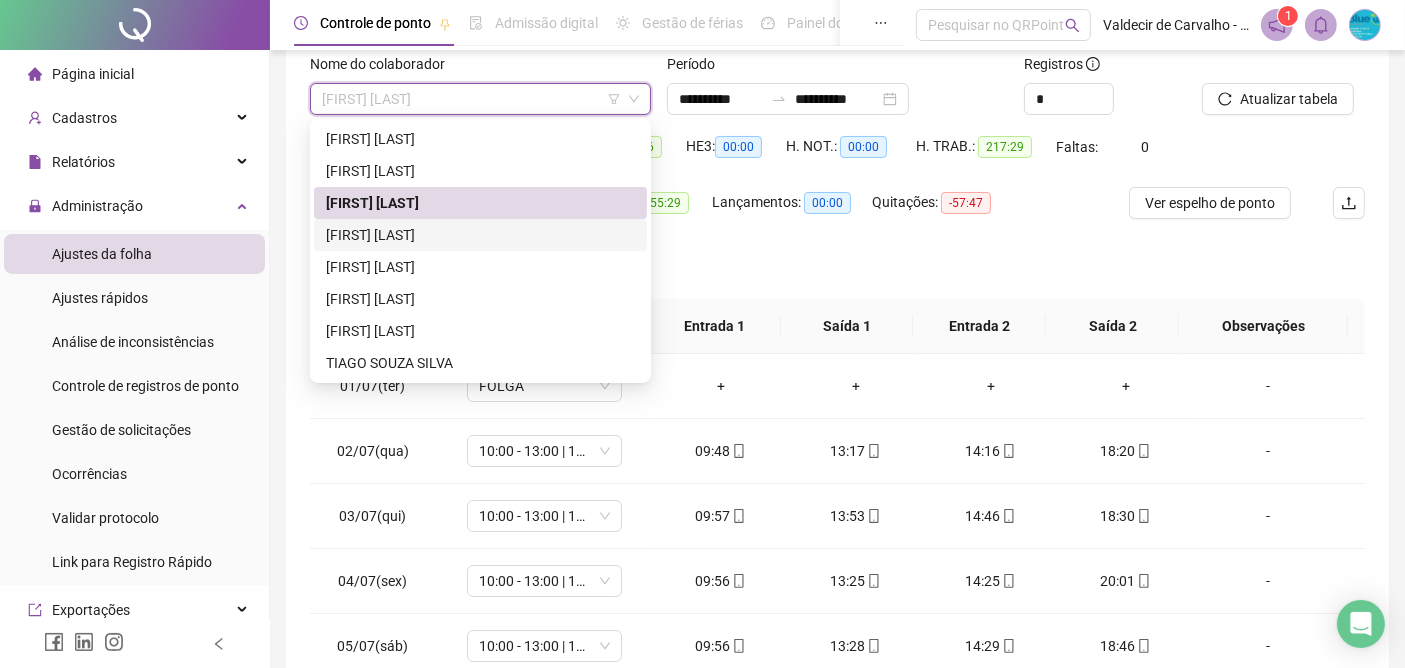 click on "[FIRST] [LAST]" at bounding box center (480, 235) 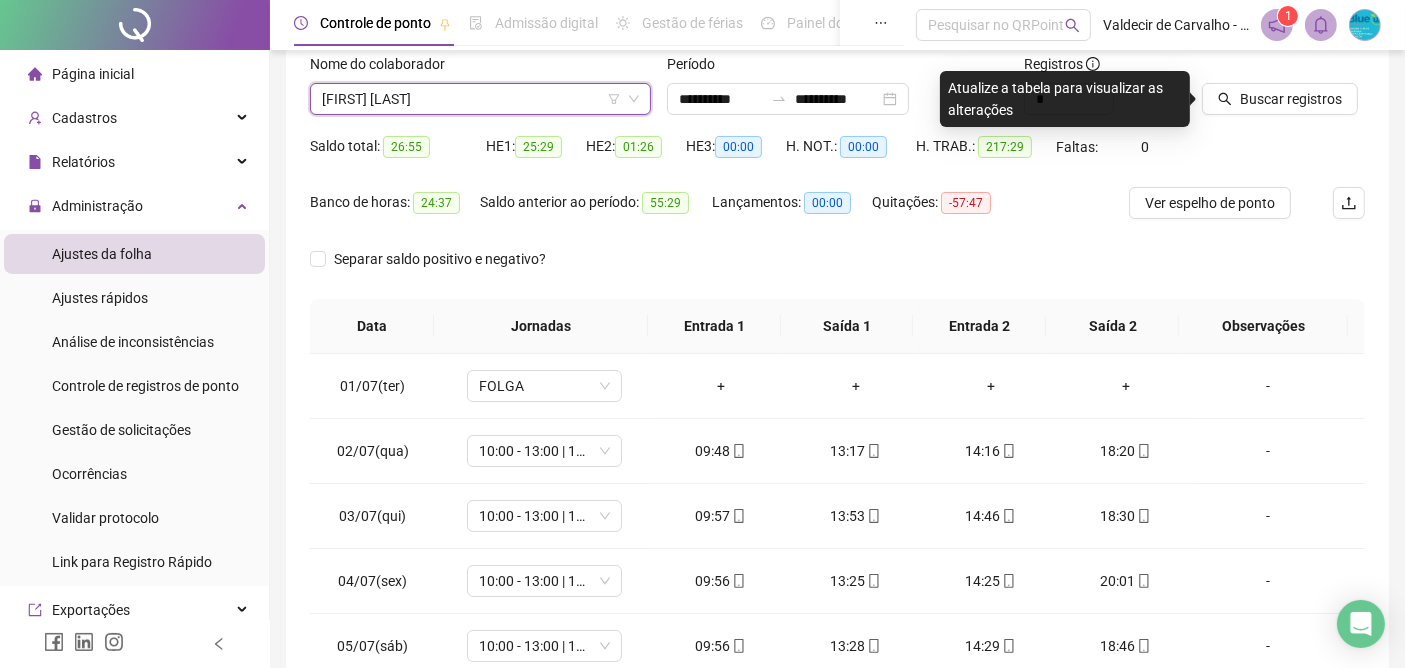 click on "[FIRST] [LAST]" at bounding box center (480, 99) 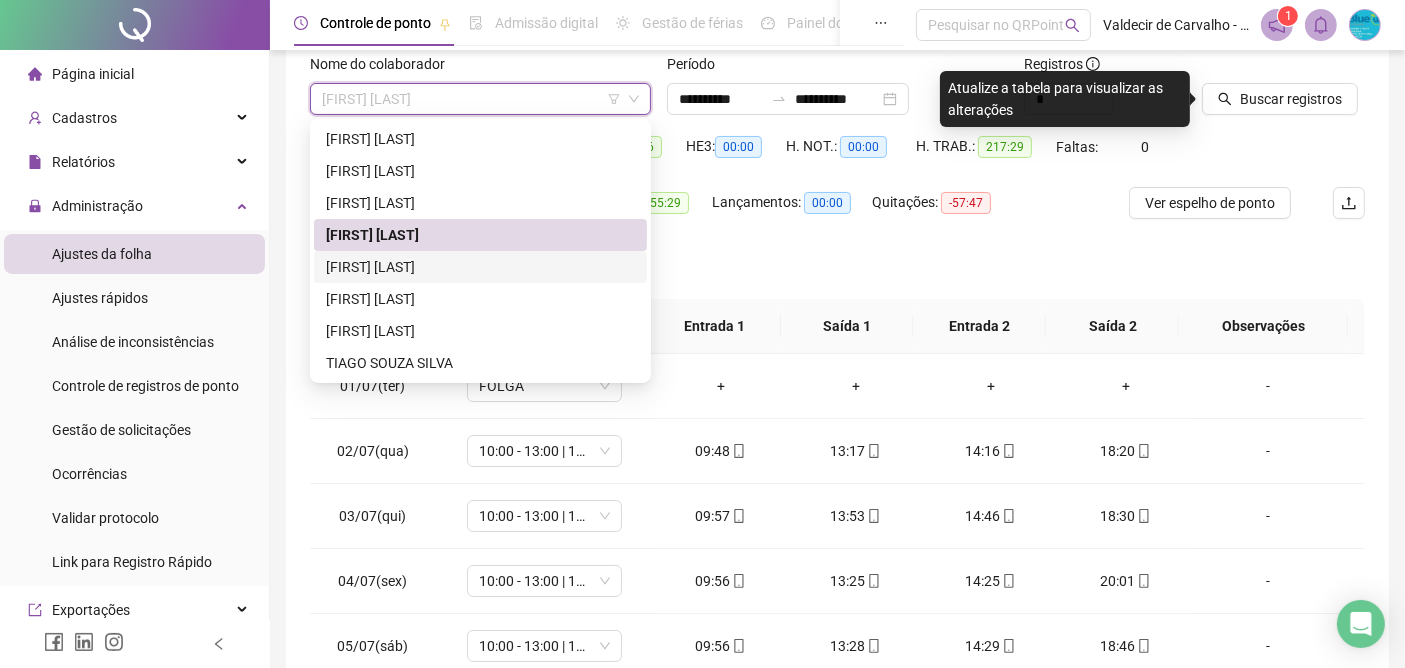 click on "[FIRST] [LAST]" at bounding box center [480, 267] 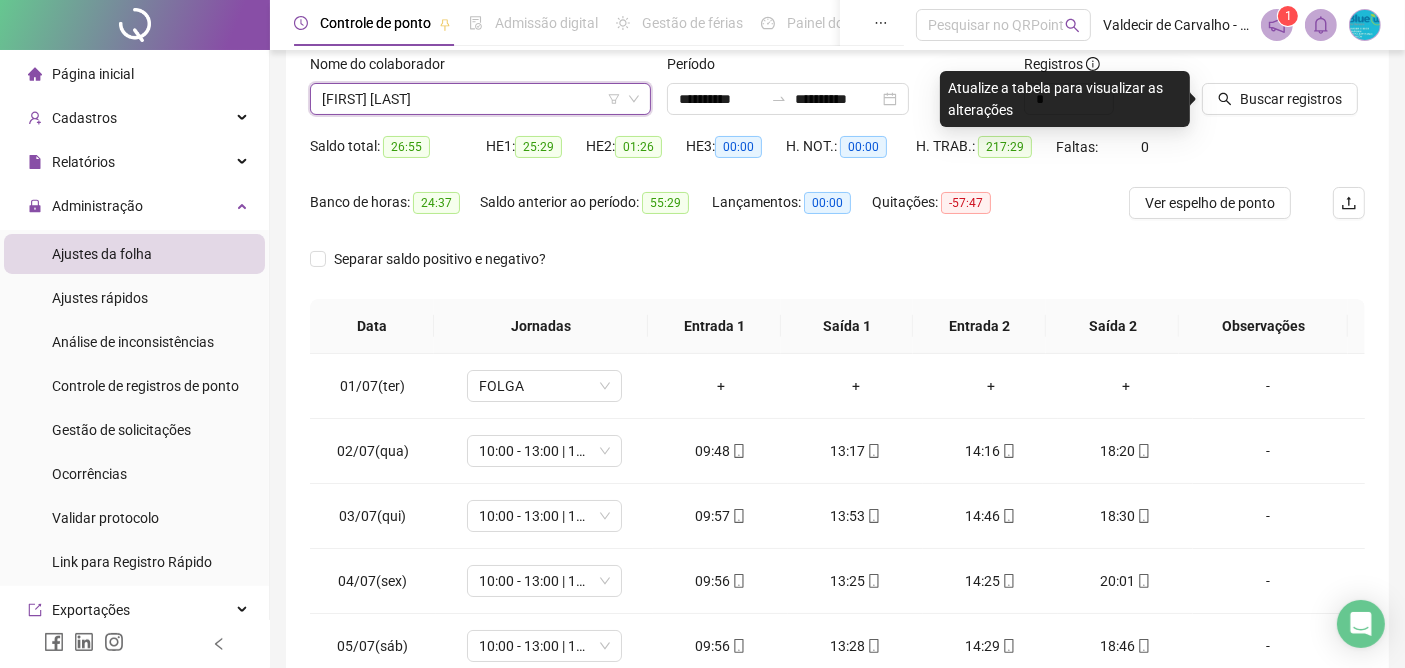 click on "[FIRST] [LAST]" at bounding box center (480, 99) 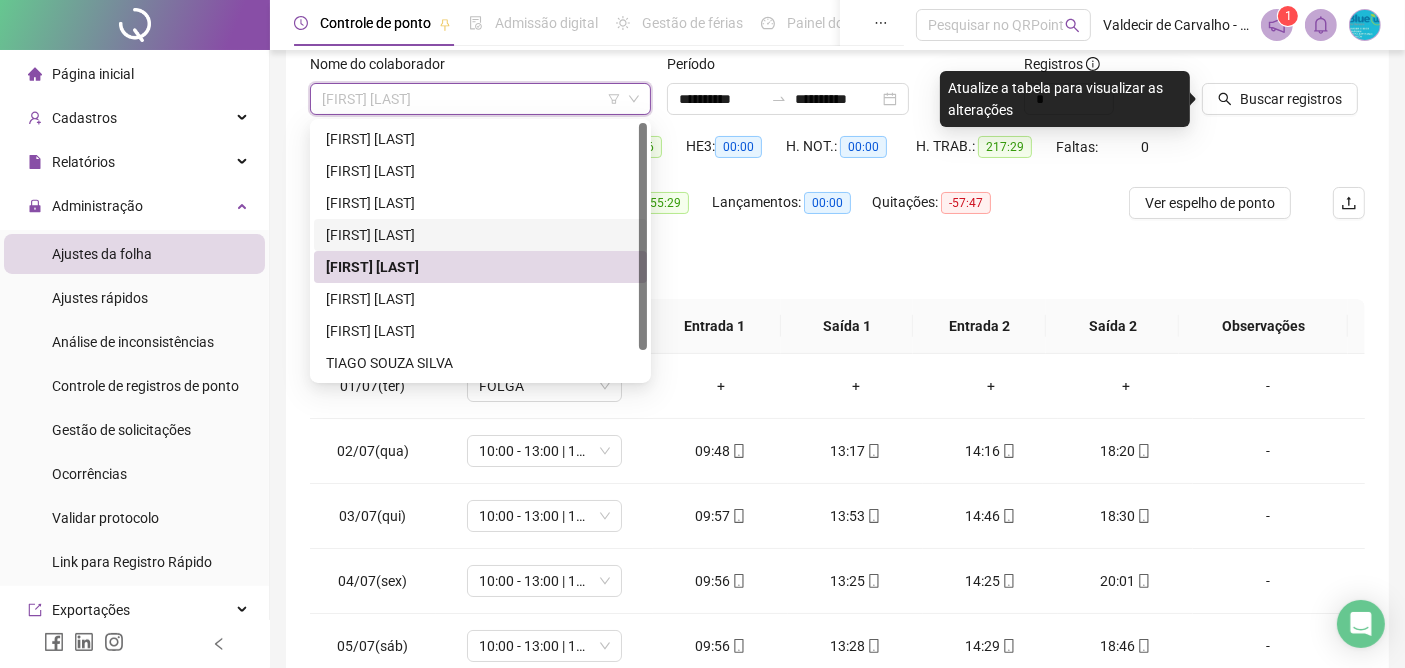 click on "[FIRST] [LAST]" at bounding box center [480, 235] 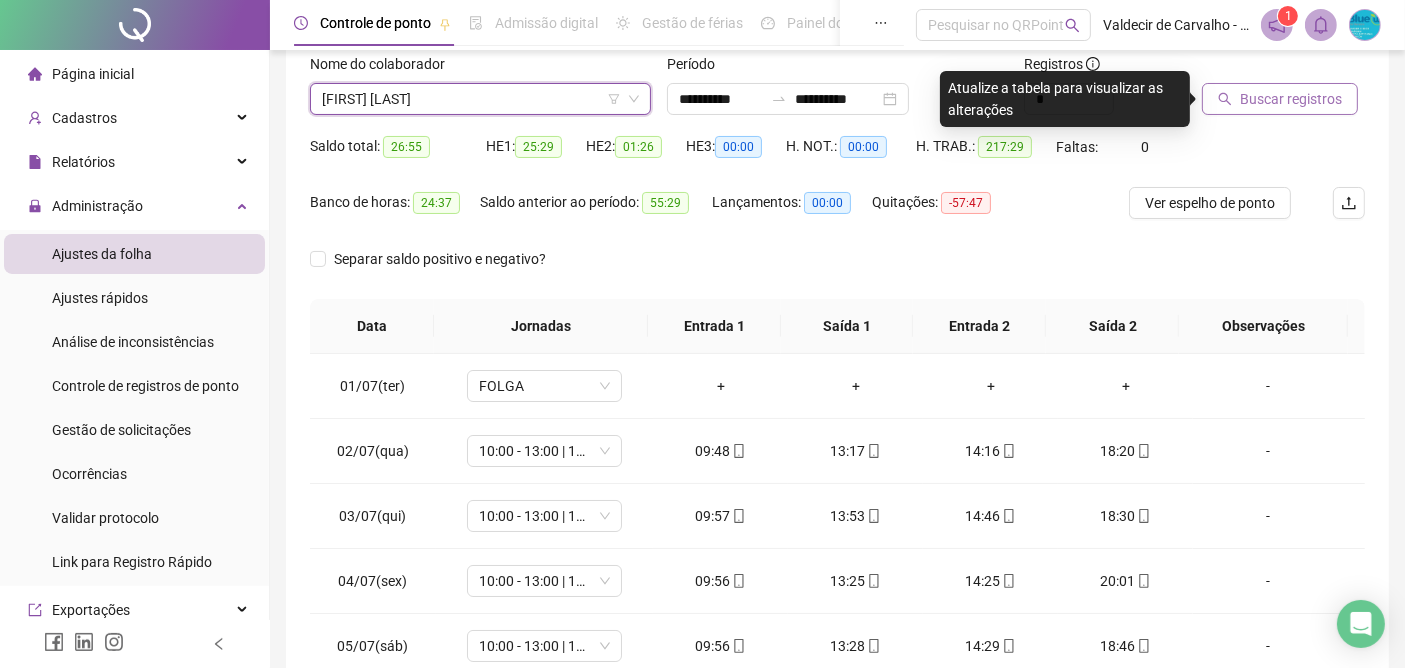click on "Buscar registros" at bounding box center [1291, 99] 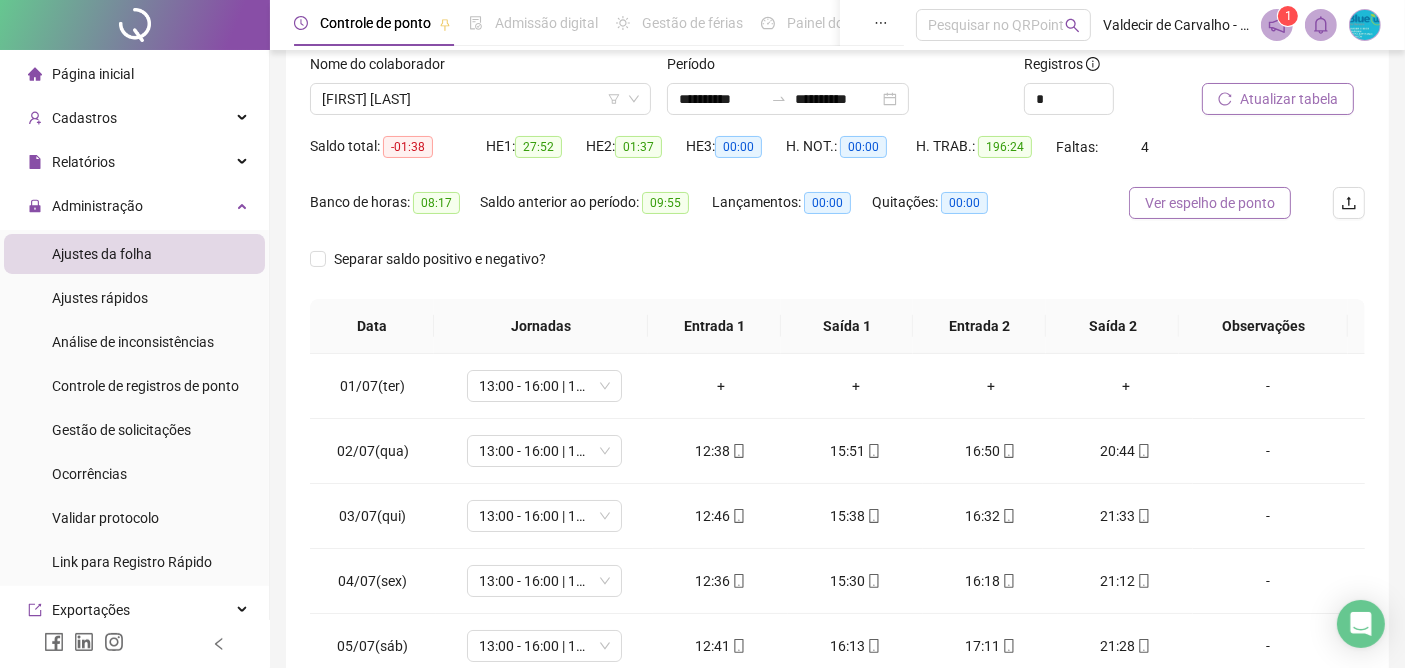 click on "Ver espelho de ponto" at bounding box center [1210, 203] 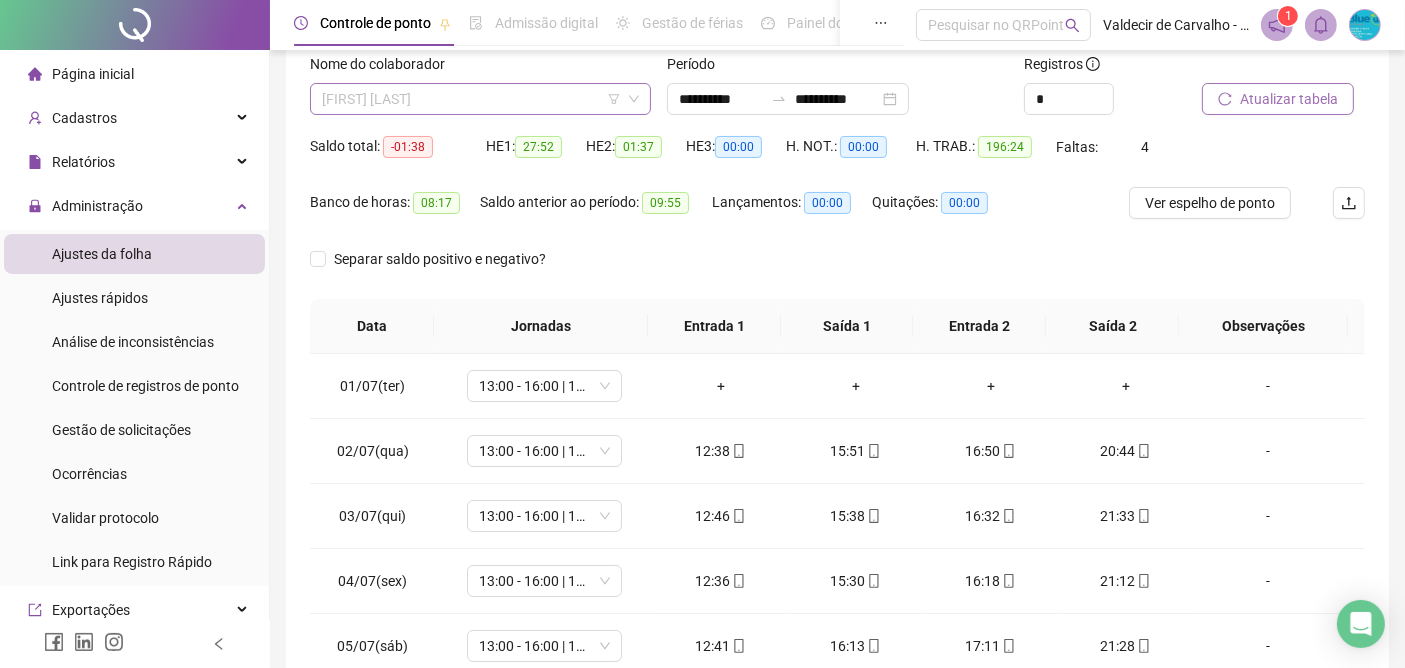 click on "[FIRST] [LAST]" at bounding box center [480, 99] 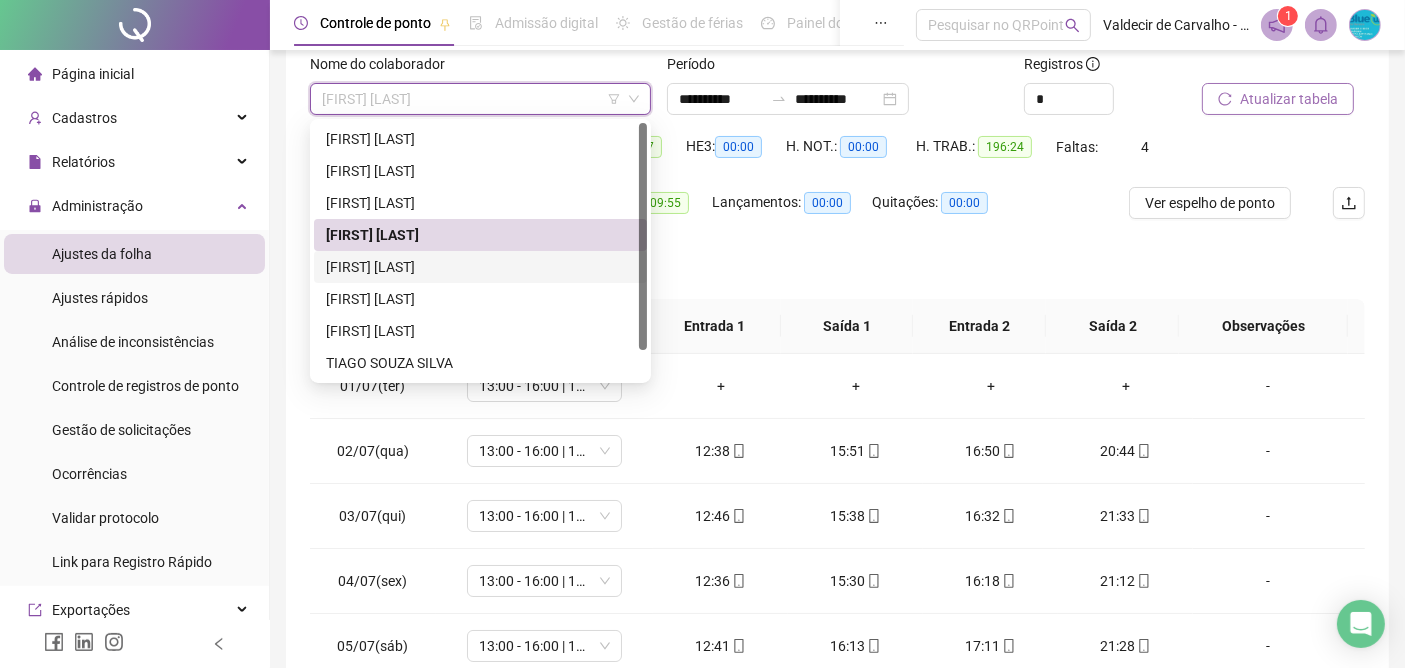 click on "[FIRST] [LAST]" at bounding box center (480, 267) 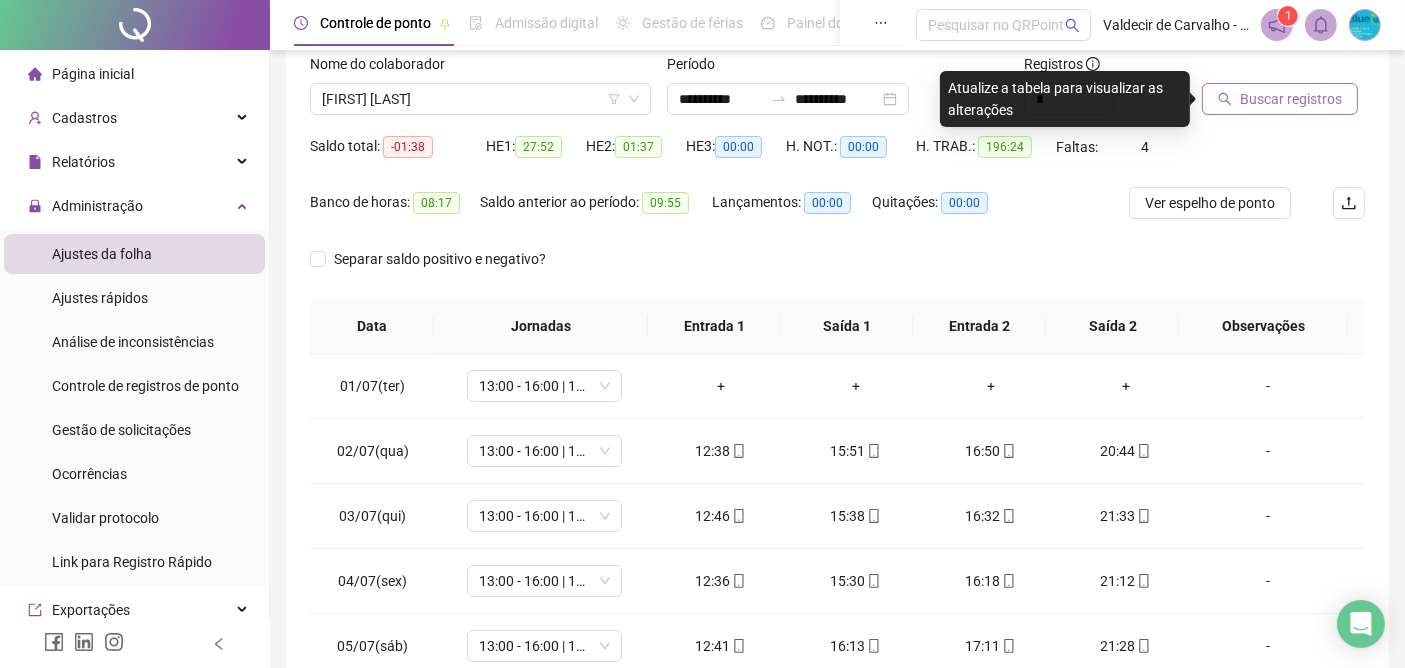 click on "Buscar registros" at bounding box center (1291, 99) 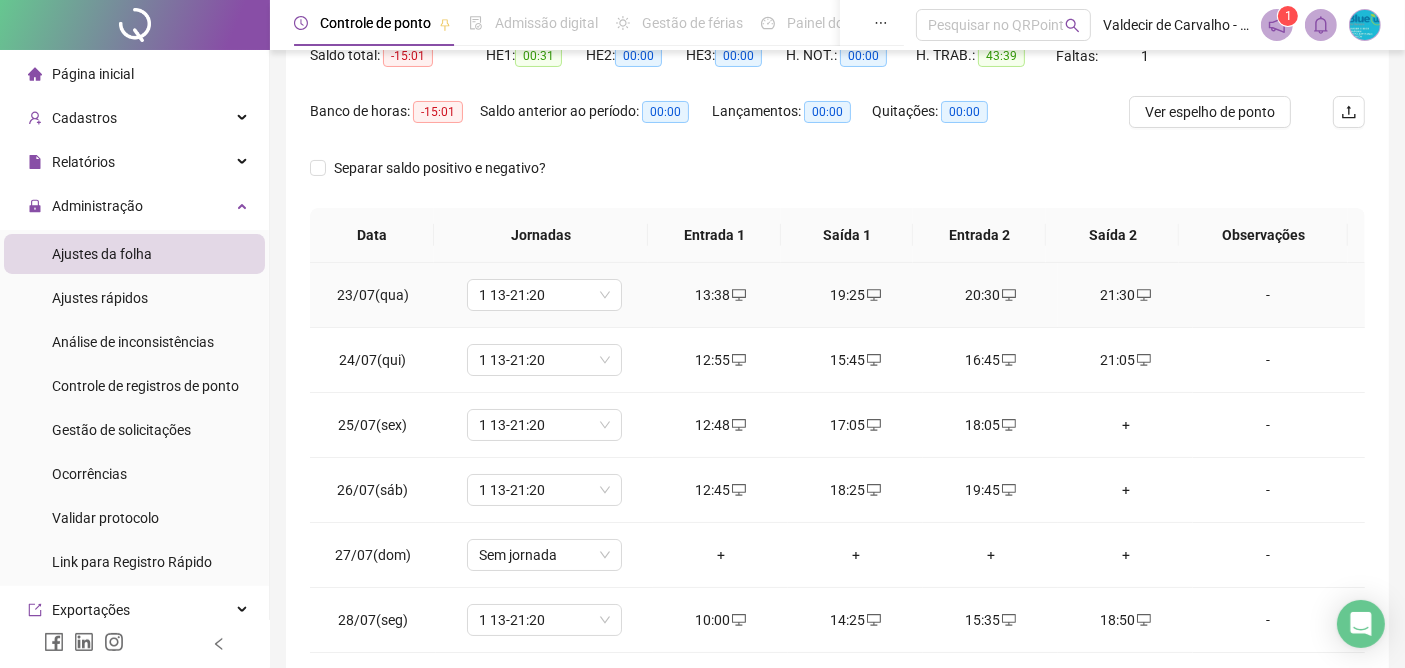 scroll, scrollTop: 333, scrollLeft: 0, axis: vertical 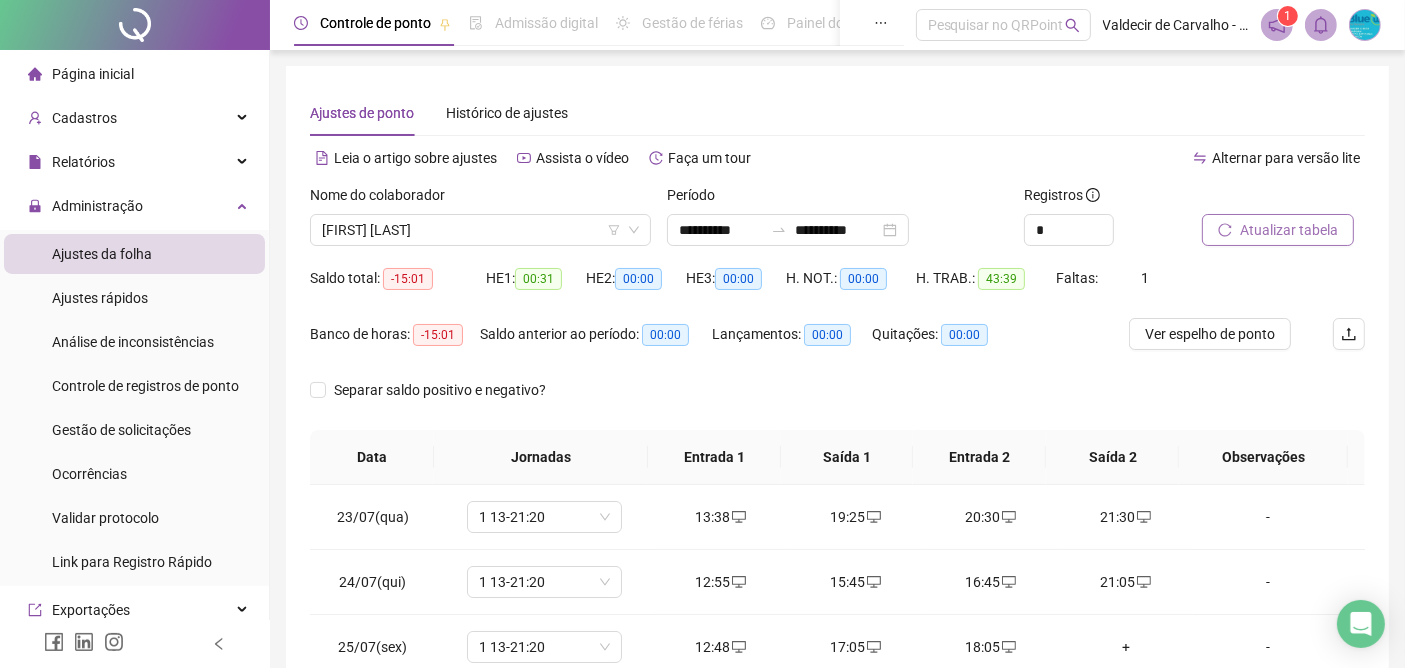 click on "Atualizar tabela" at bounding box center [1289, 230] 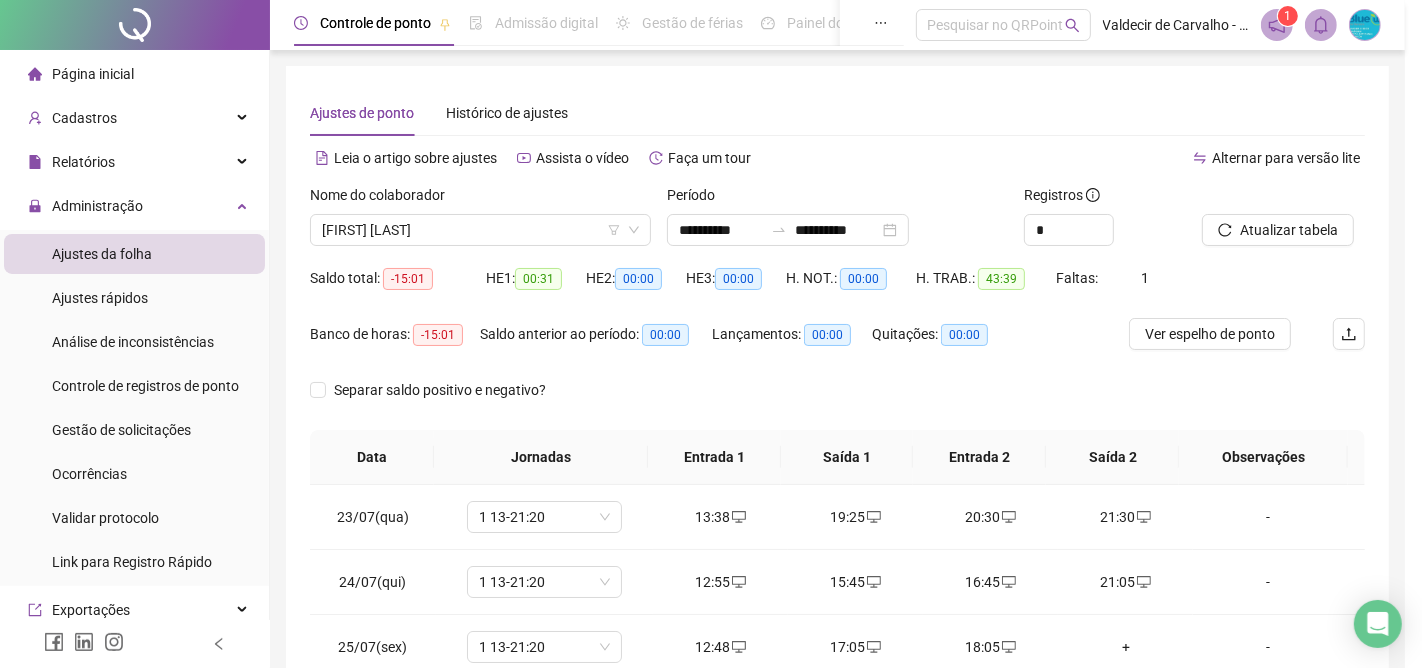 click on "Atualizando tabela Atualizando e reorganizando os registros... OK" at bounding box center (711, 334) 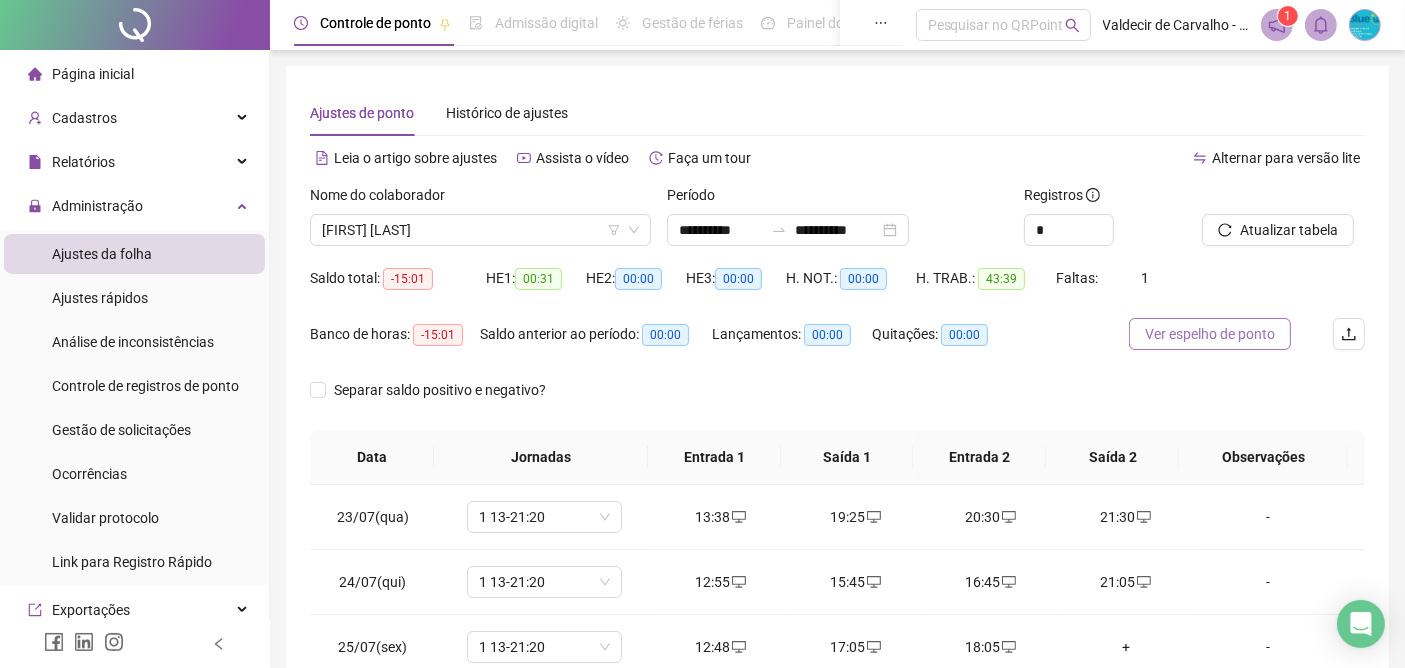 click on "Ver espelho de ponto" at bounding box center (1210, 334) 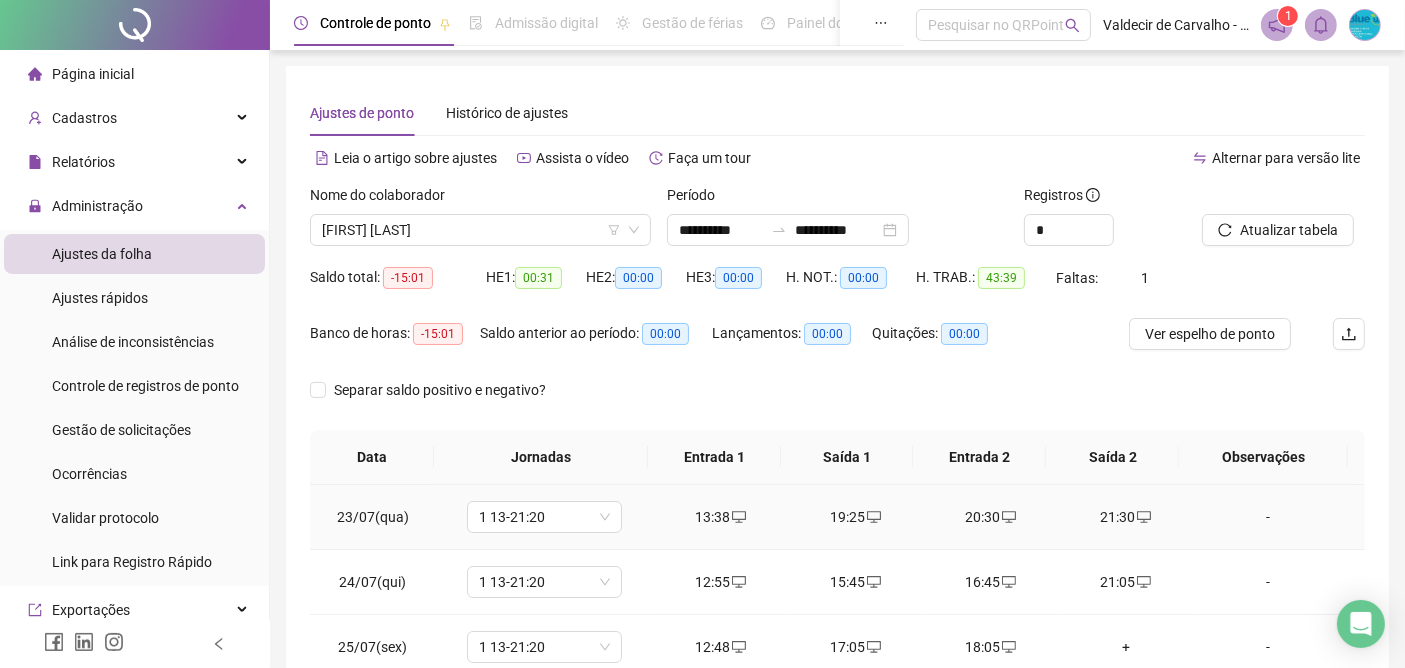 scroll, scrollTop: 111, scrollLeft: 0, axis: vertical 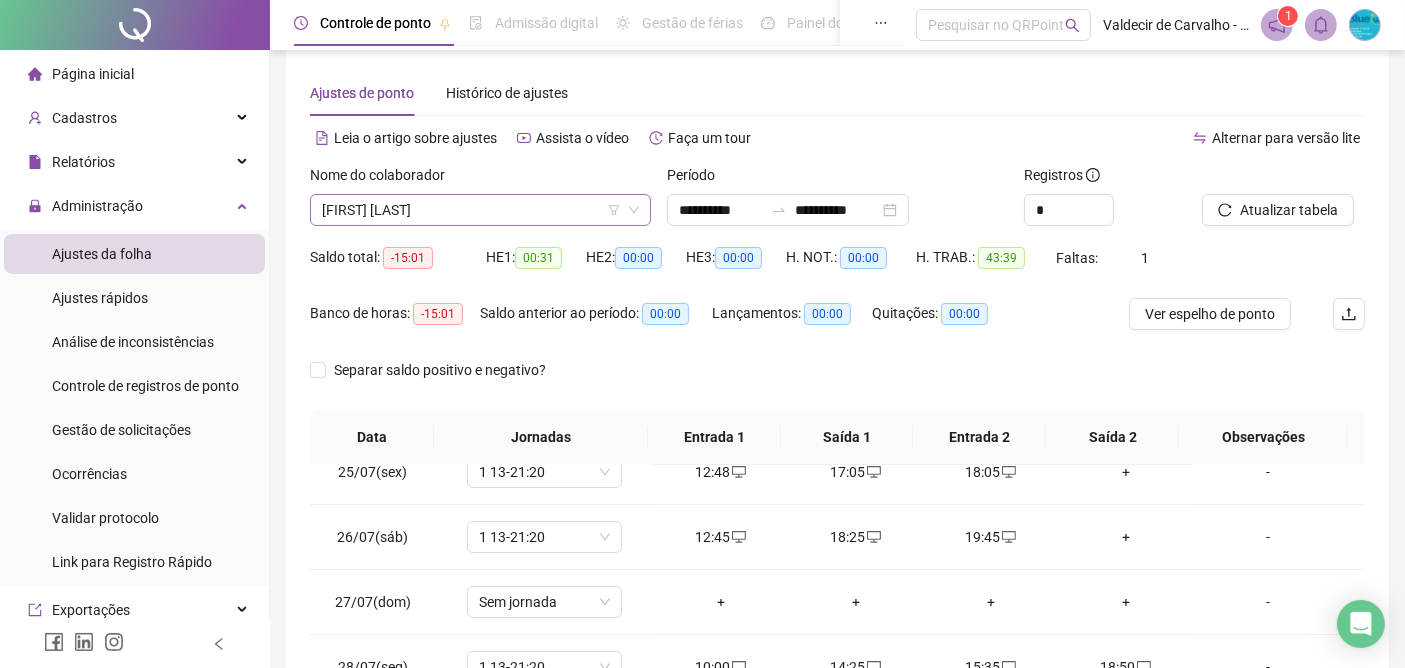 click on "[FIRST] [LAST]" at bounding box center [480, 210] 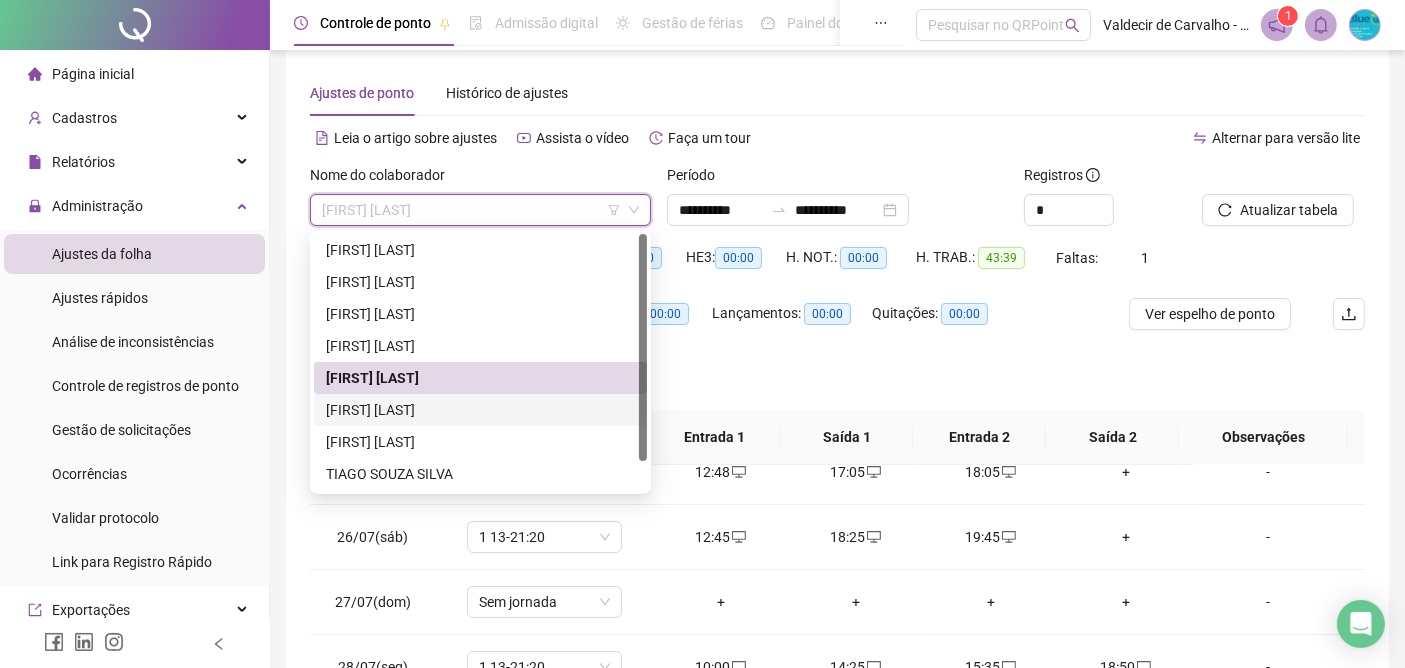 click on "[FIRST] [LAST]" at bounding box center (480, 410) 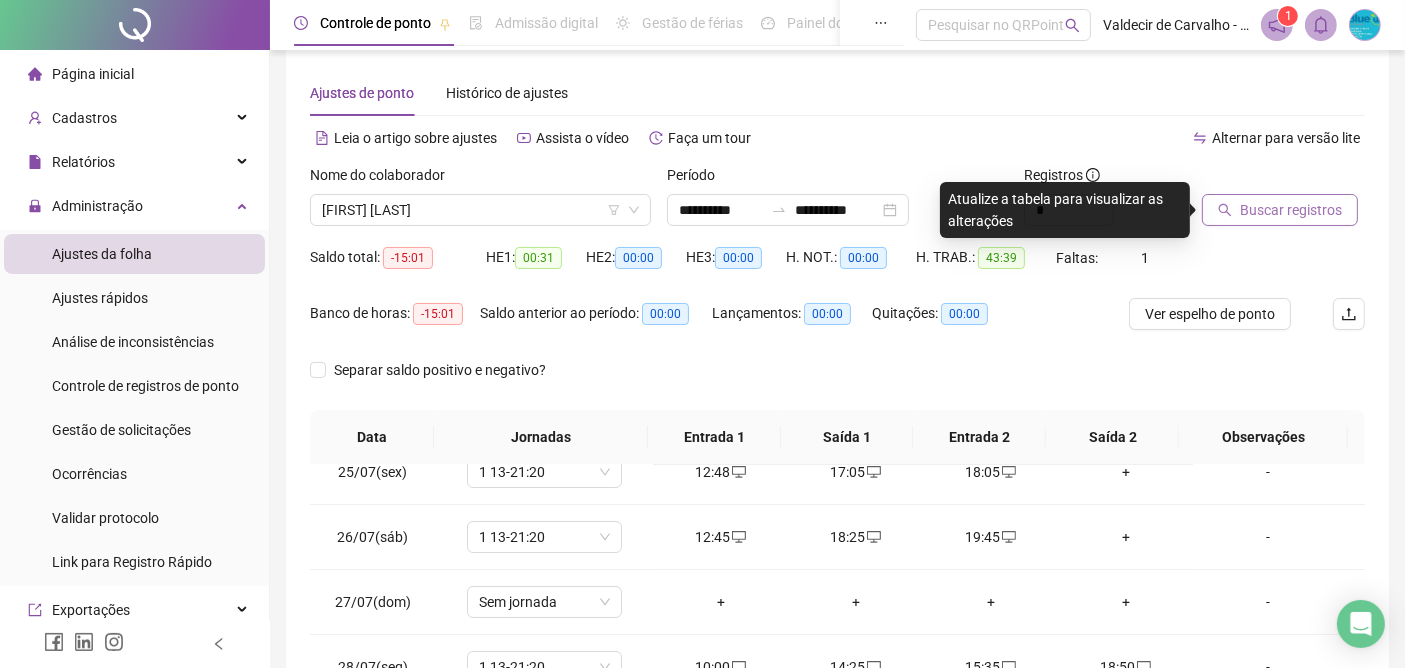click on "Buscar registros" at bounding box center (1291, 210) 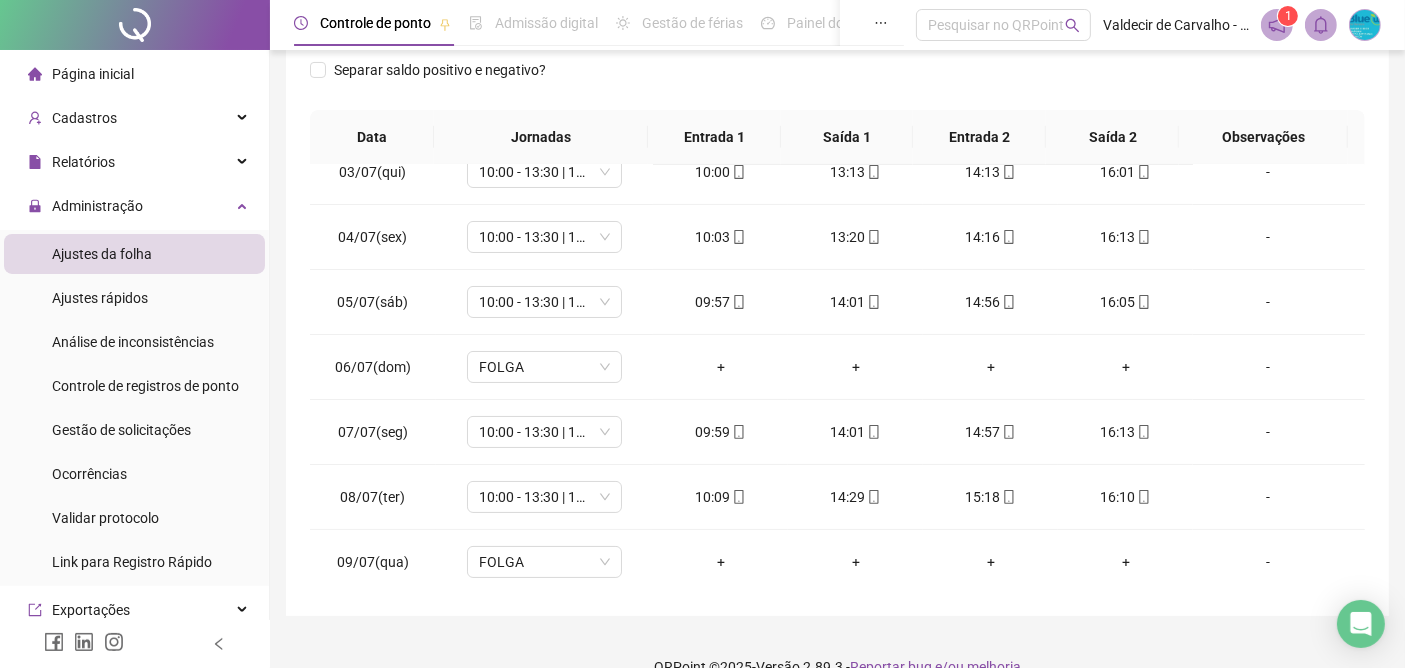 scroll, scrollTop: 353, scrollLeft: 0, axis: vertical 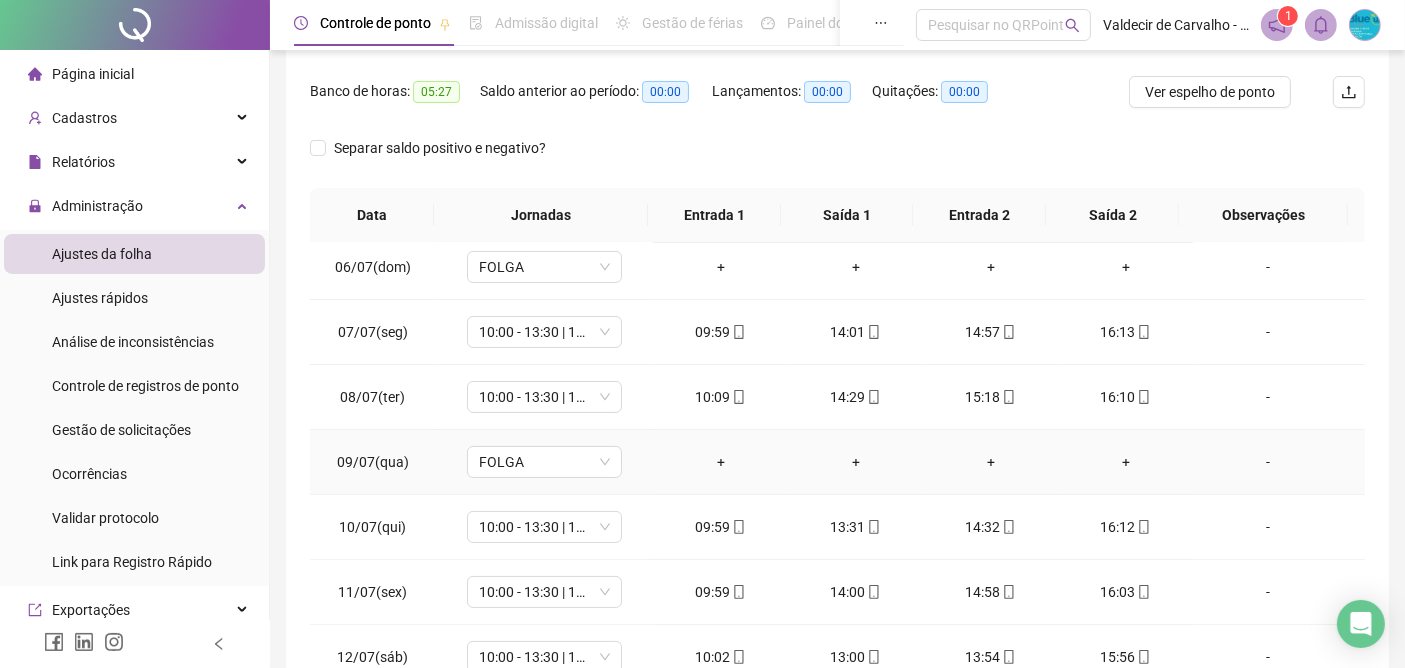 click on "-" at bounding box center [1268, 462] 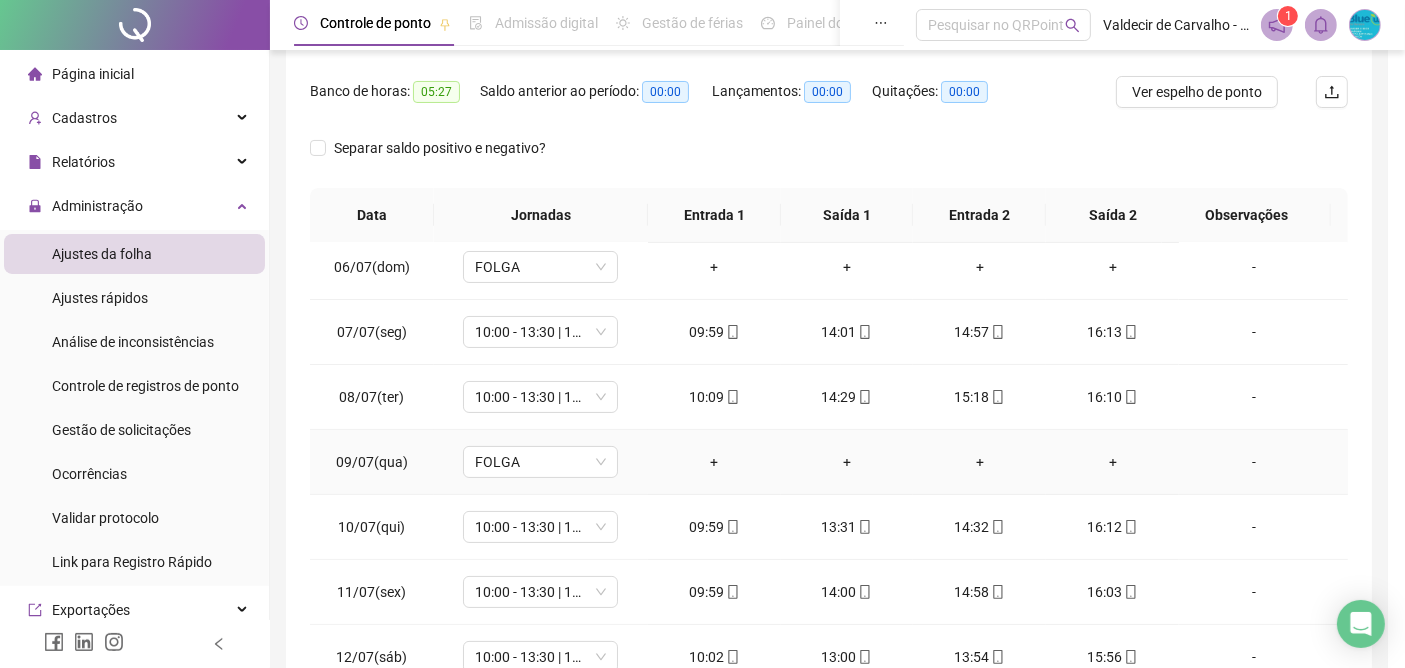 click on "**********" at bounding box center (702, 334) 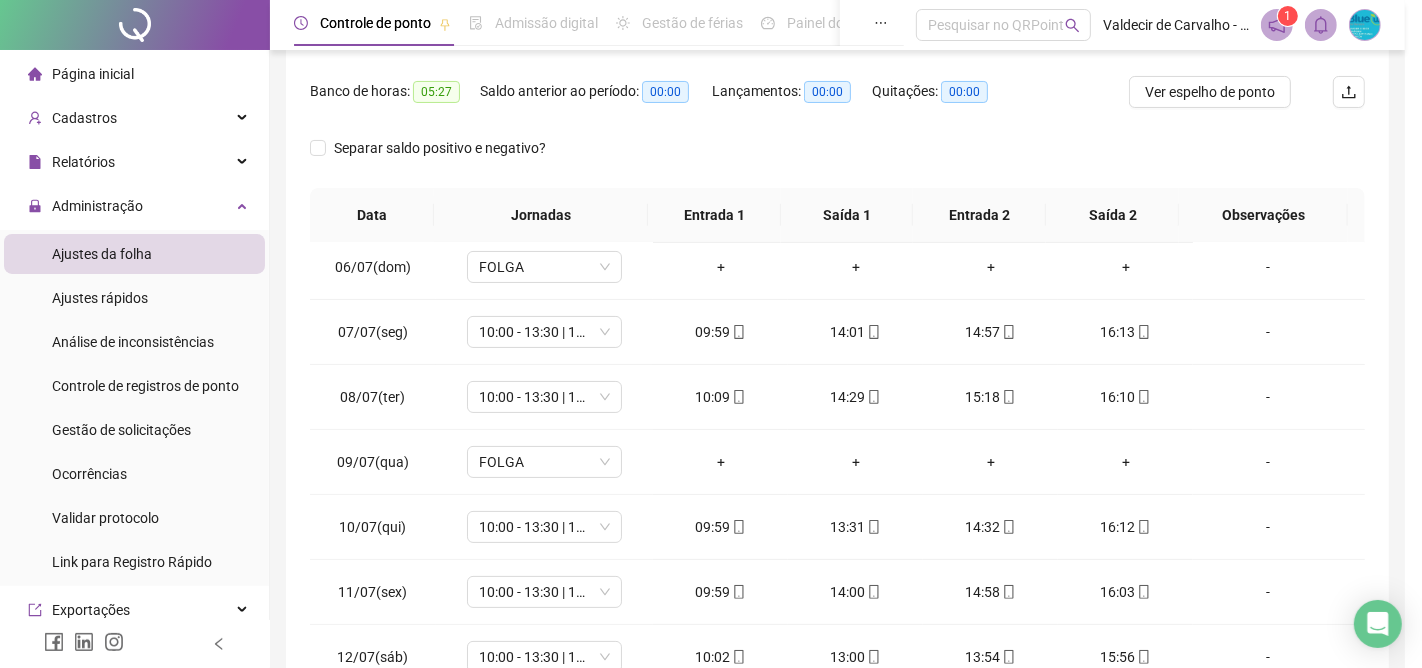 click on "**********" at bounding box center [711, 334] 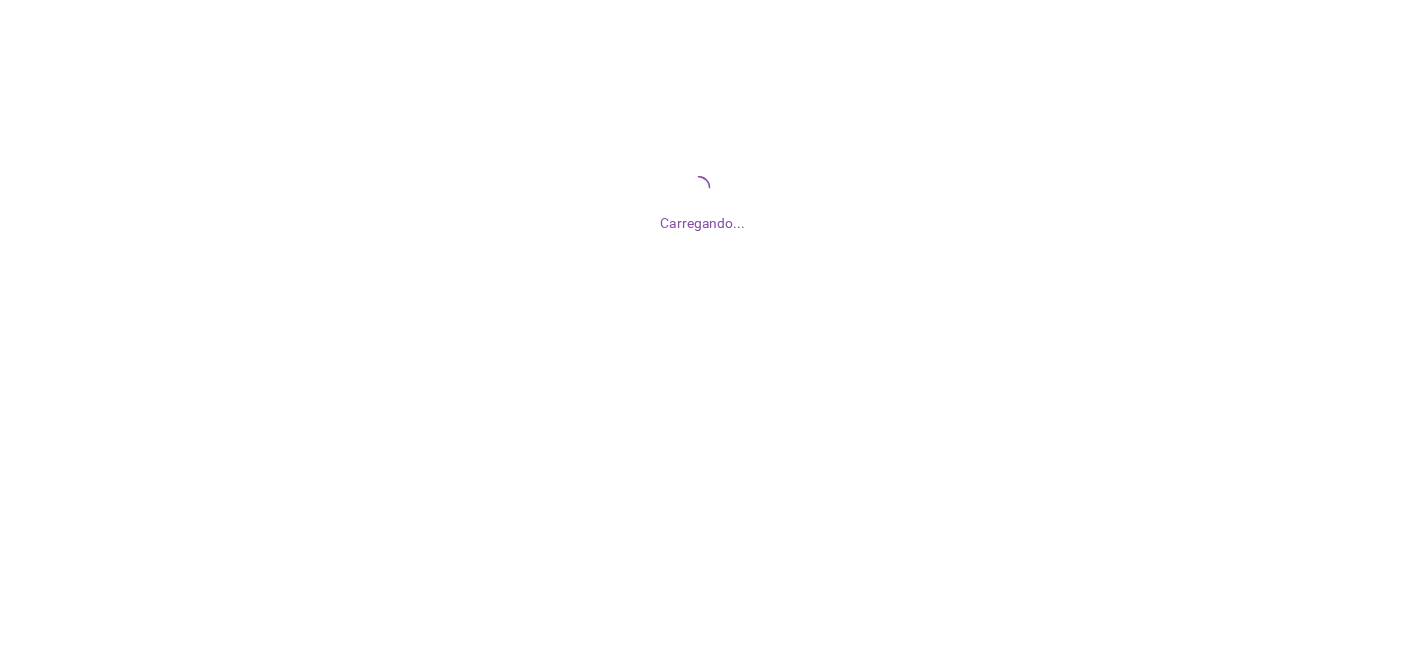 scroll, scrollTop: 0, scrollLeft: 0, axis: both 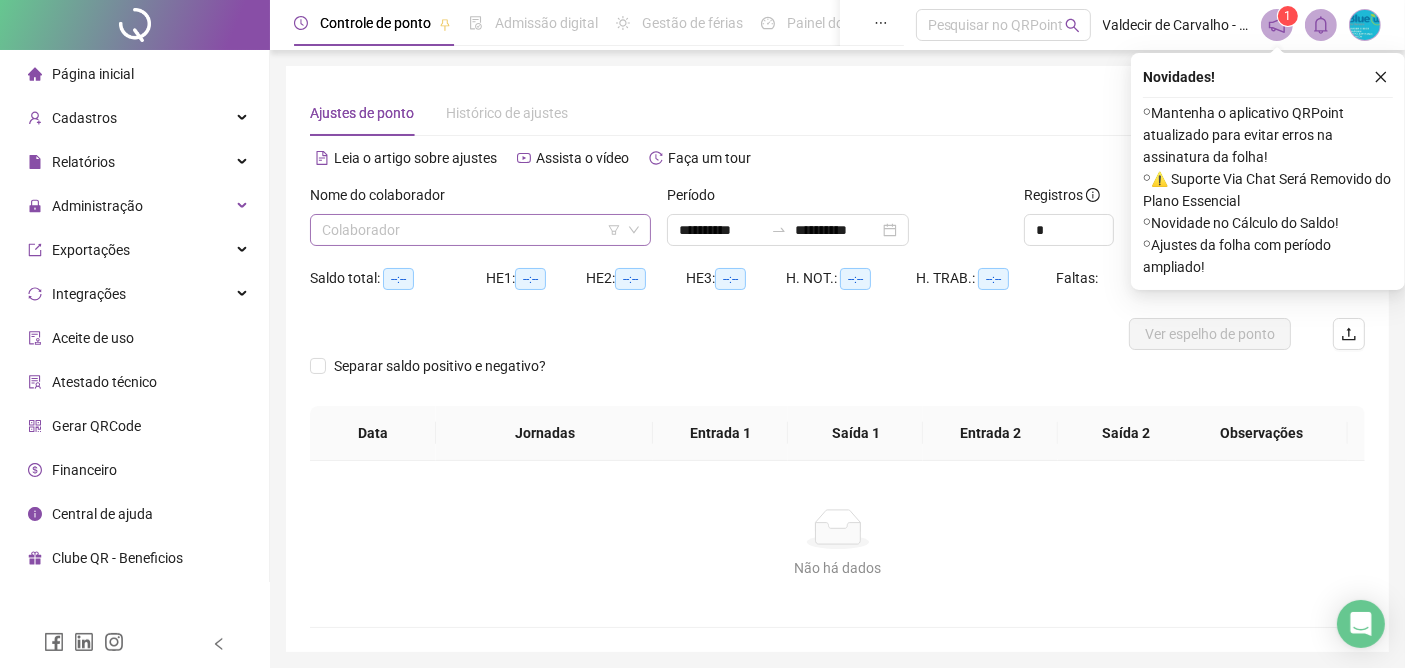 click at bounding box center [471, 230] 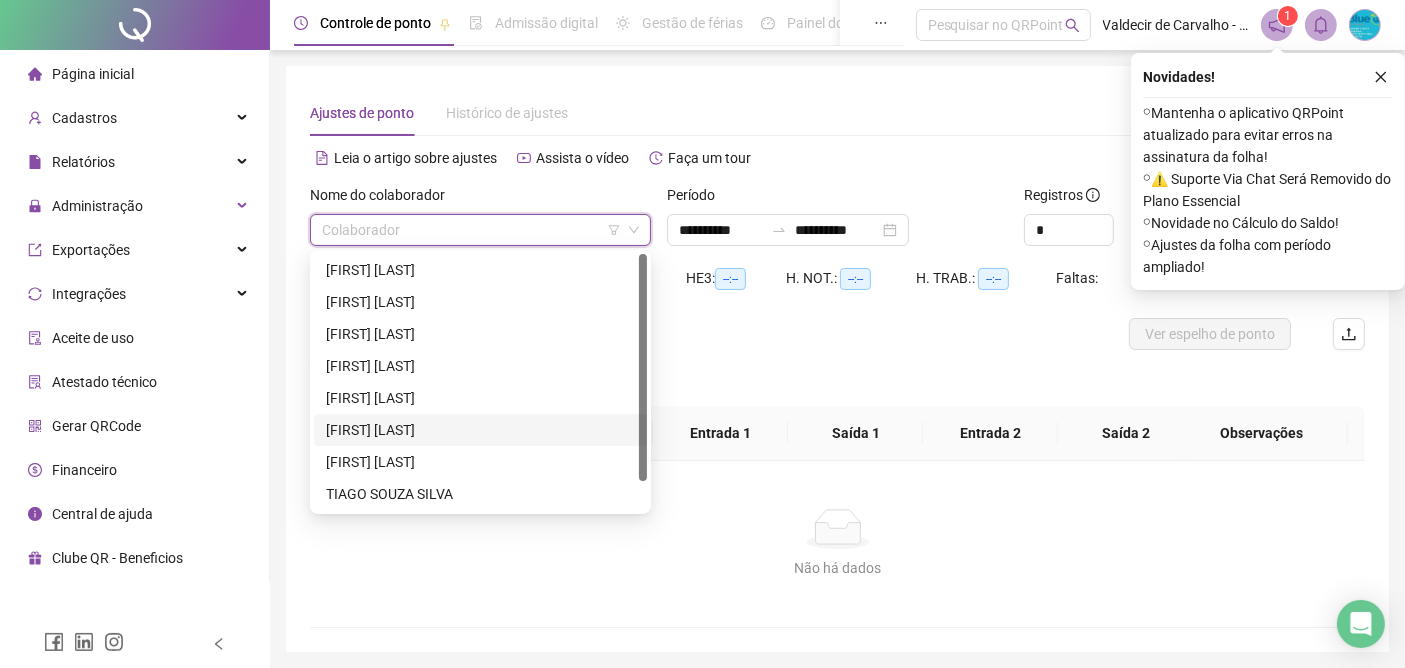 click on "[FIRST] [LAST]" at bounding box center (480, 430) 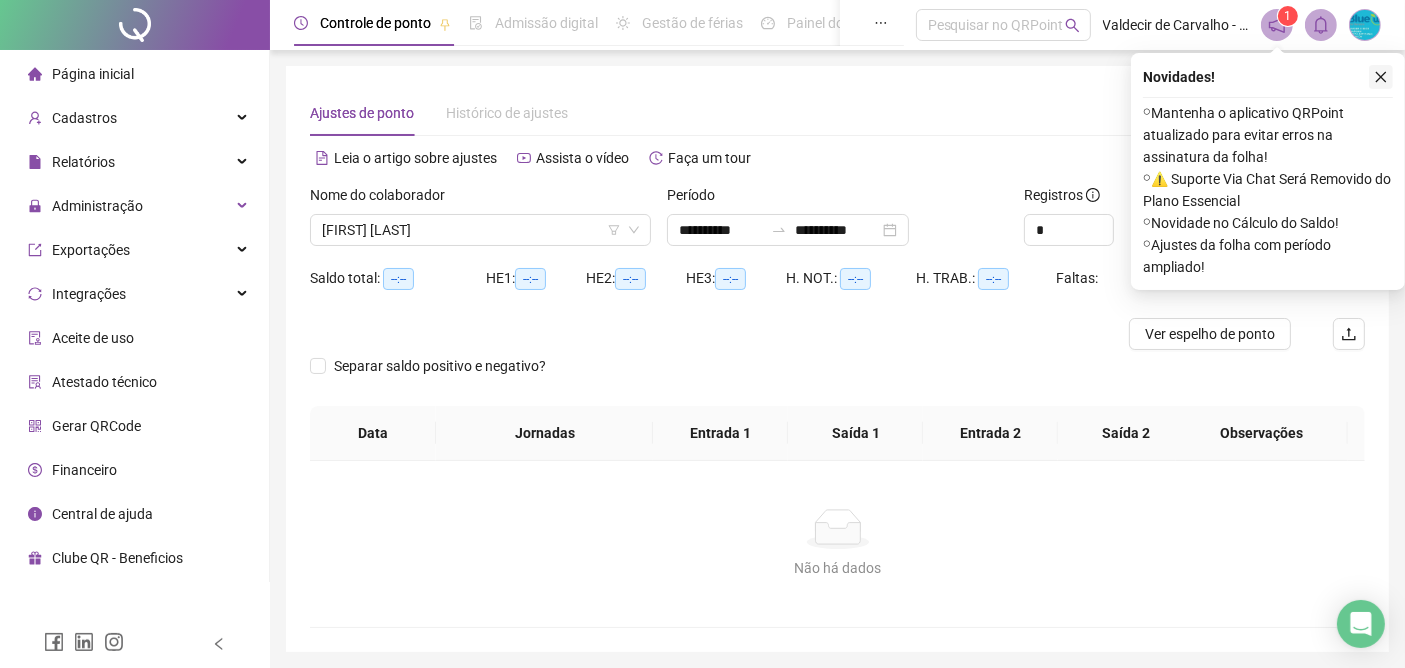 click 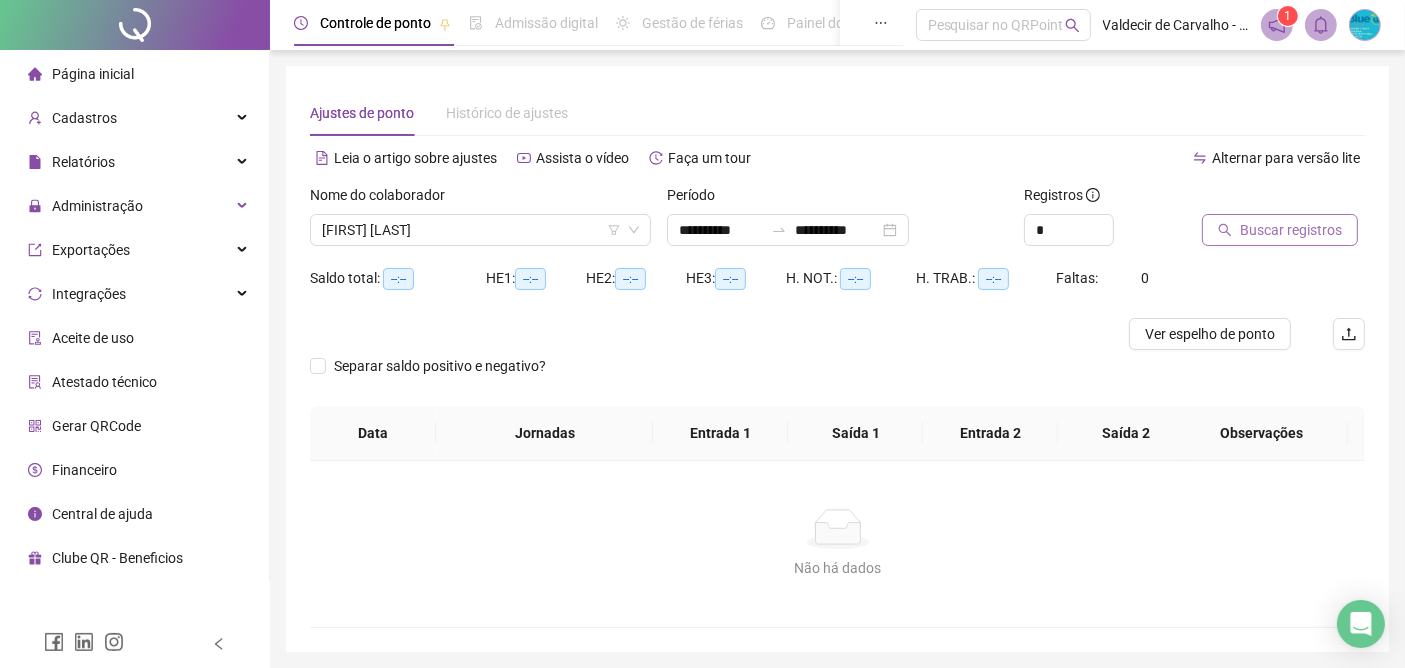 click on "Buscar registros" at bounding box center [1291, 230] 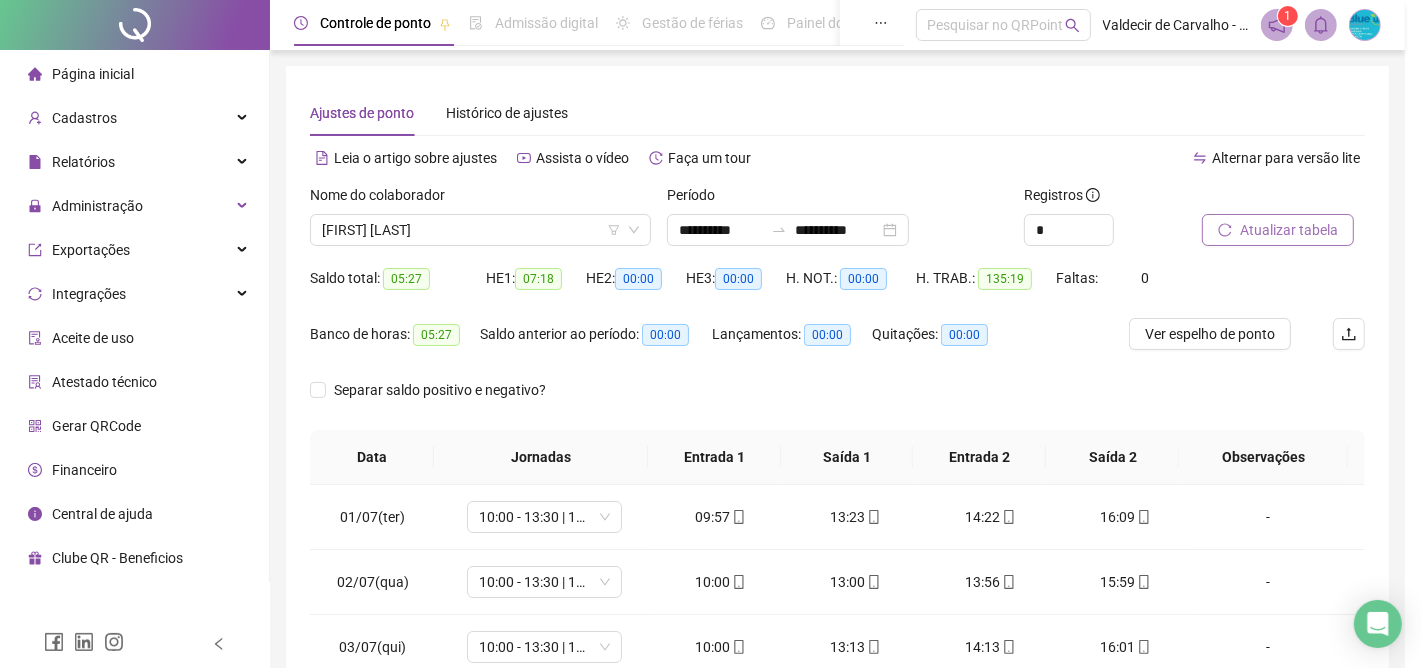 click on "Buscando registros Os registros de ponto estão sendo buscados... OK" at bounding box center [711, 334] 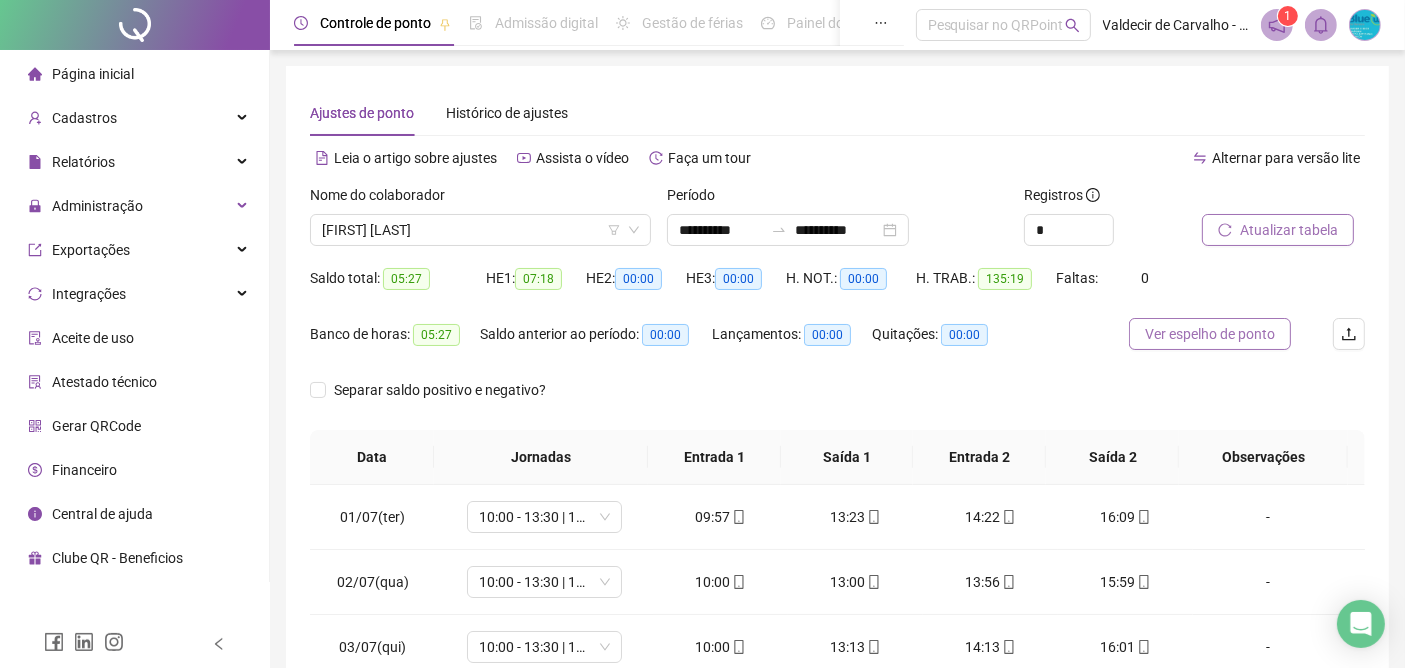 click on "Ver espelho de ponto" at bounding box center (1210, 334) 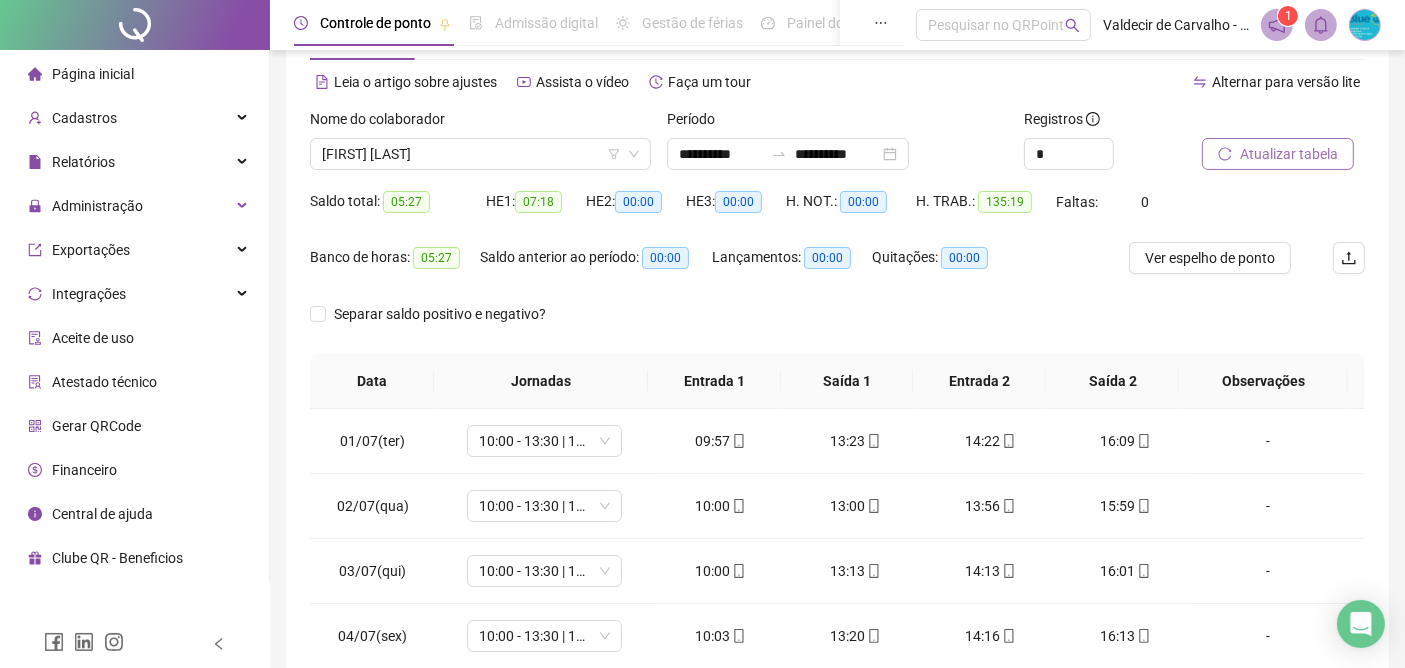 scroll, scrollTop: 111, scrollLeft: 0, axis: vertical 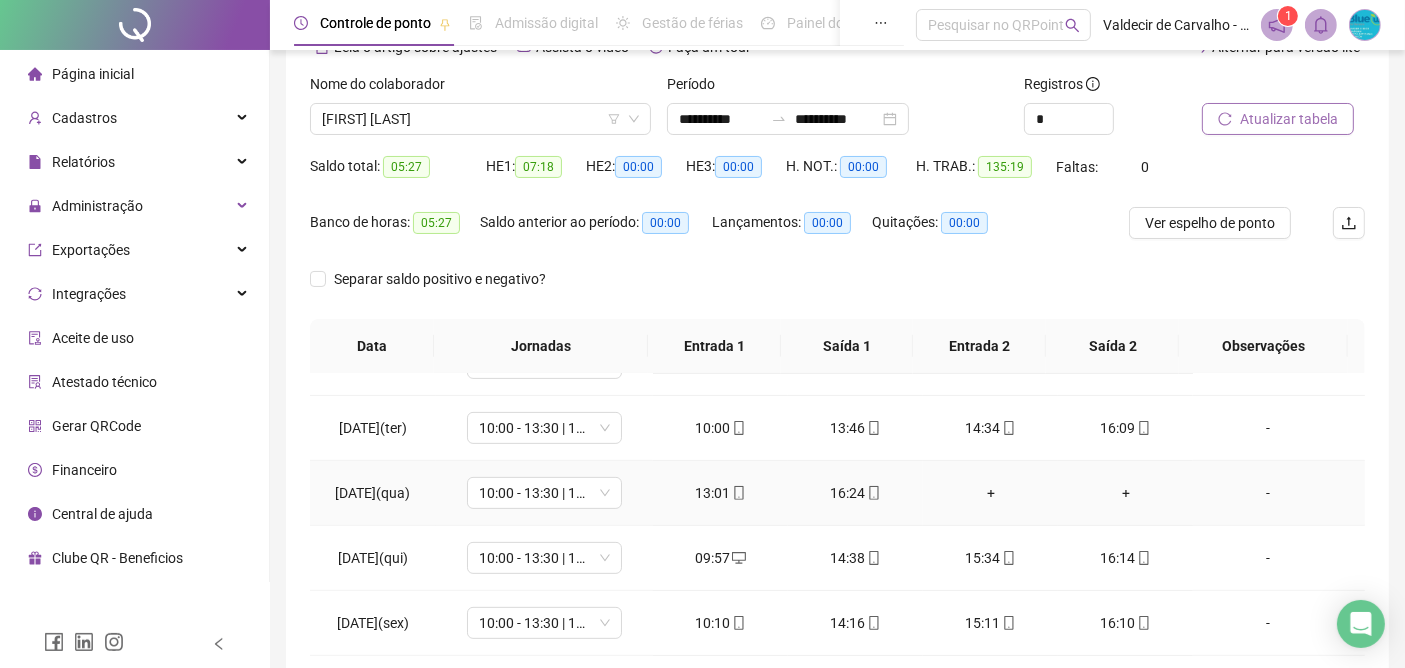 click on "+" at bounding box center (990, 493) 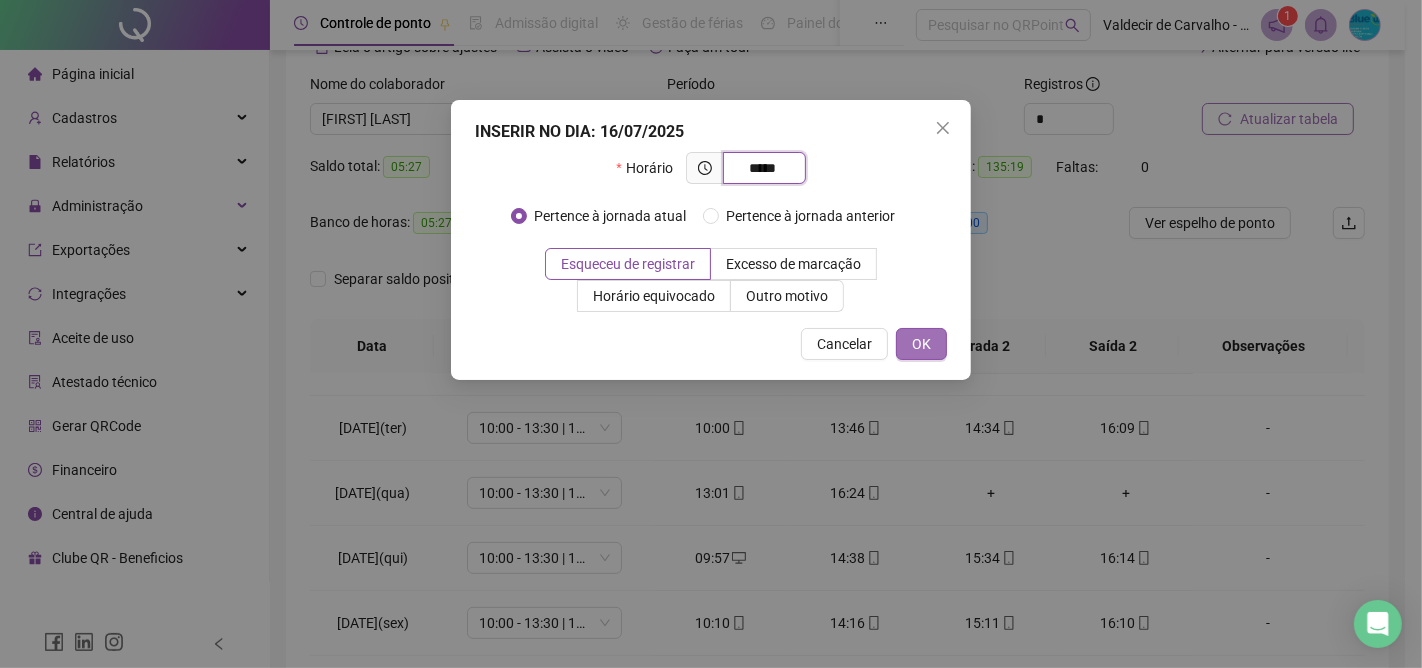 type on "*****" 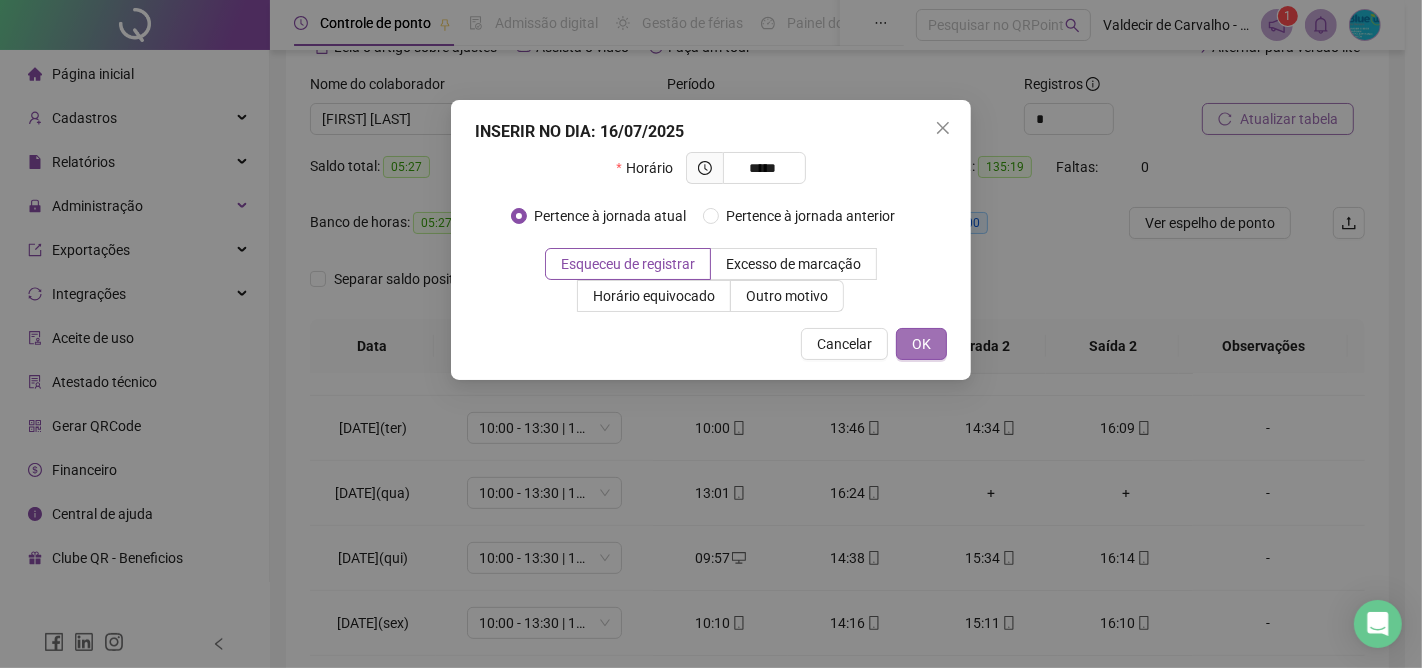 click on "OK" at bounding box center [921, 344] 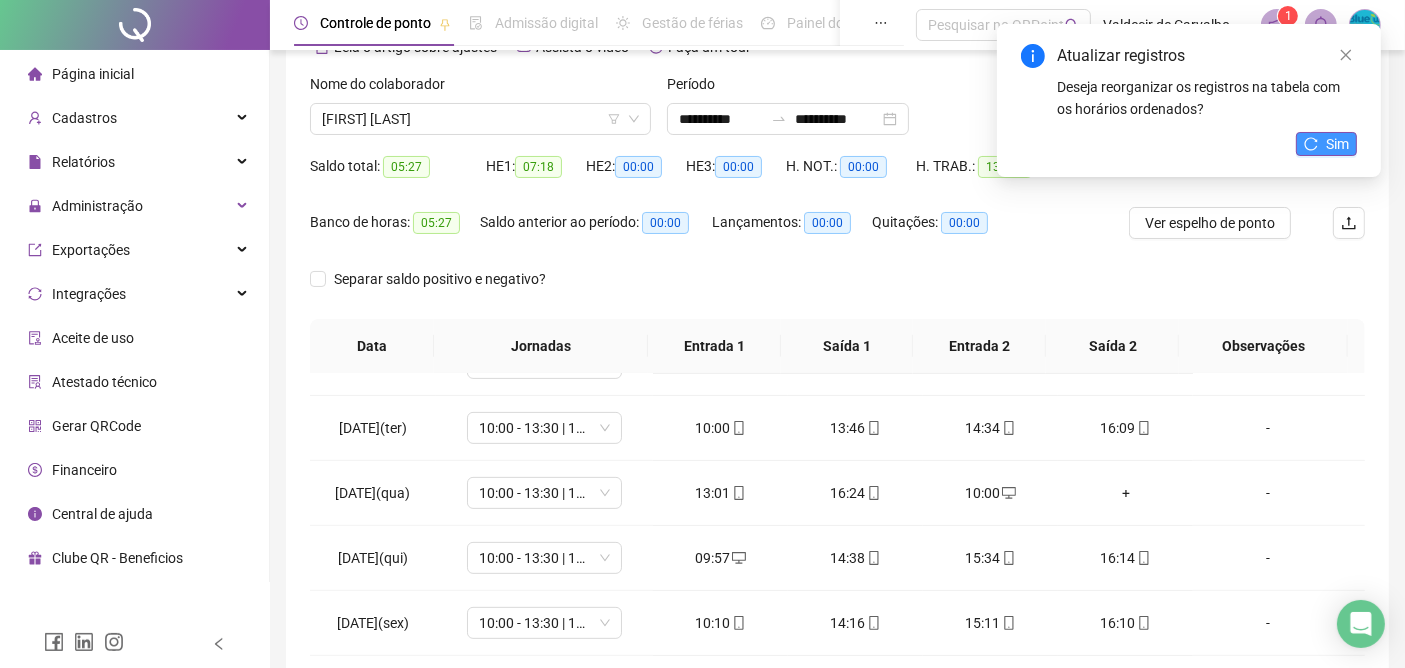 click on "Sim" at bounding box center (1337, 144) 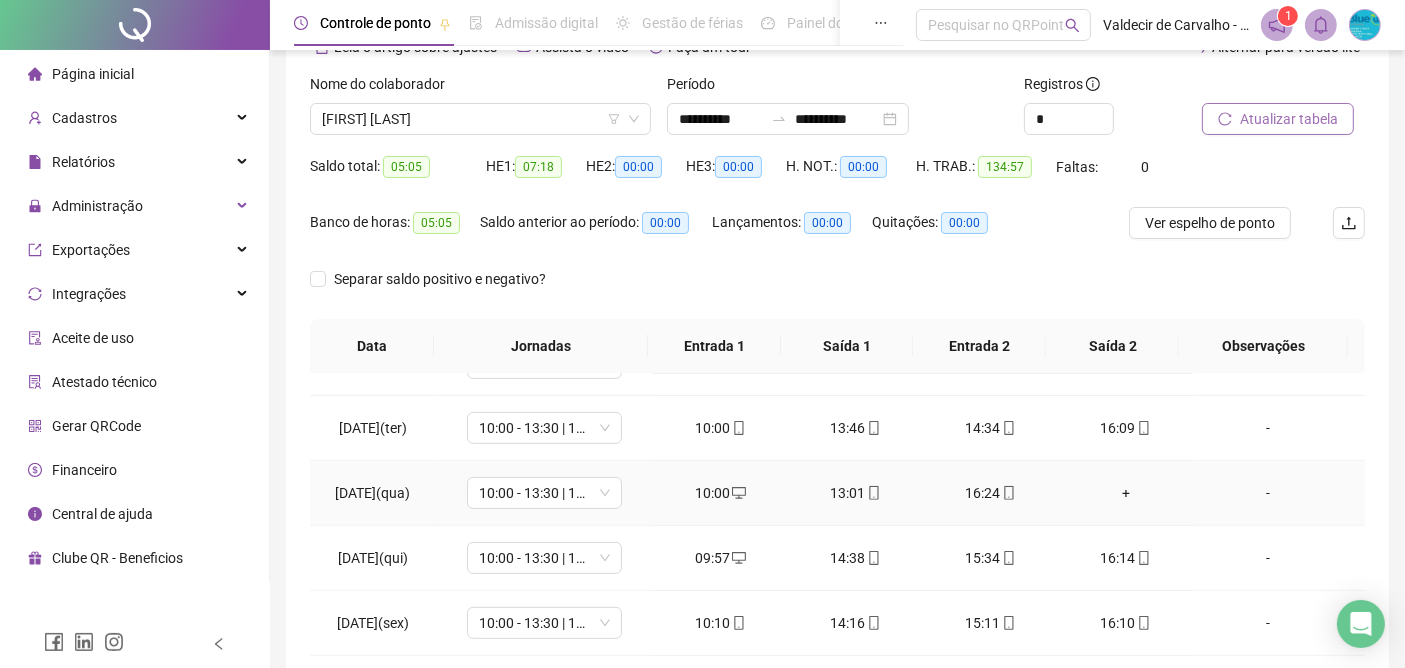 click on "+" at bounding box center [1125, 493] 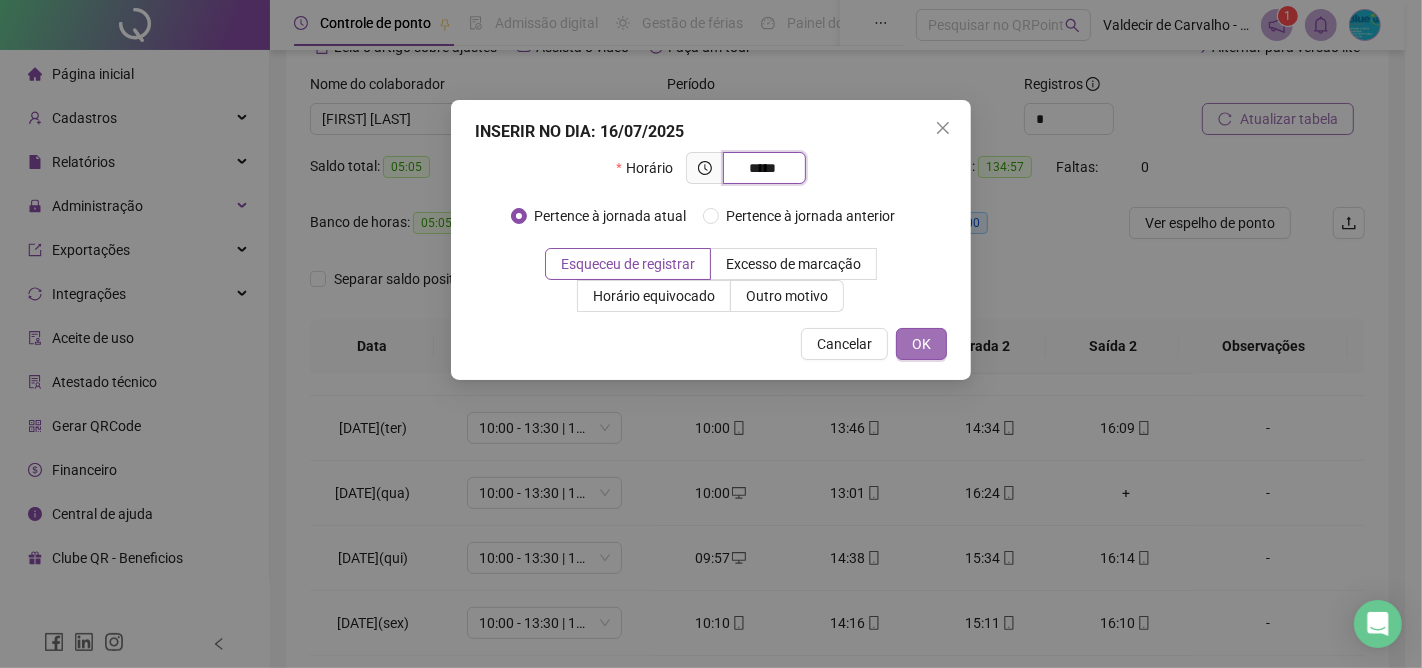 type on "*****" 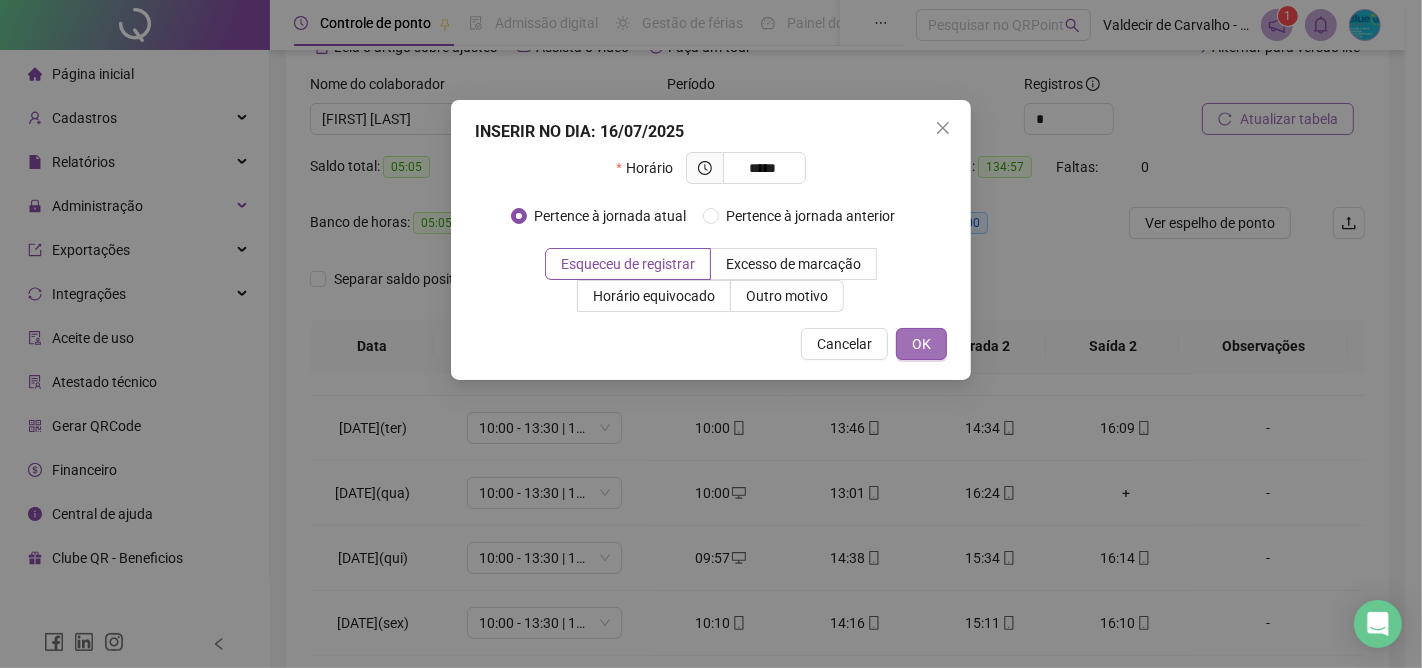 click on "OK" at bounding box center [921, 344] 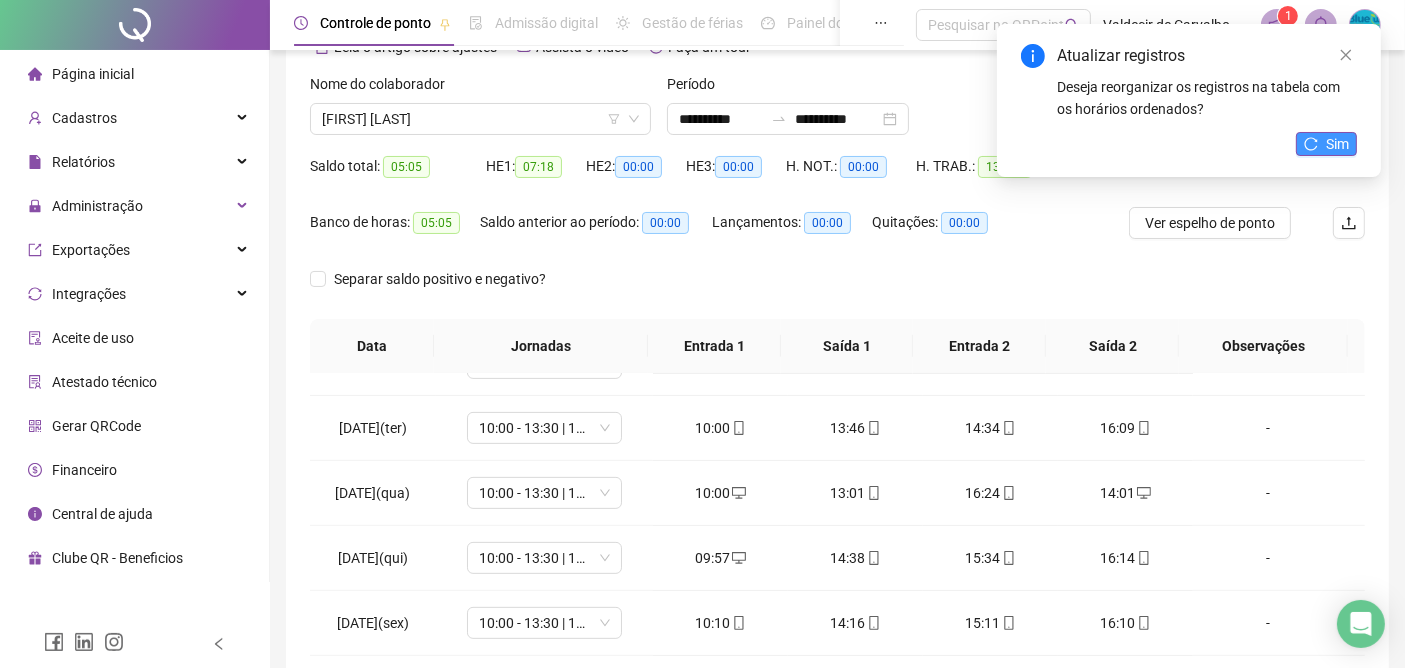 click on "Sim" at bounding box center (1337, 144) 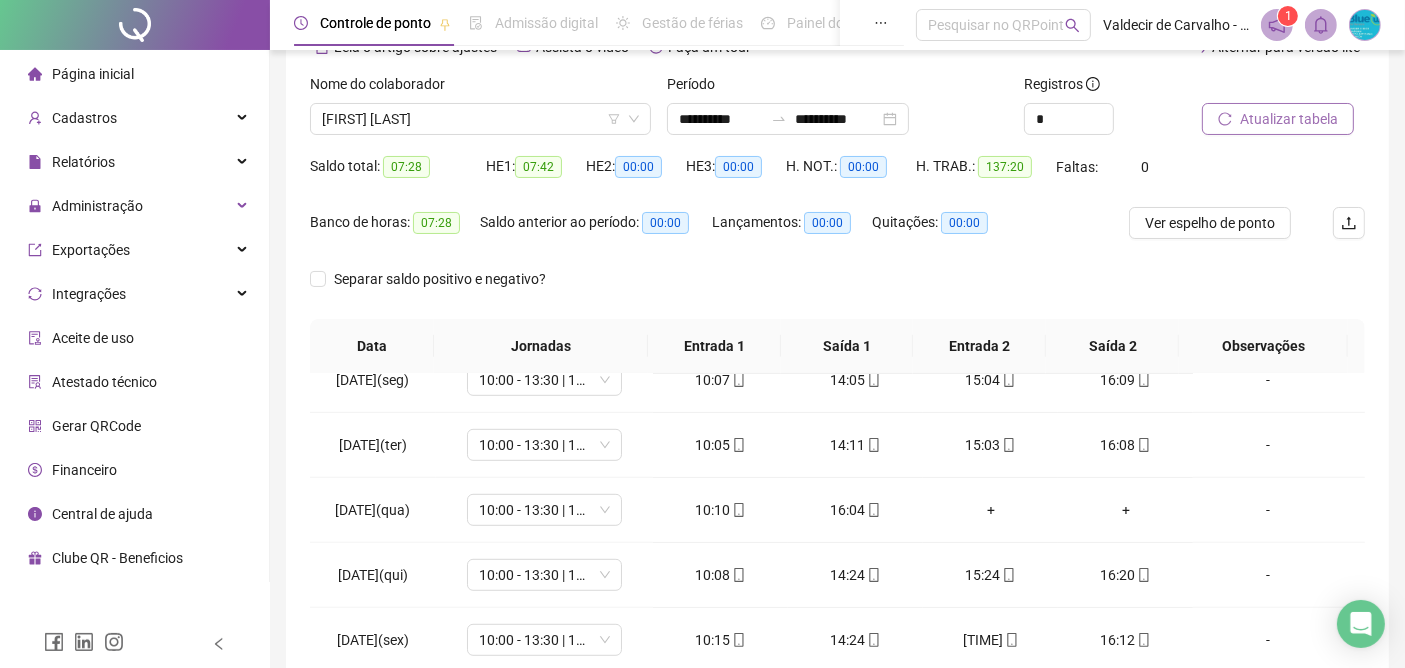 scroll, scrollTop: 1333, scrollLeft: 0, axis: vertical 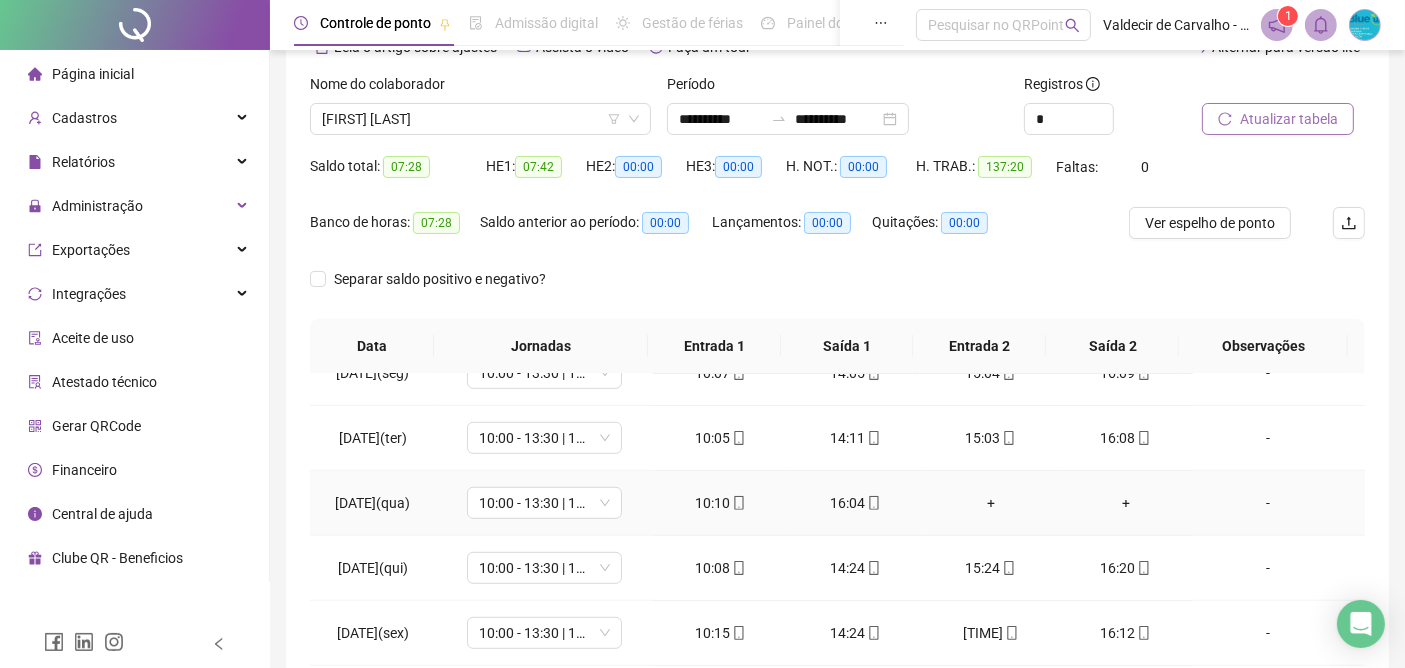 click on "+" at bounding box center (990, 503) 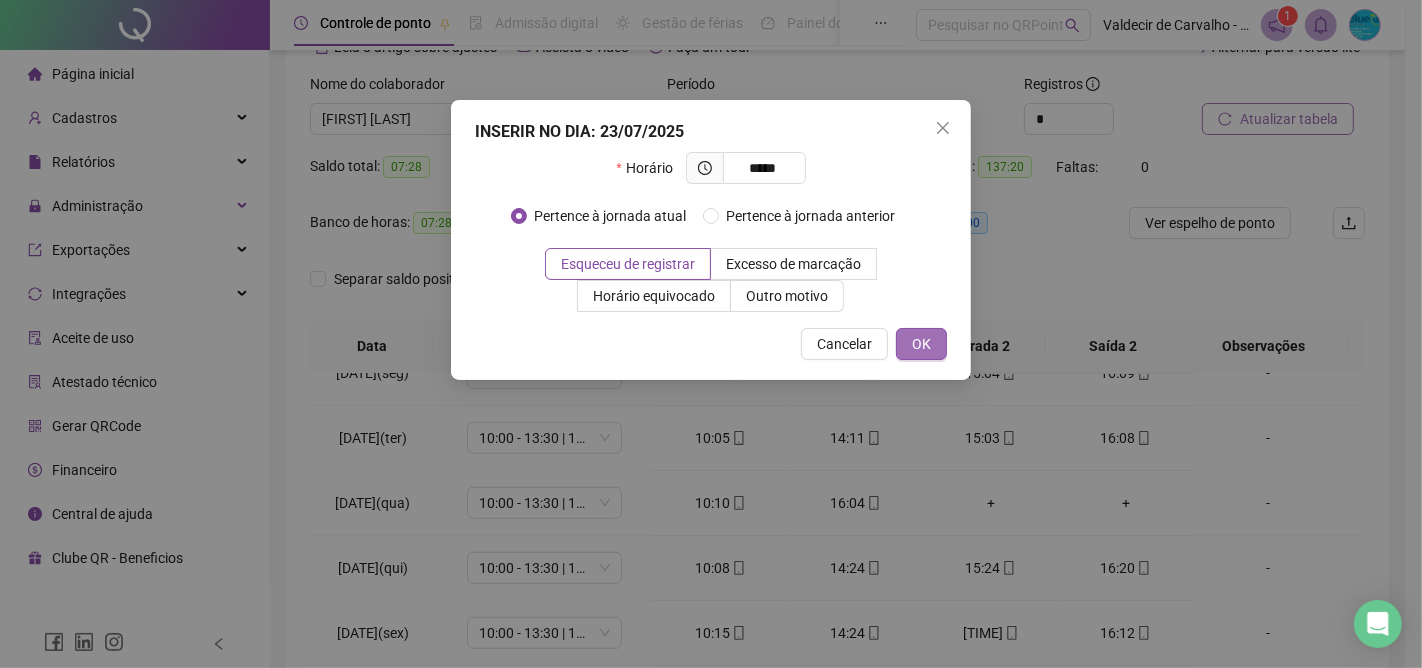 type on "*****" 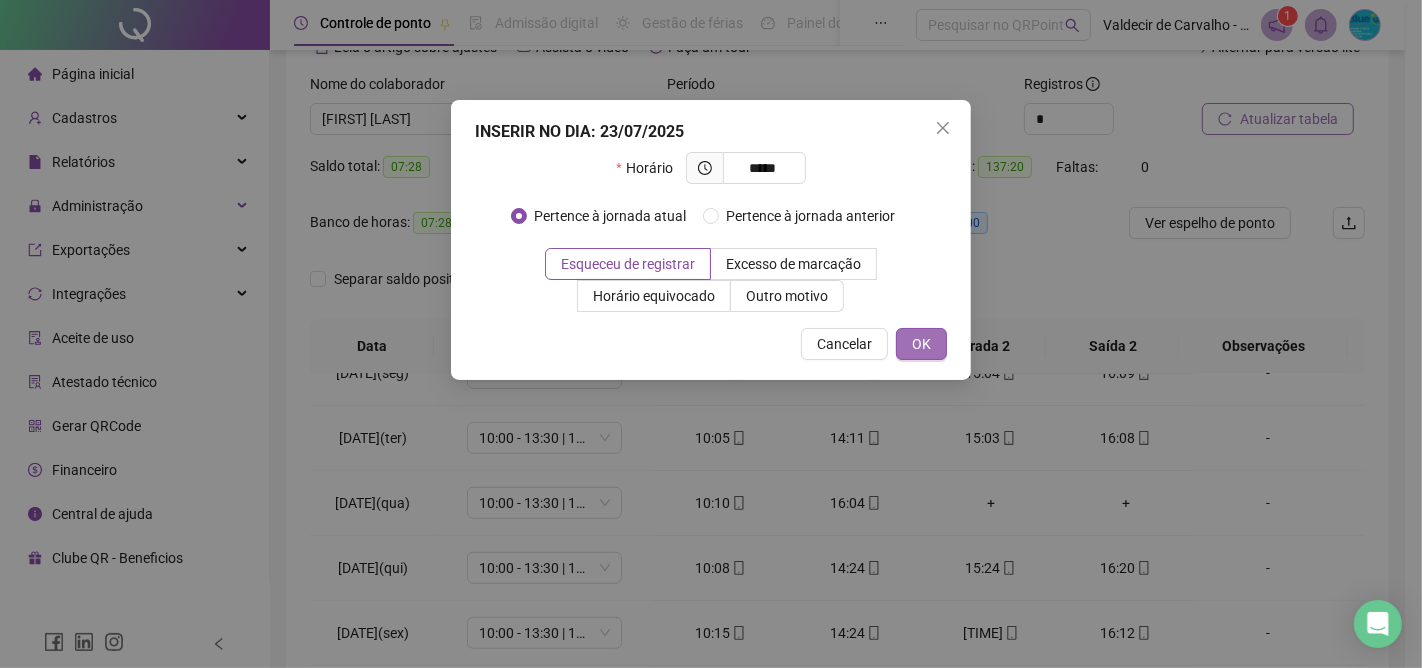 click on "OK" at bounding box center [921, 344] 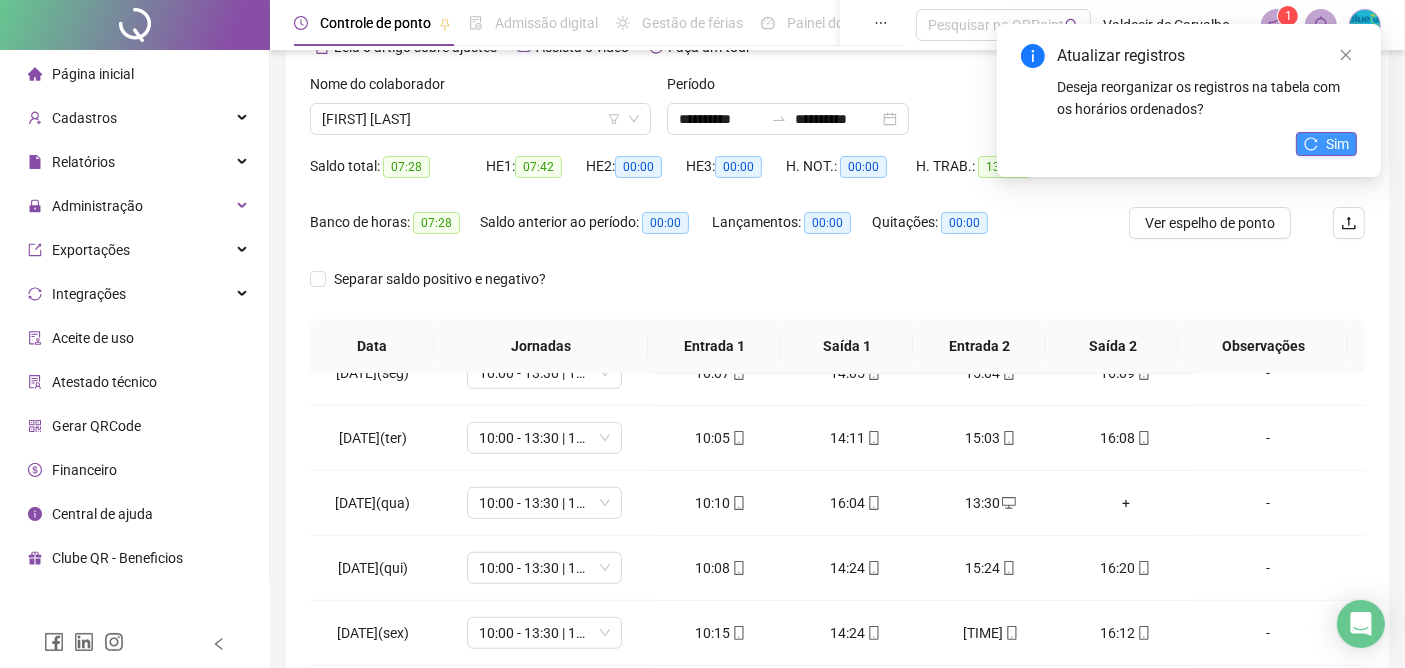 click on "Sim" at bounding box center (1337, 144) 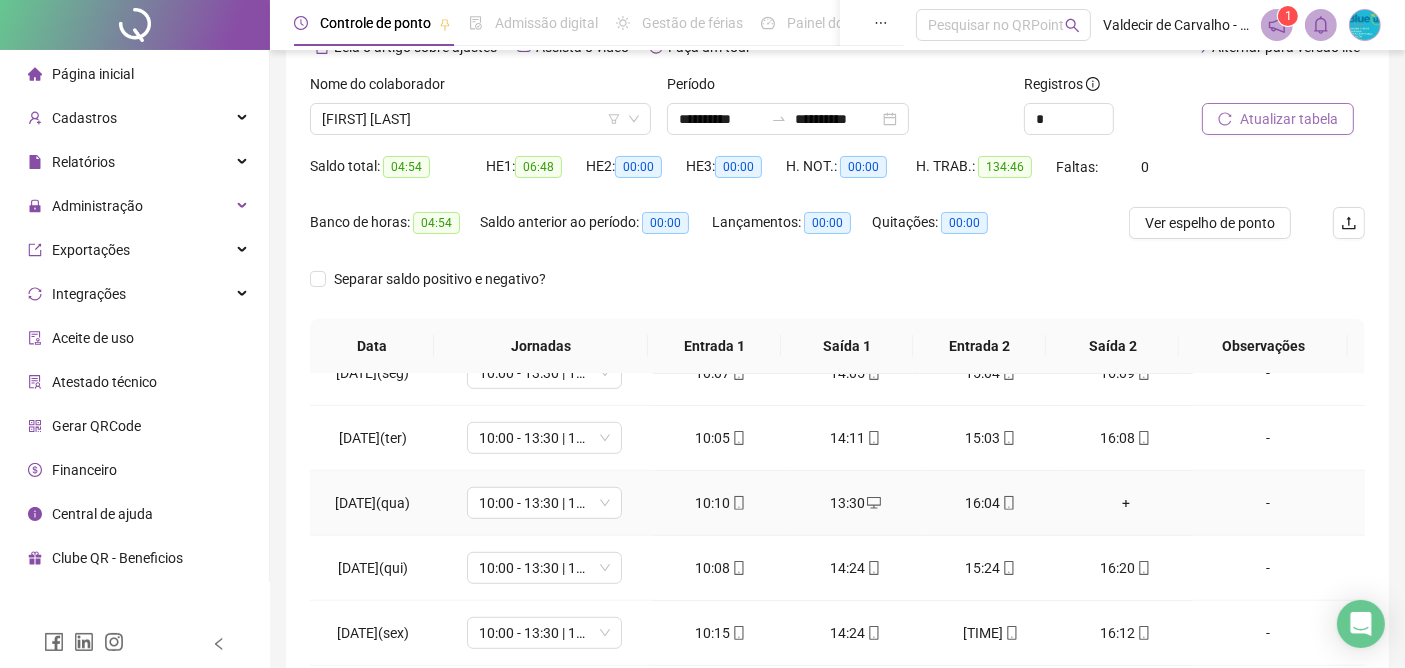 click on "+" at bounding box center (1125, 503) 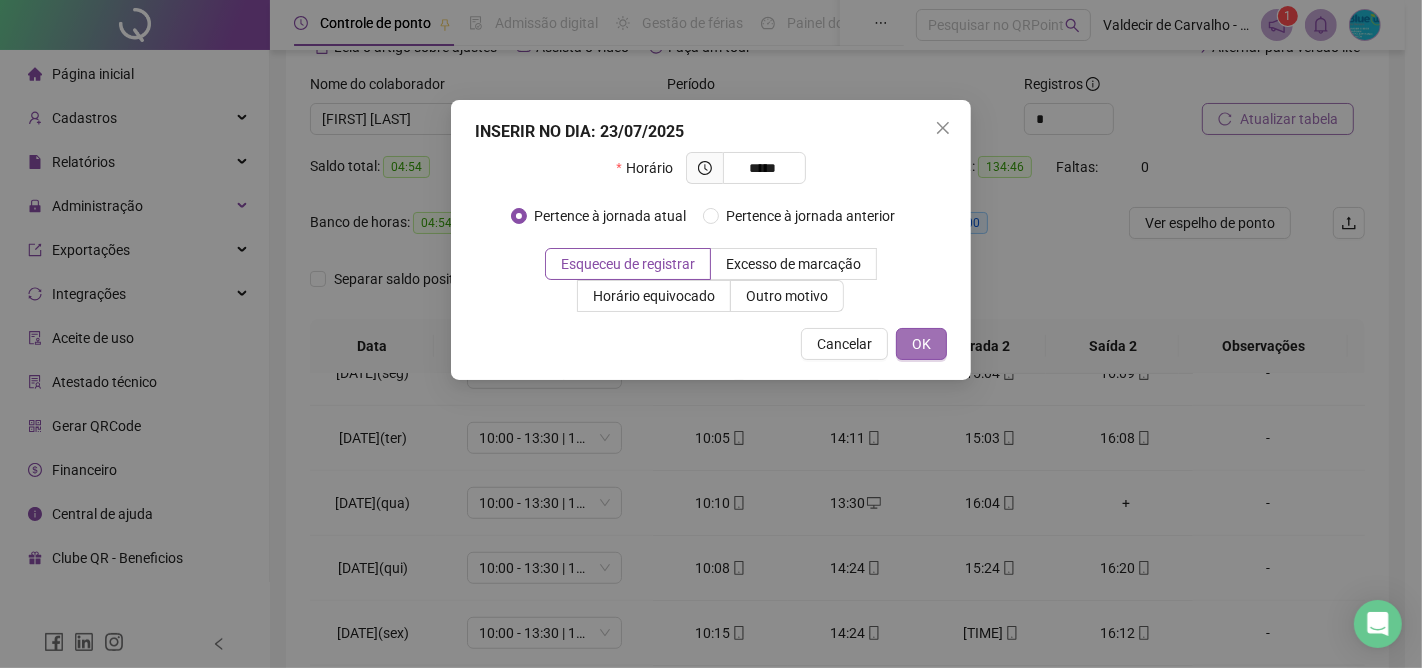 type on "*****" 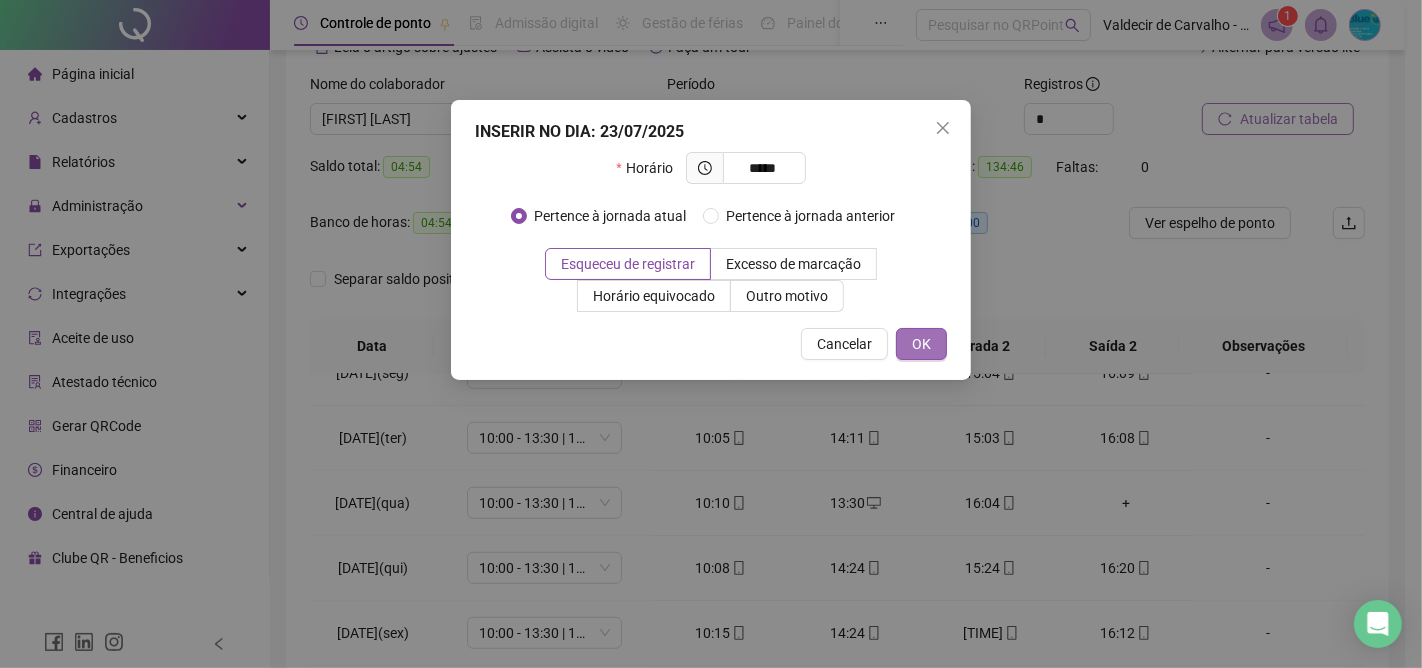 click on "OK" at bounding box center (921, 344) 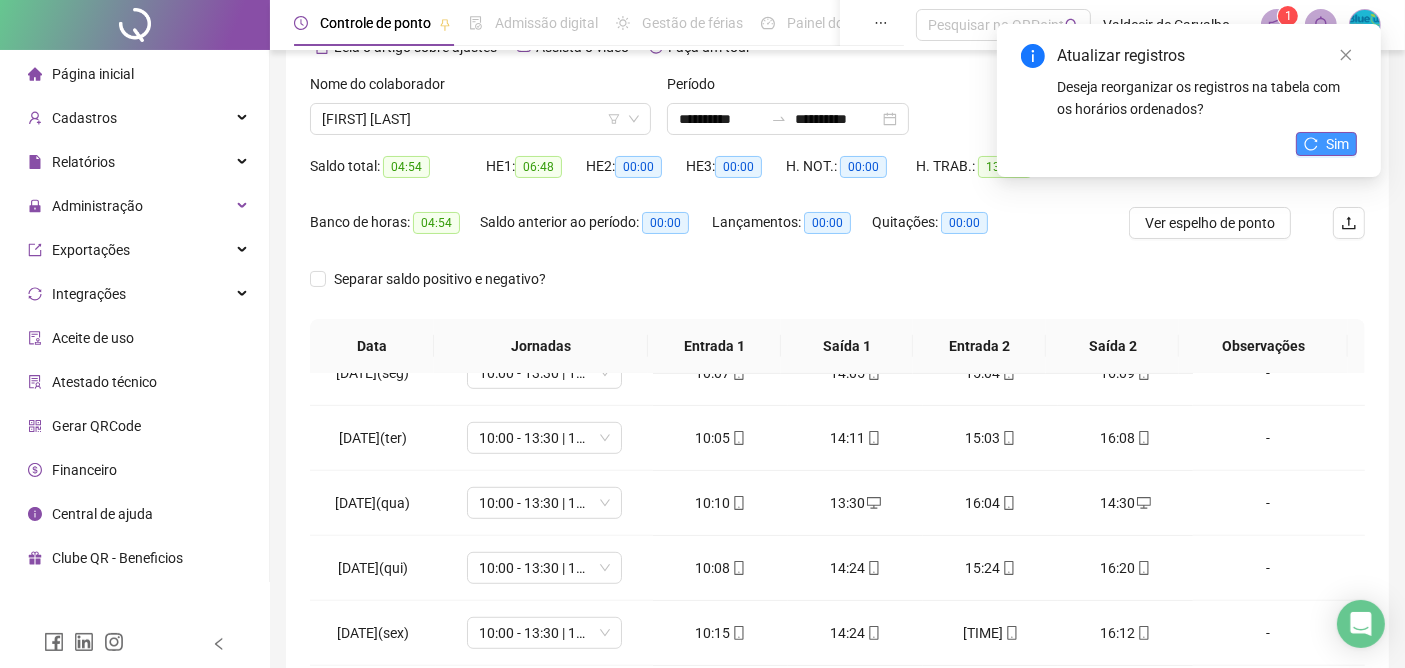 click on "Sim" at bounding box center [1337, 144] 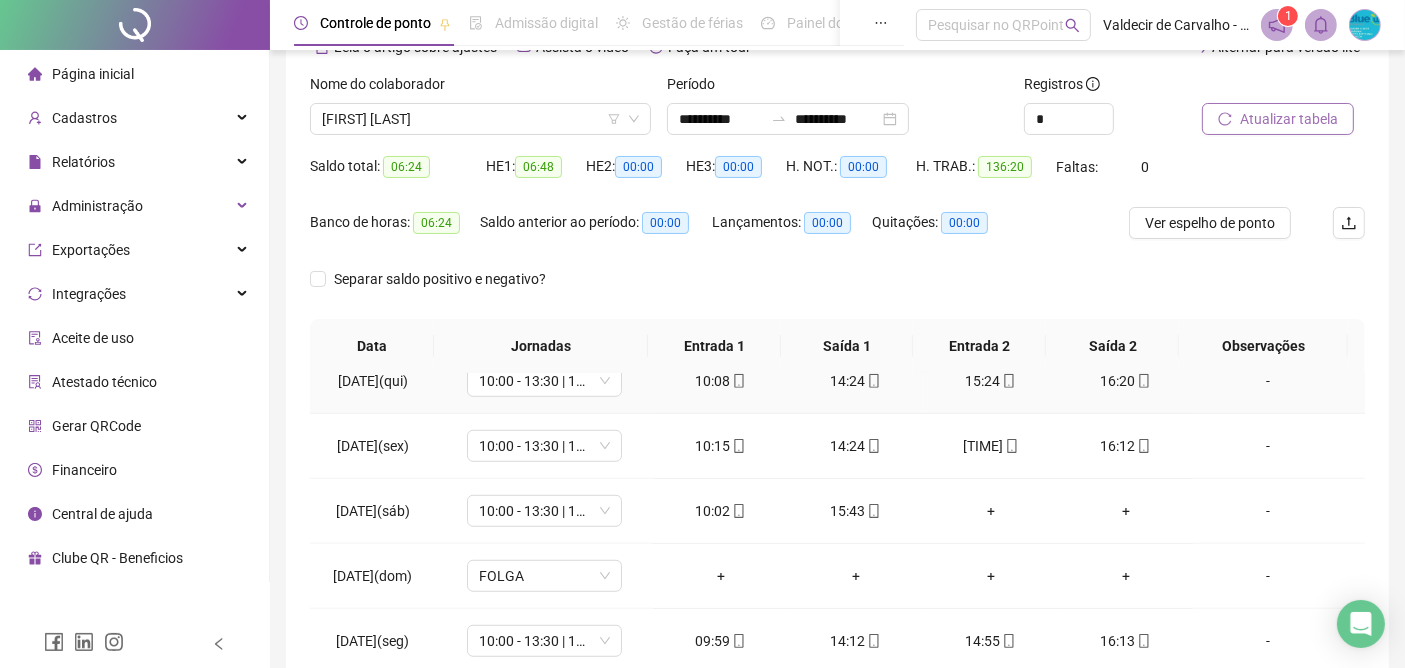 scroll, scrollTop: 1555, scrollLeft: 0, axis: vertical 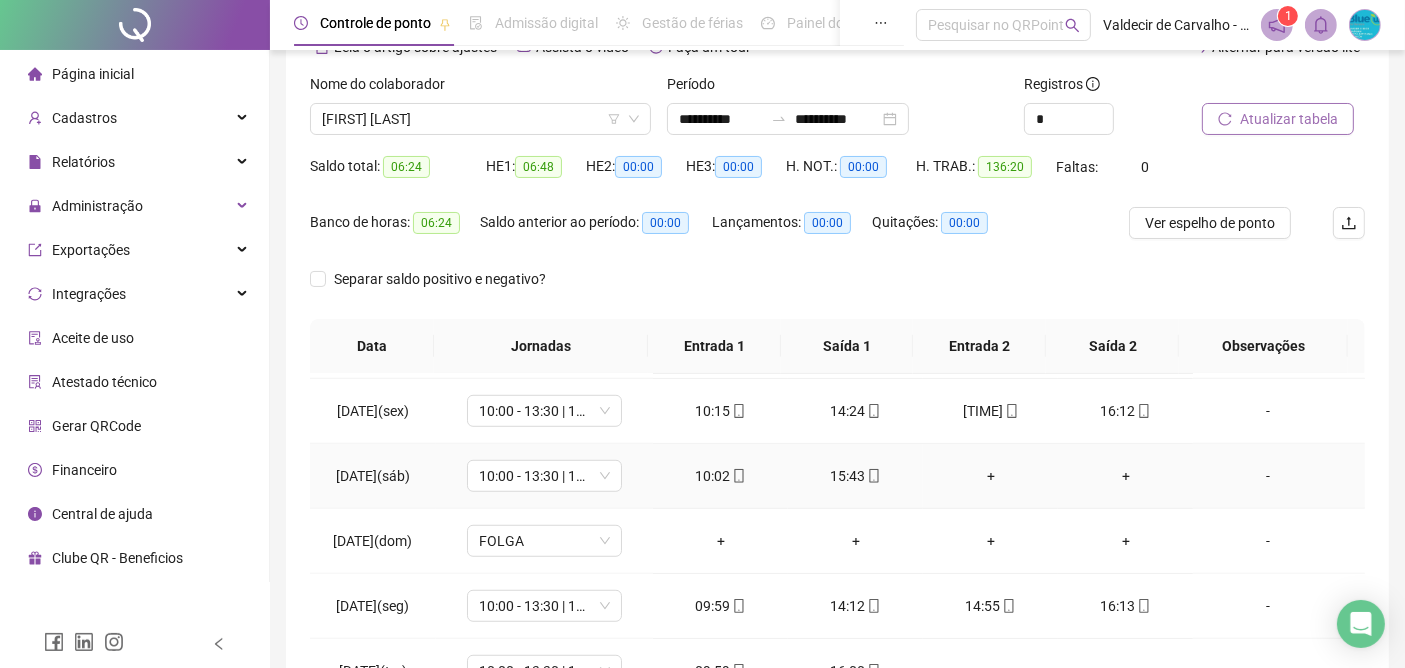 click on "+" at bounding box center (990, 476) 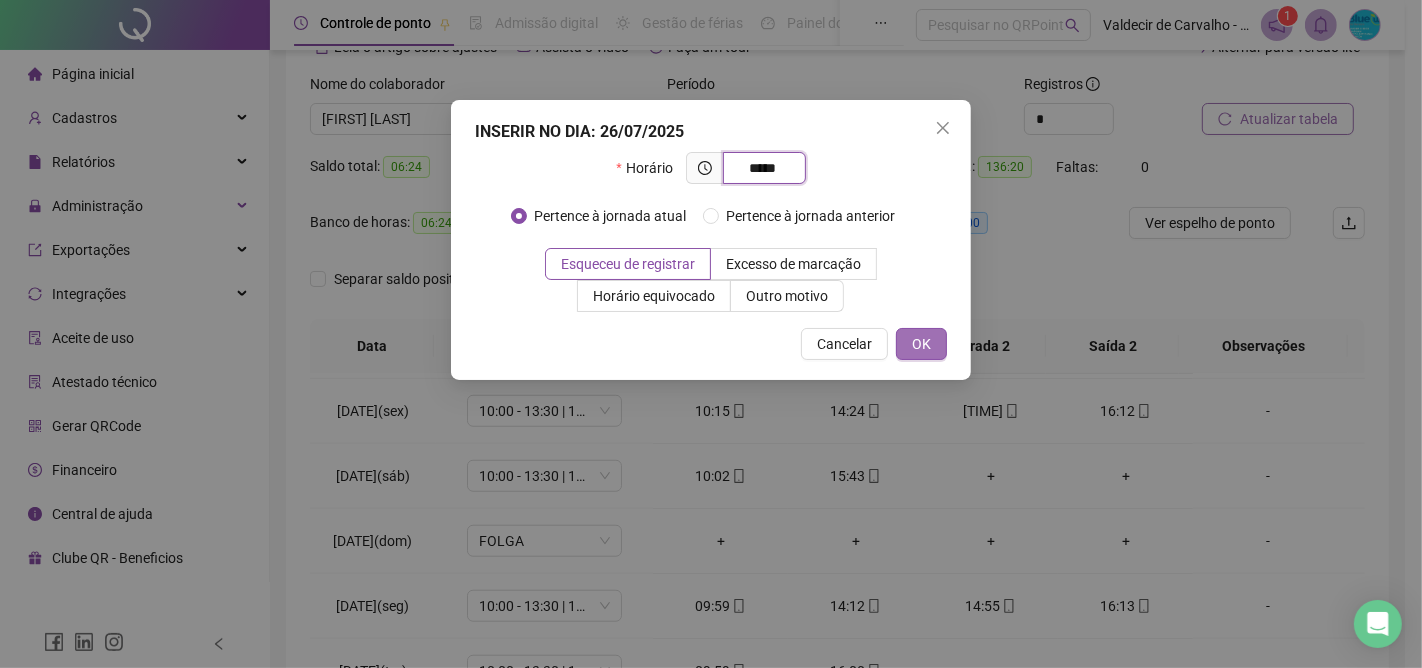 type on "*****" 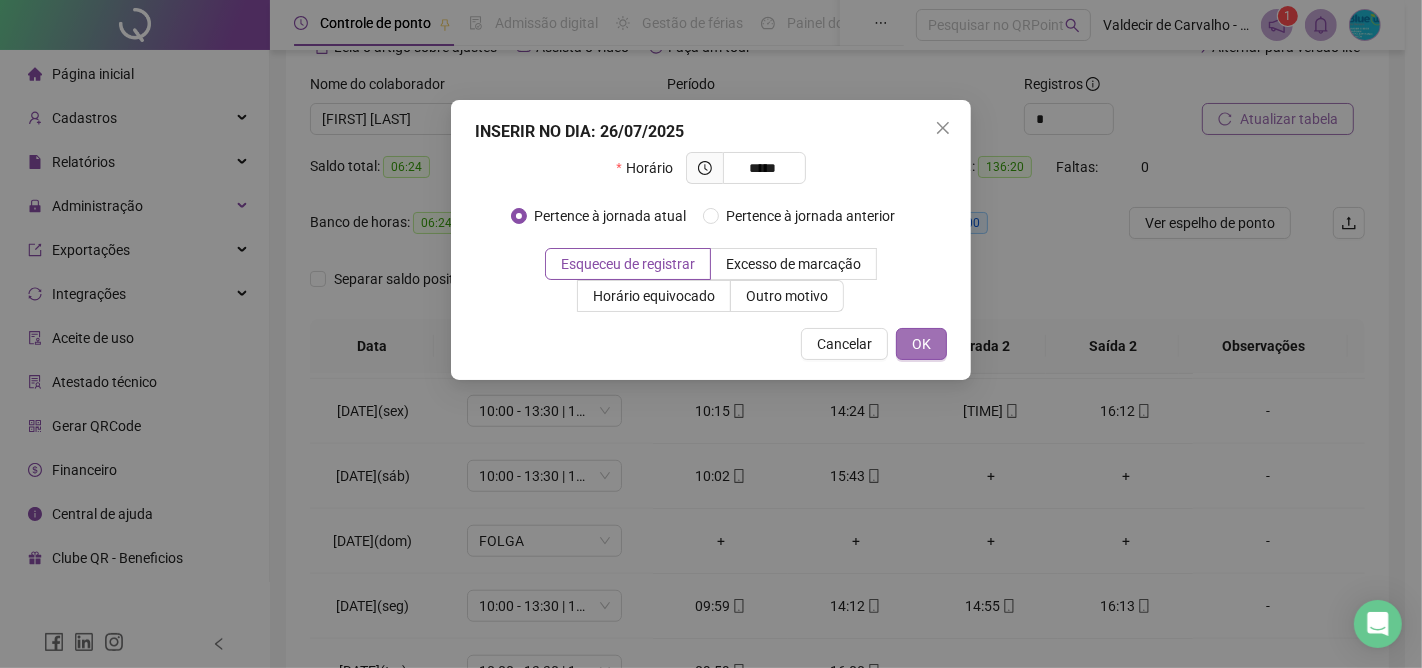 click on "OK" at bounding box center (921, 344) 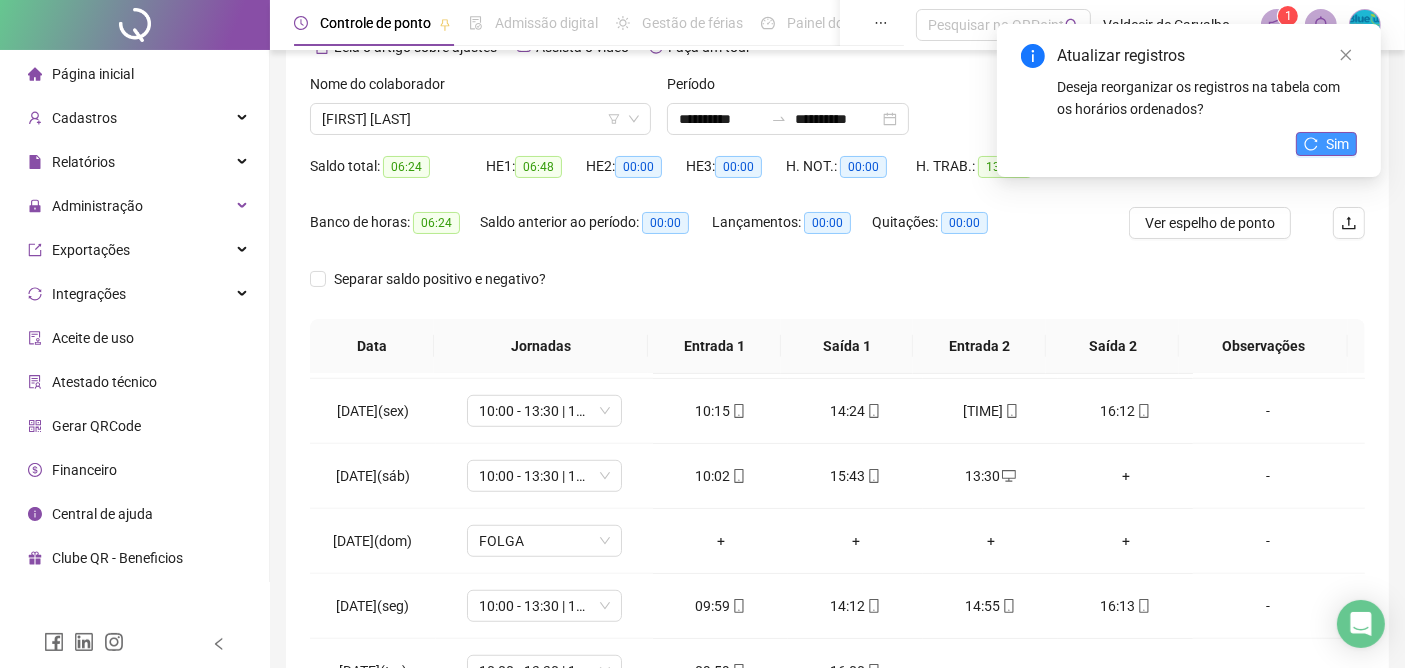 click on "Sim" at bounding box center (1337, 144) 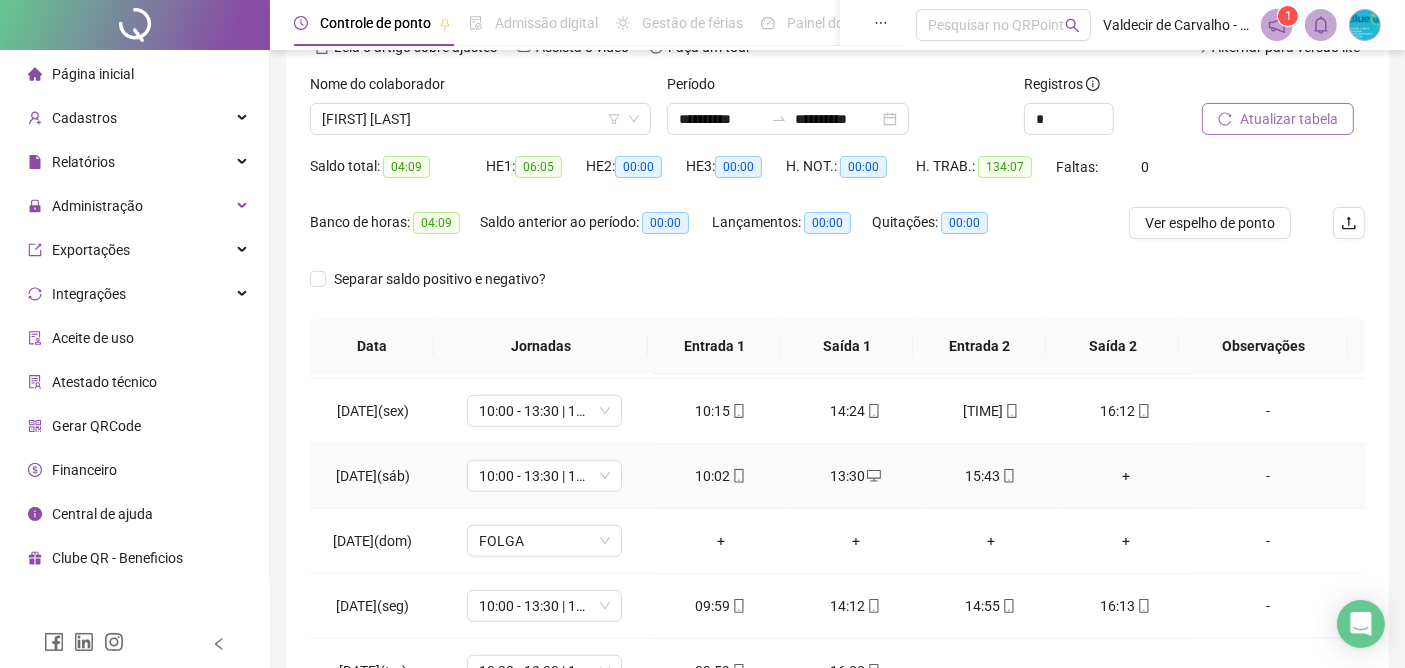 click on "+" at bounding box center [1125, 476] 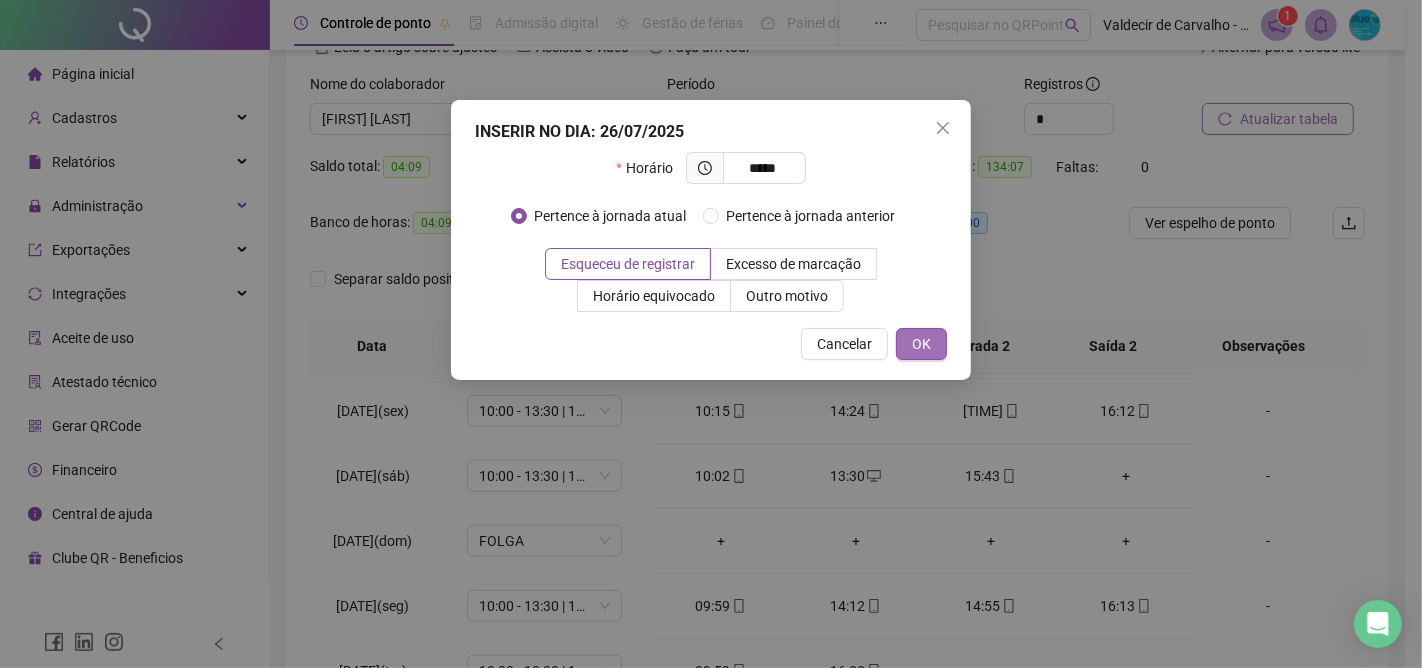 type on "*****" 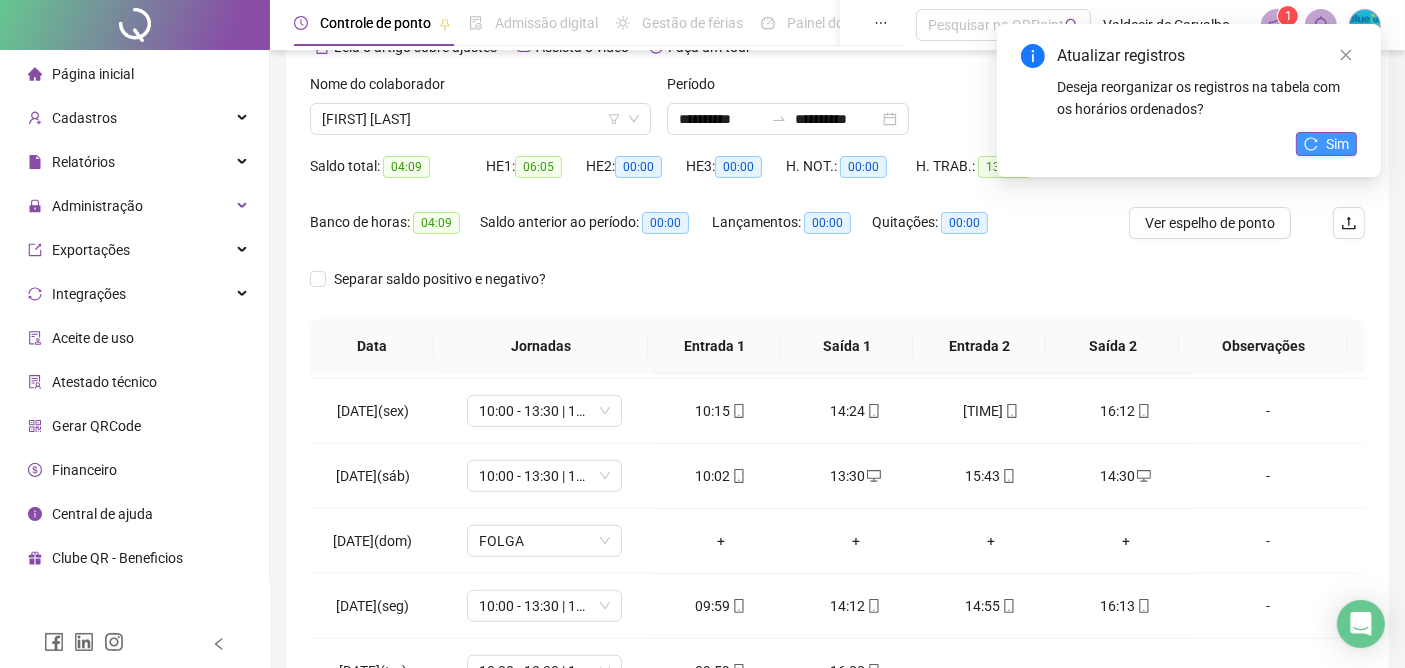 click on "Sim" at bounding box center [1337, 144] 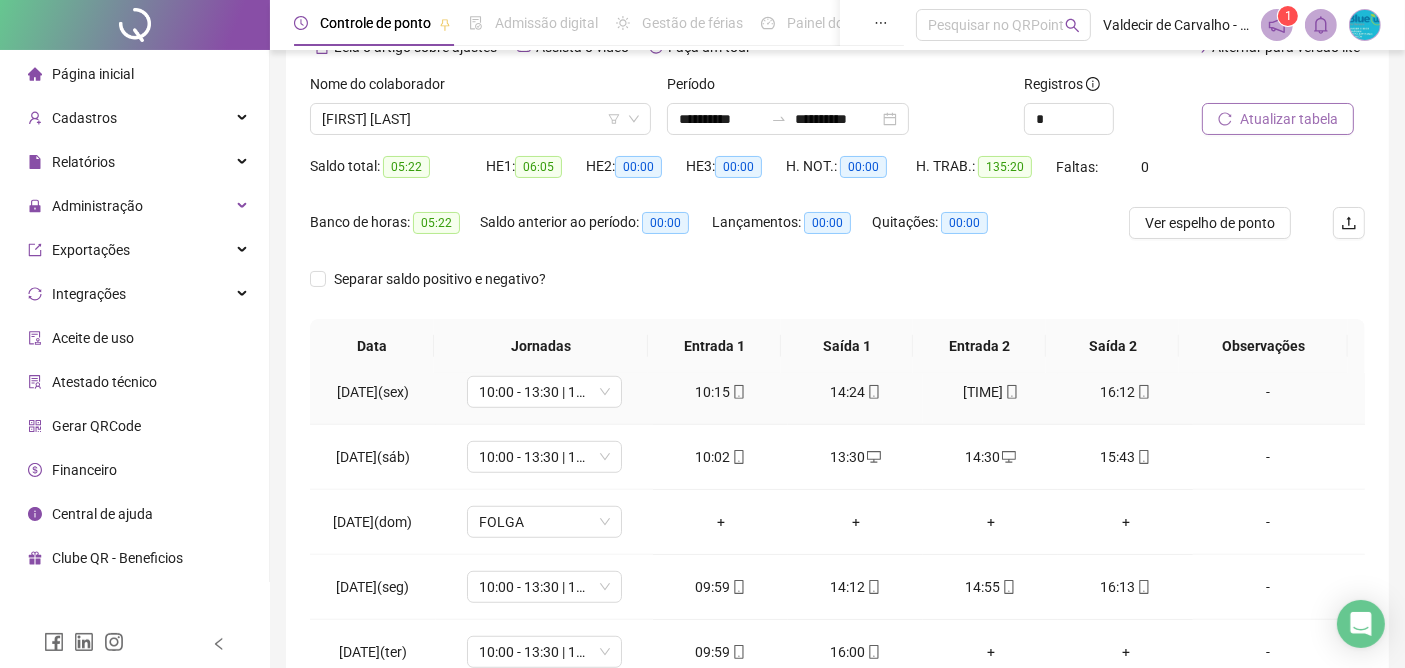 scroll, scrollTop: 1579, scrollLeft: 0, axis: vertical 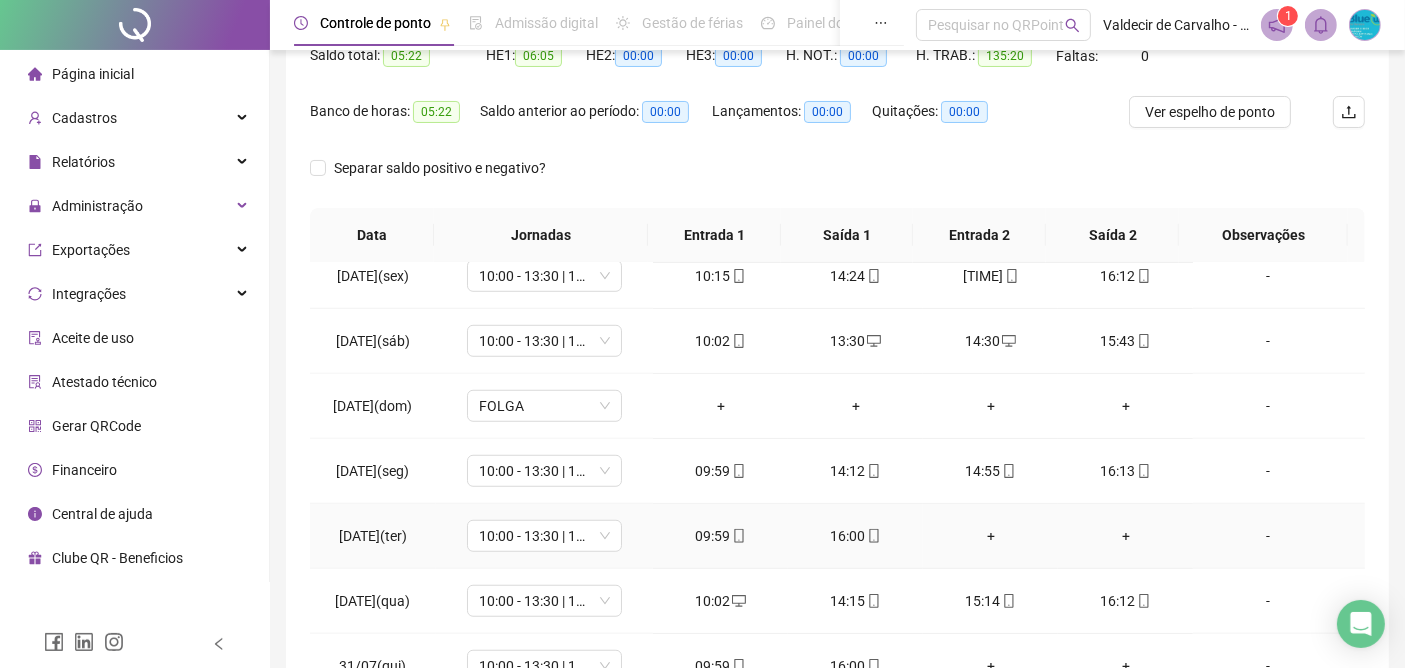 click on "+" at bounding box center [990, 536] 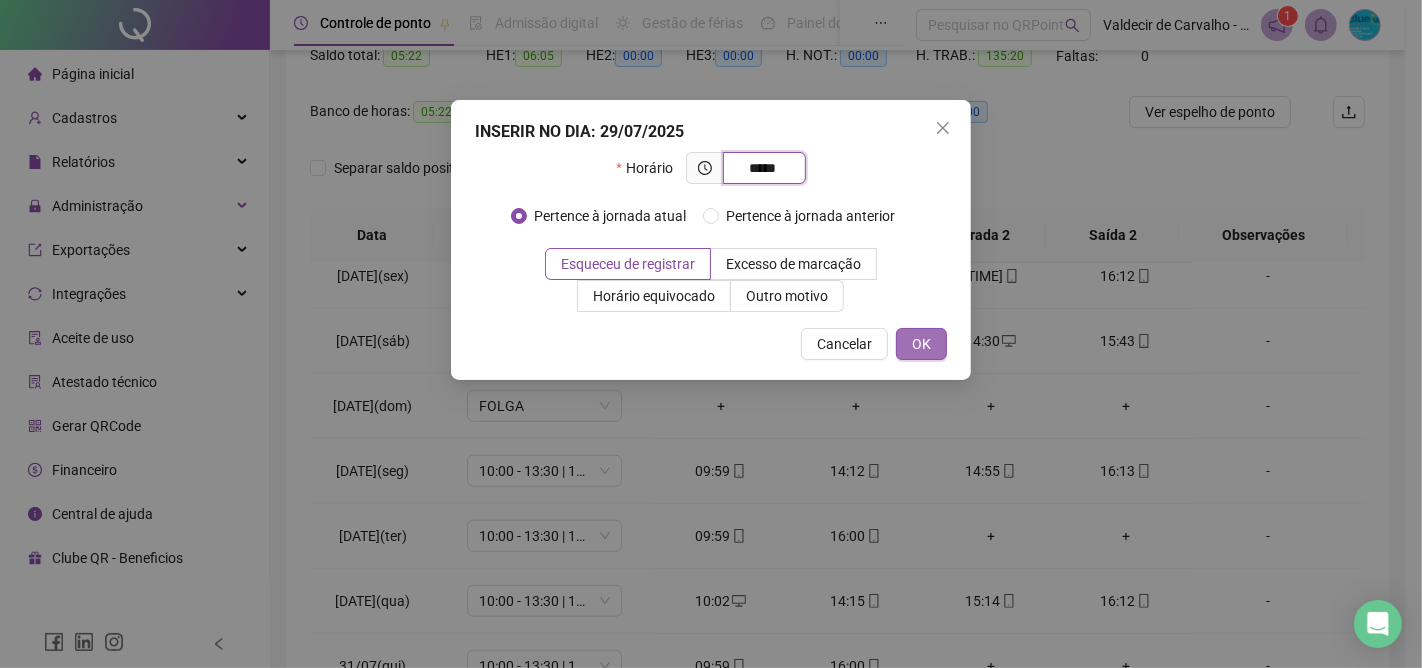 type on "*****" 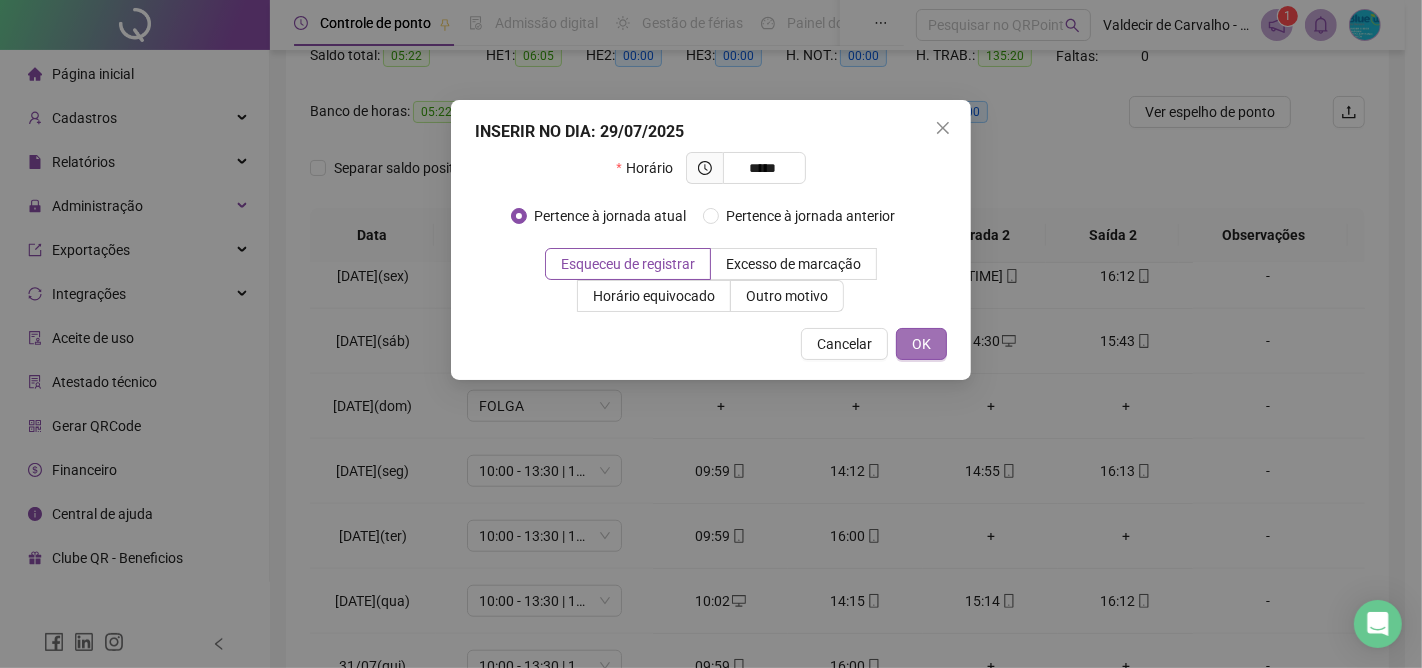 click on "OK" at bounding box center [921, 344] 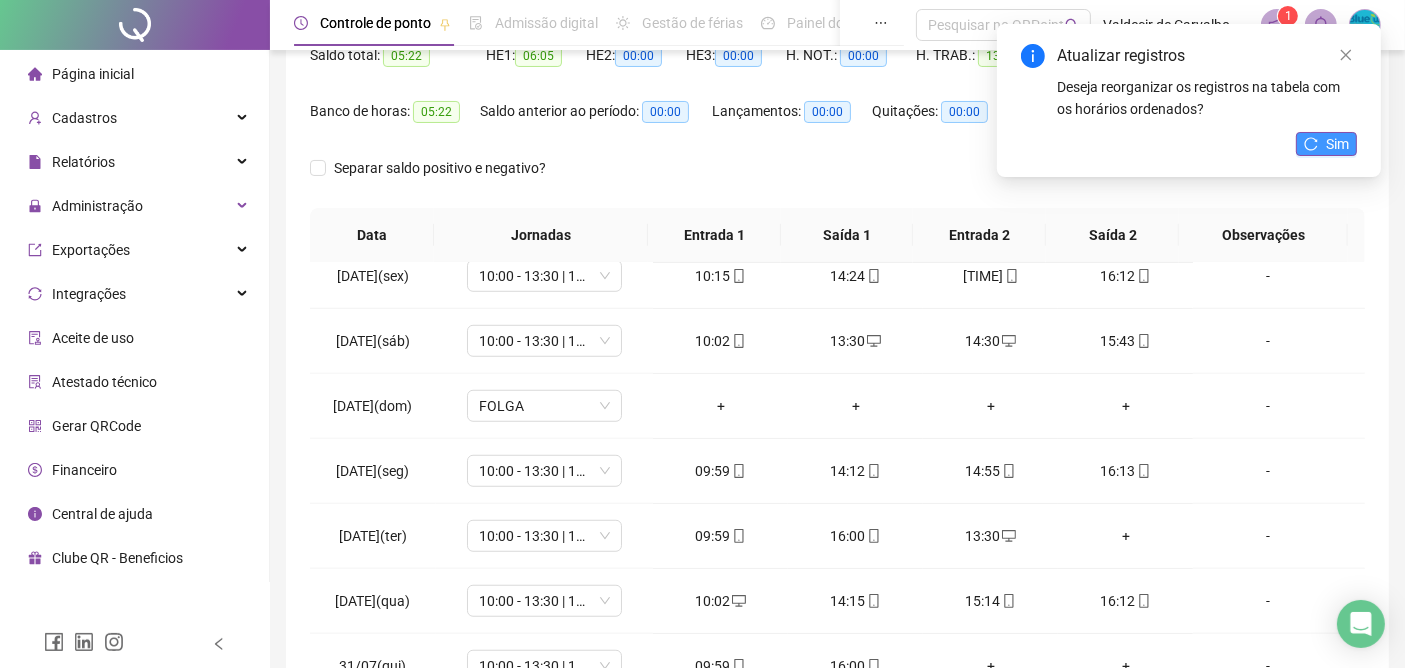 click on "Sim" at bounding box center (1337, 144) 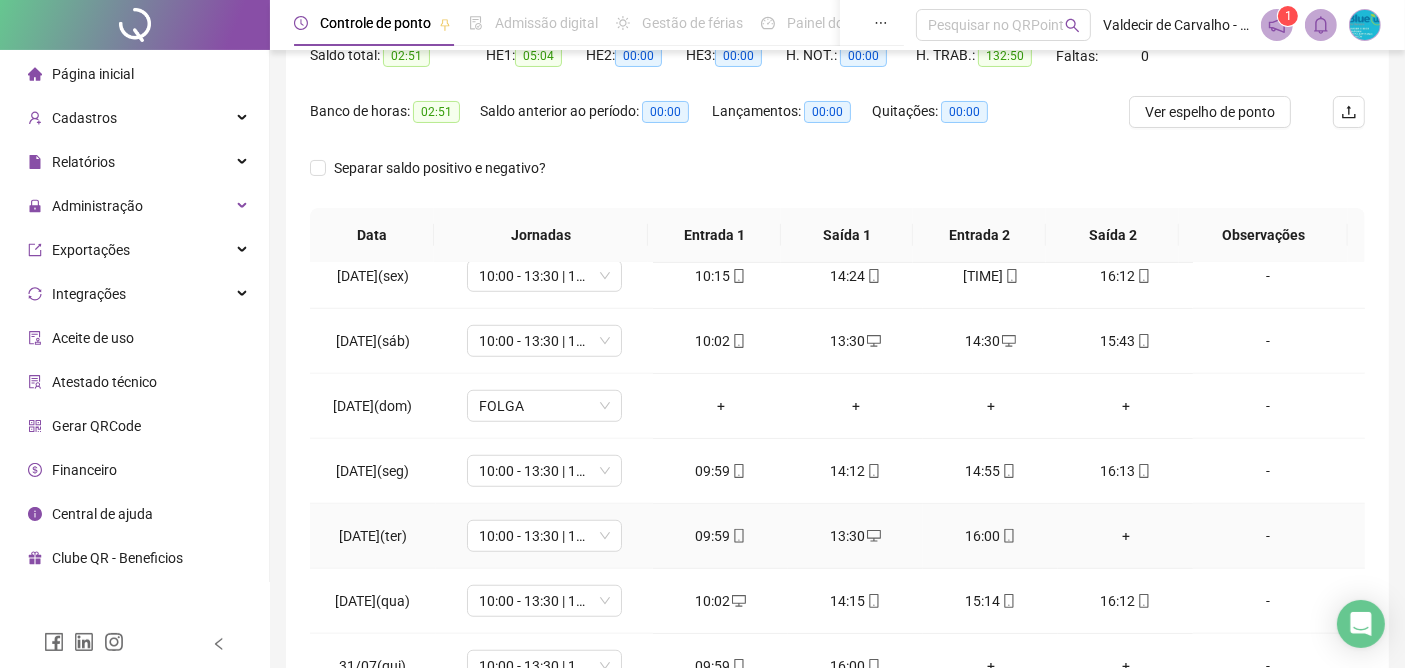click on "+" at bounding box center [1125, 536] 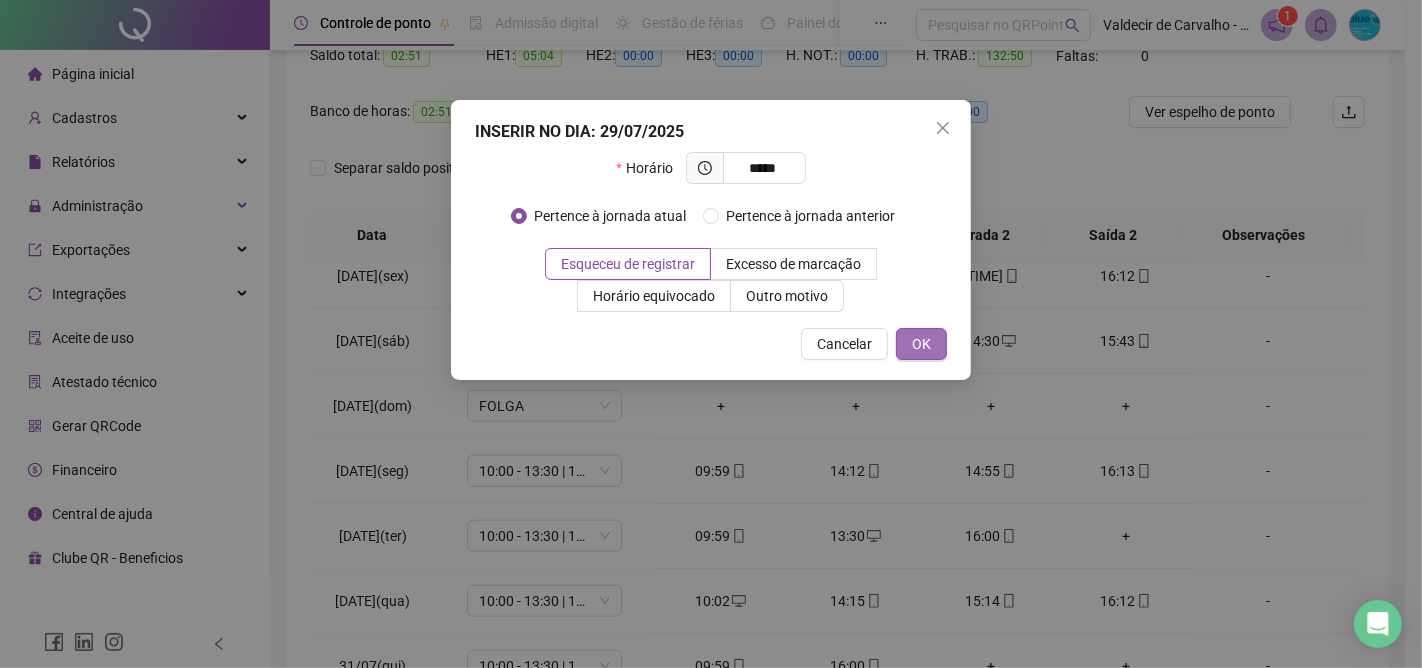 type on "*****" 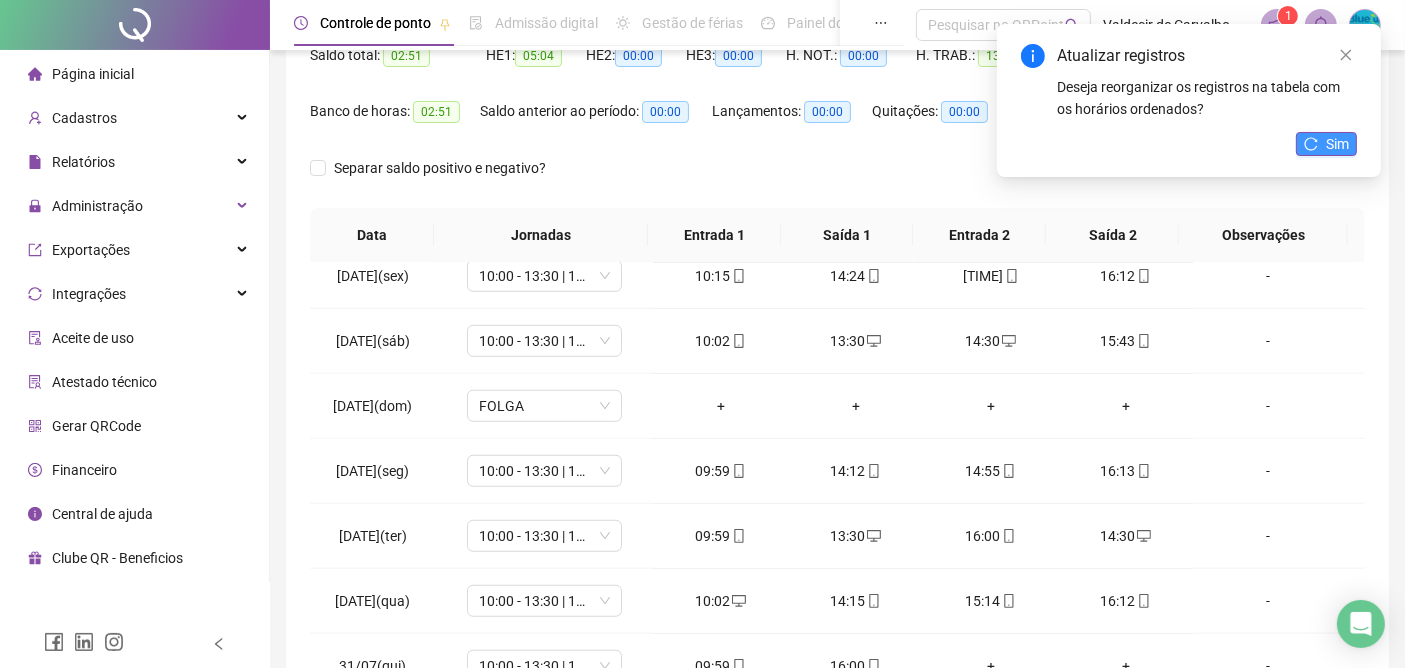 click on "Sim" at bounding box center [1337, 144] 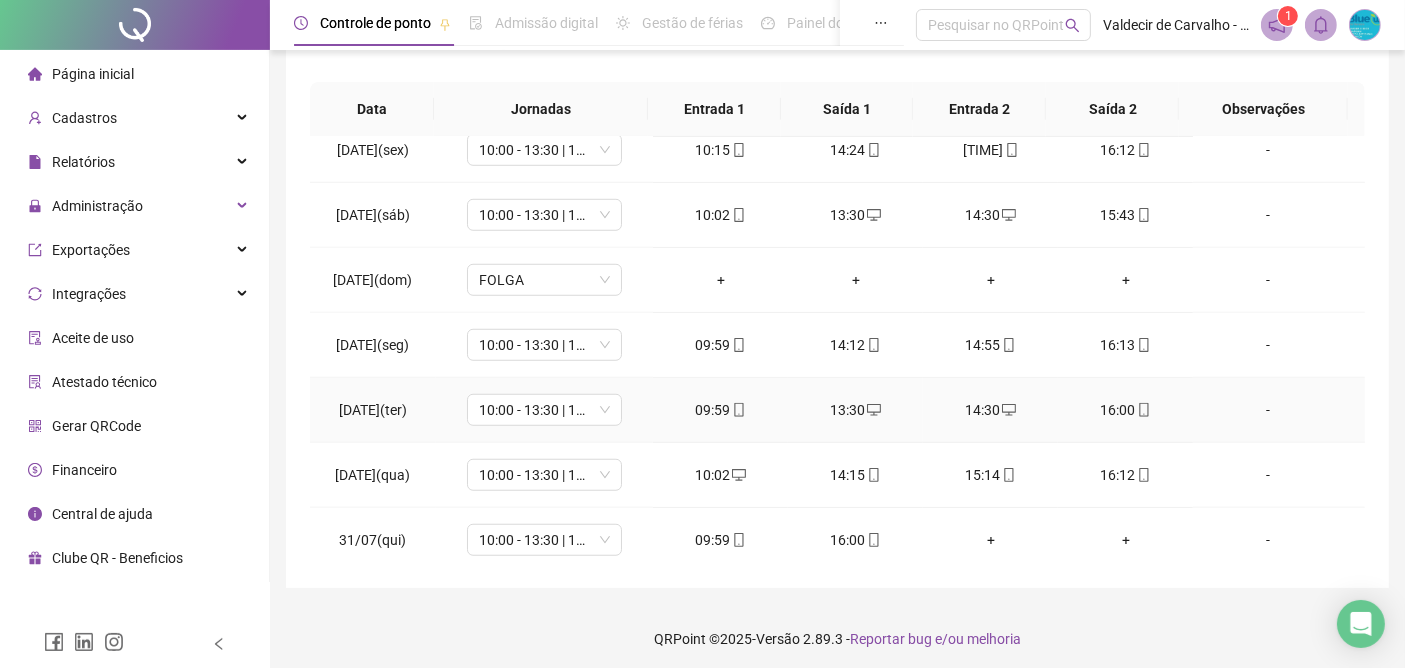 scroll, scrollTop: 353, scrollLeft: 0, axis: vertical 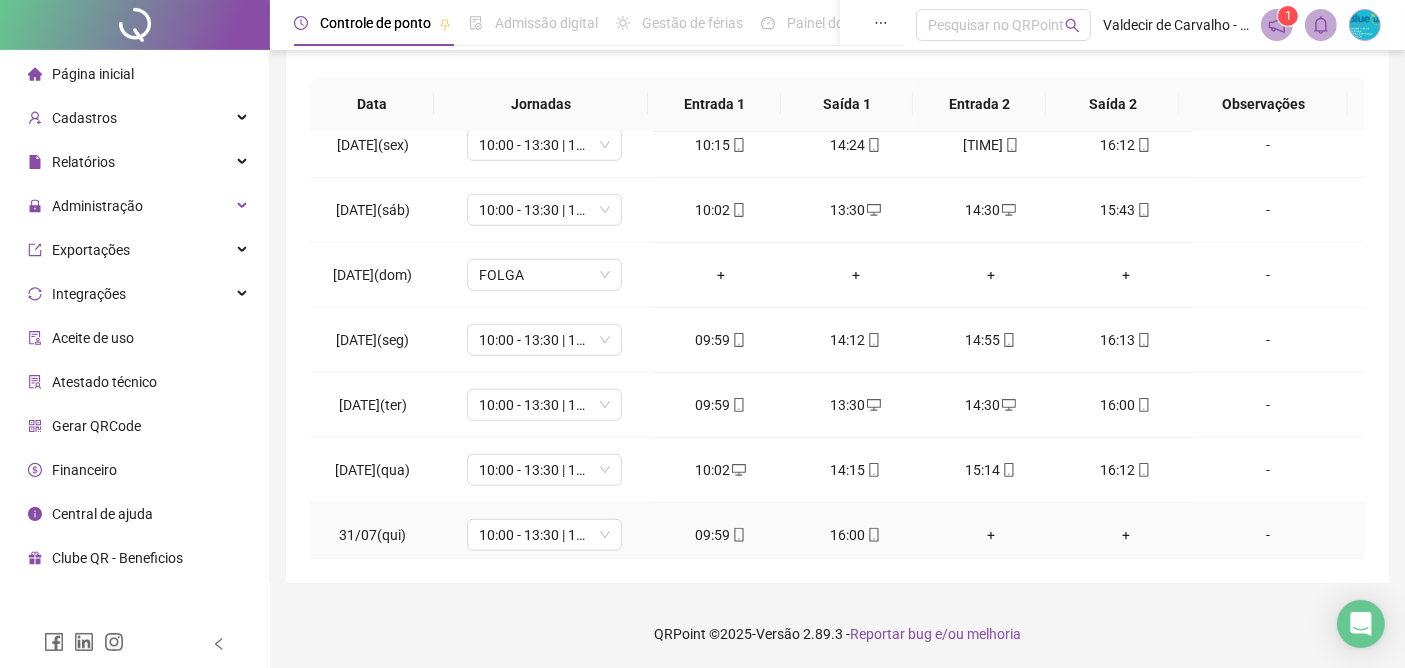 click on "+" at bounding box center (990, 535) 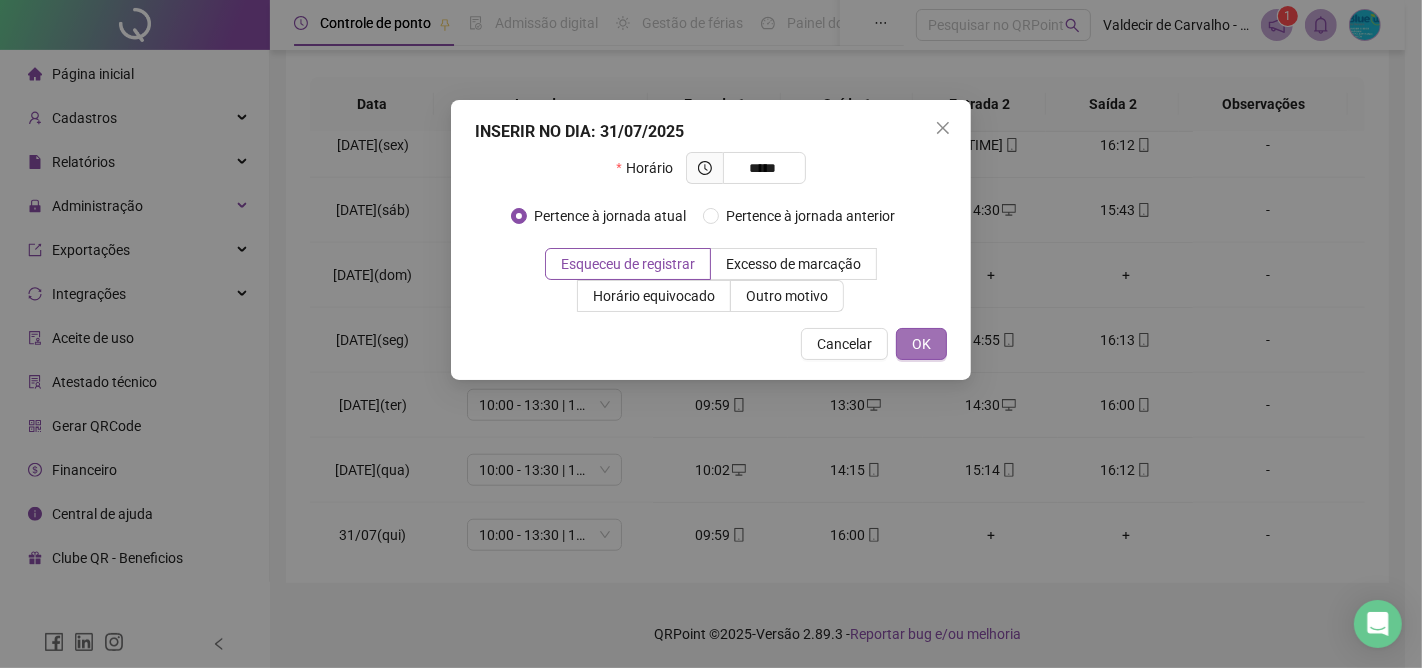 type on "*****" 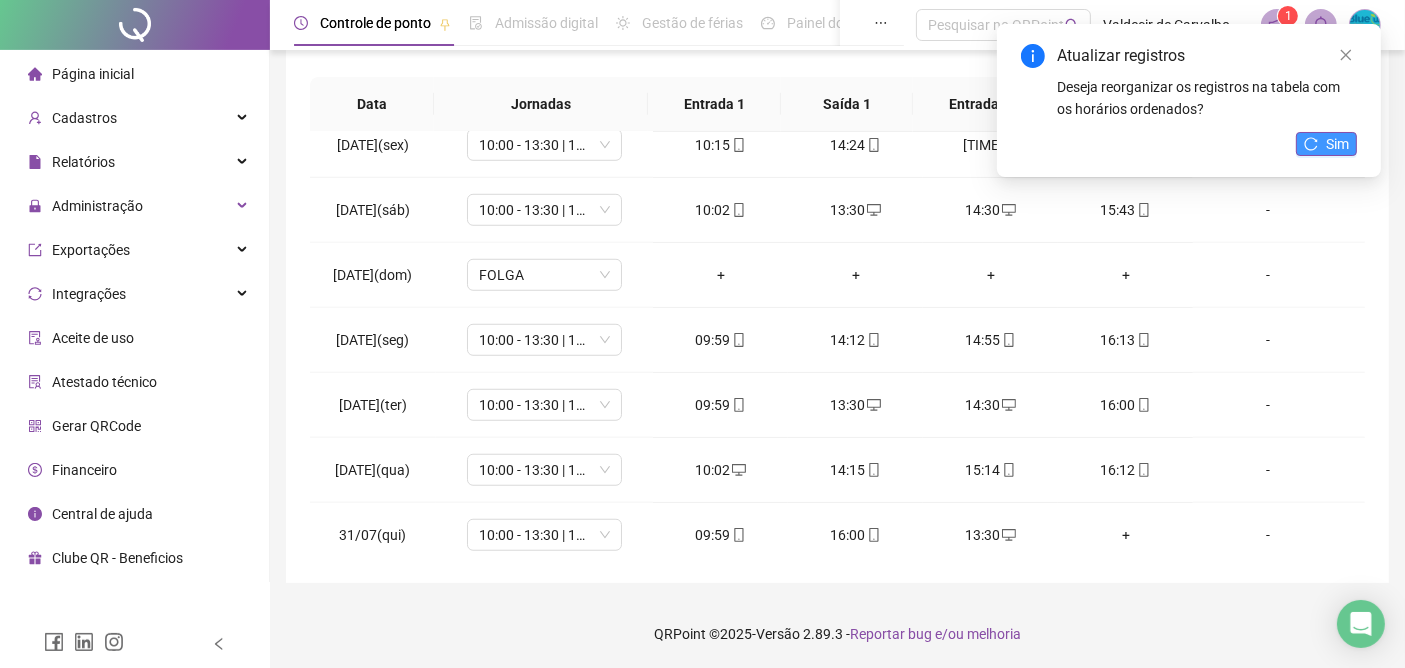 click on "Sim" at bounding box center [1337, 144] 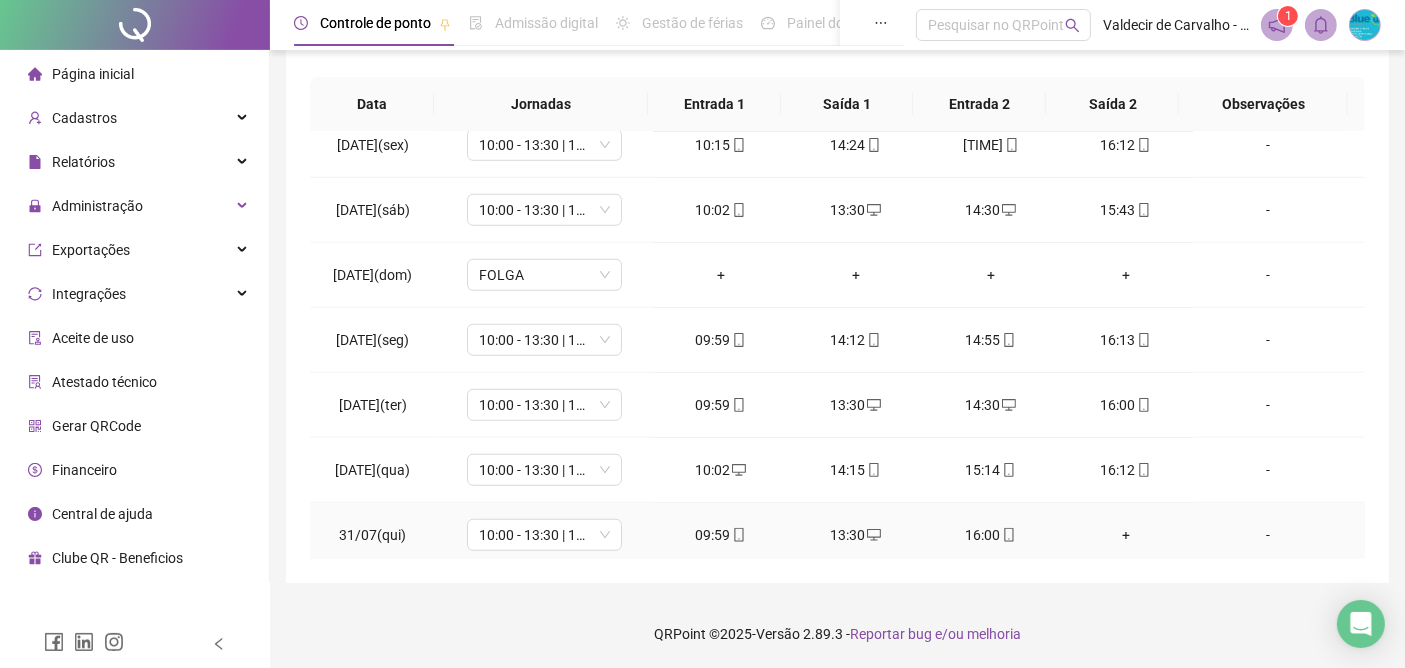 click on "+" at bounding box center (1125, 535) 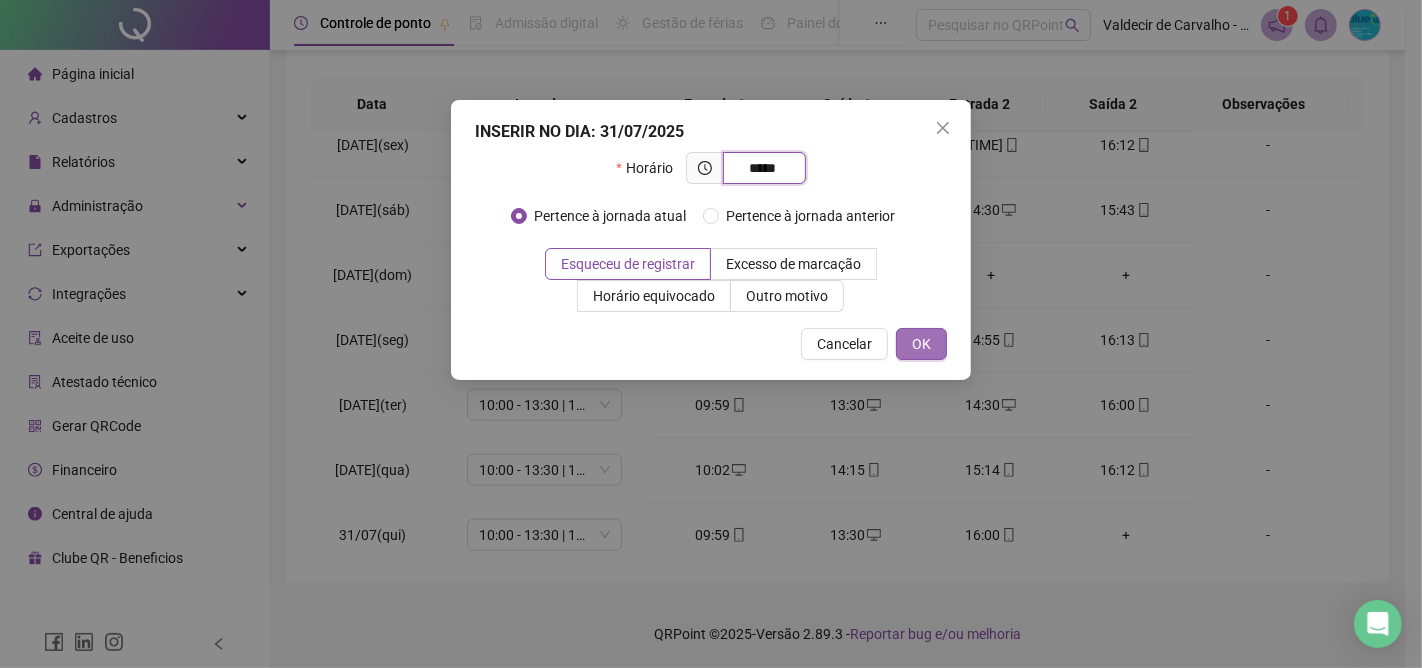 type on "*****" 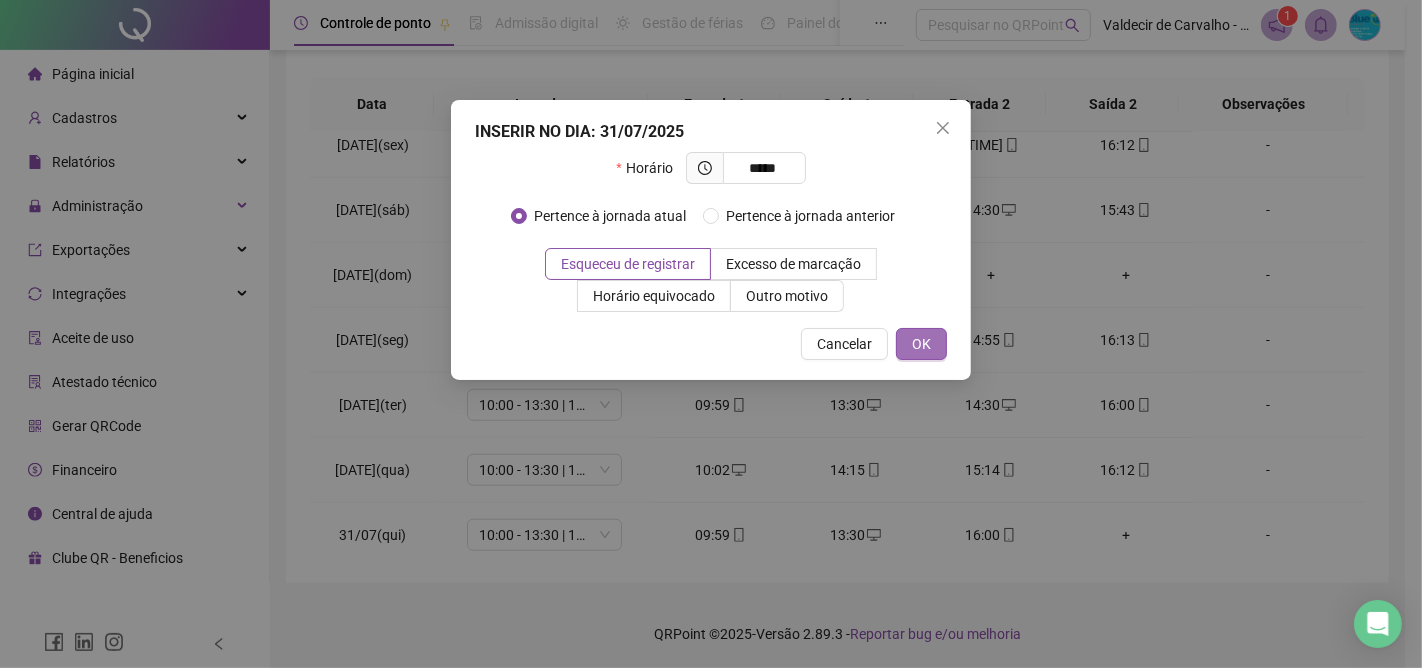 click on "OK" at bounding box center [921, 344] 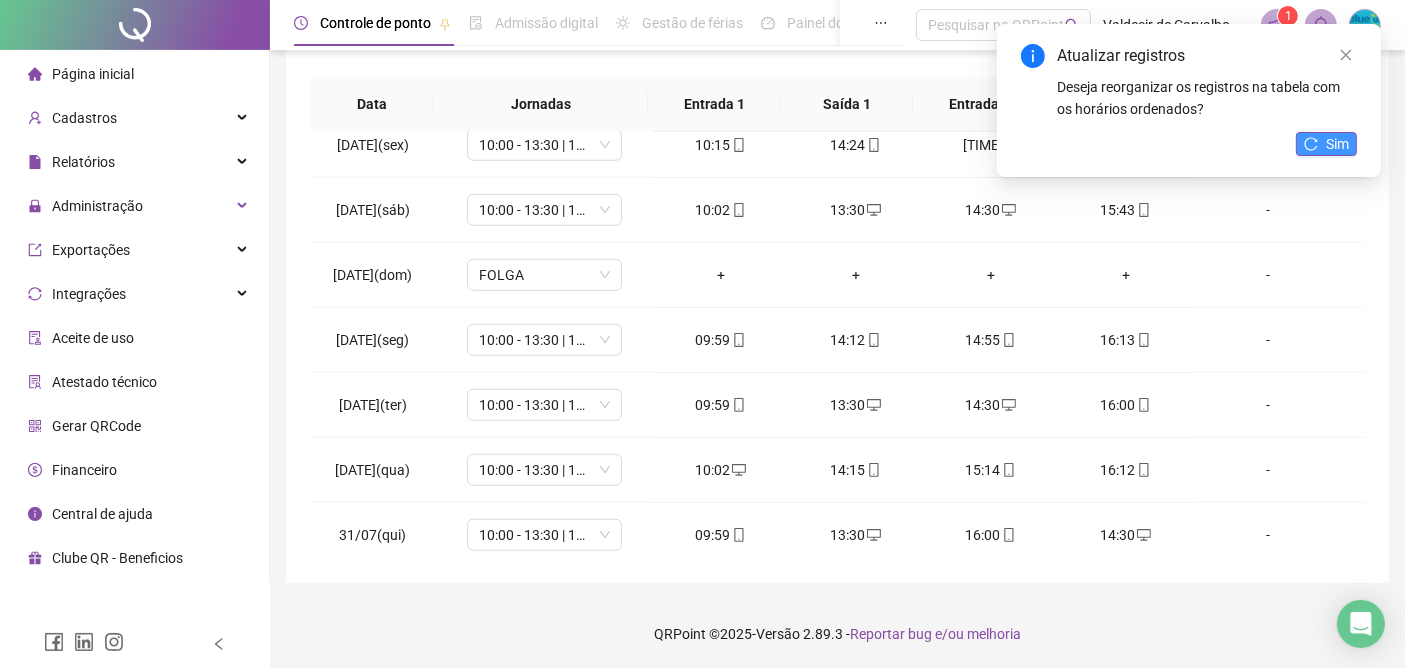 click on "Sim" at bounding box center (1337, 144) 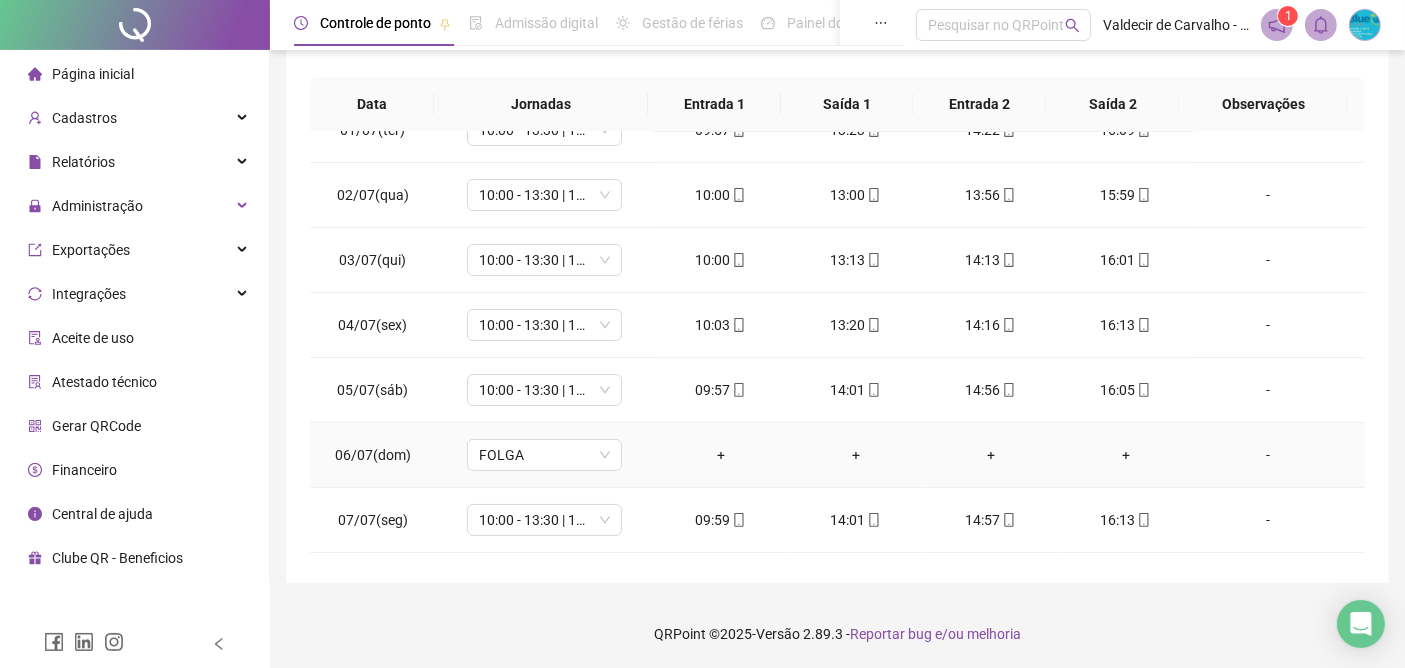 scroll, scrollTop: 0, scrollLeft: 0, axis: both 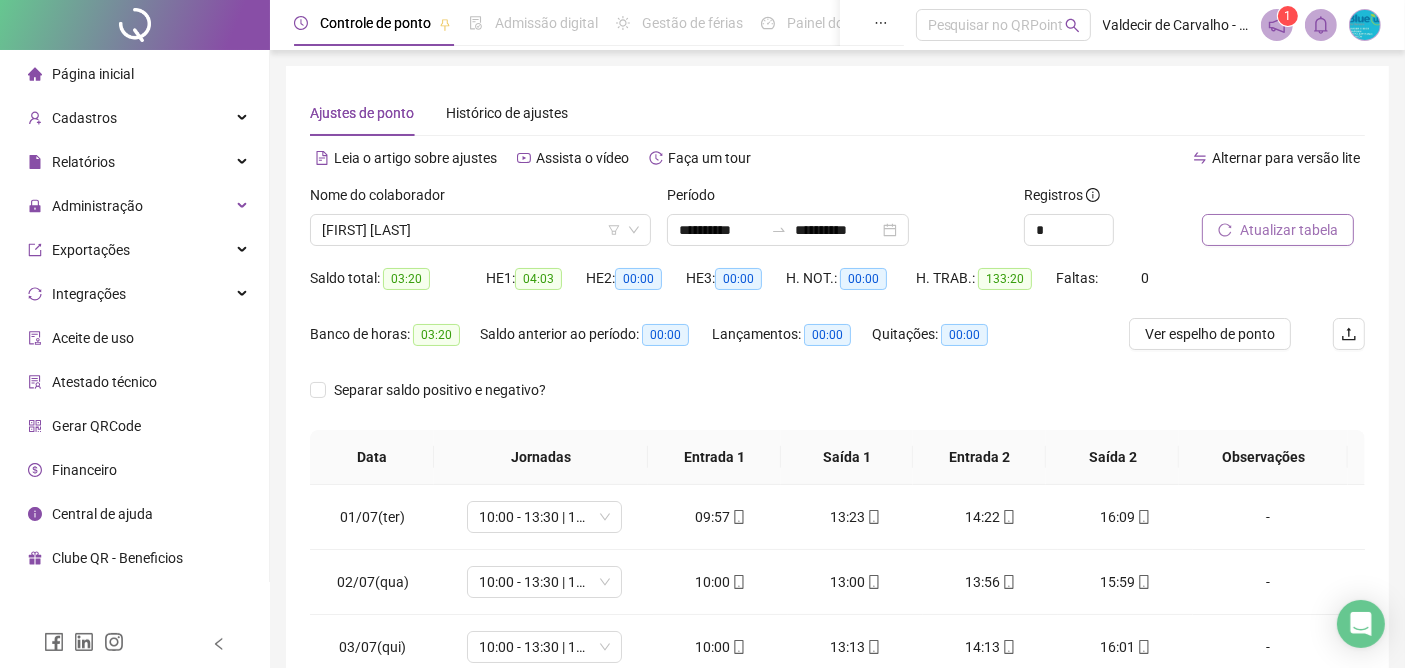 click on "Atualizar tabela" at bounding box center [1289, 230] 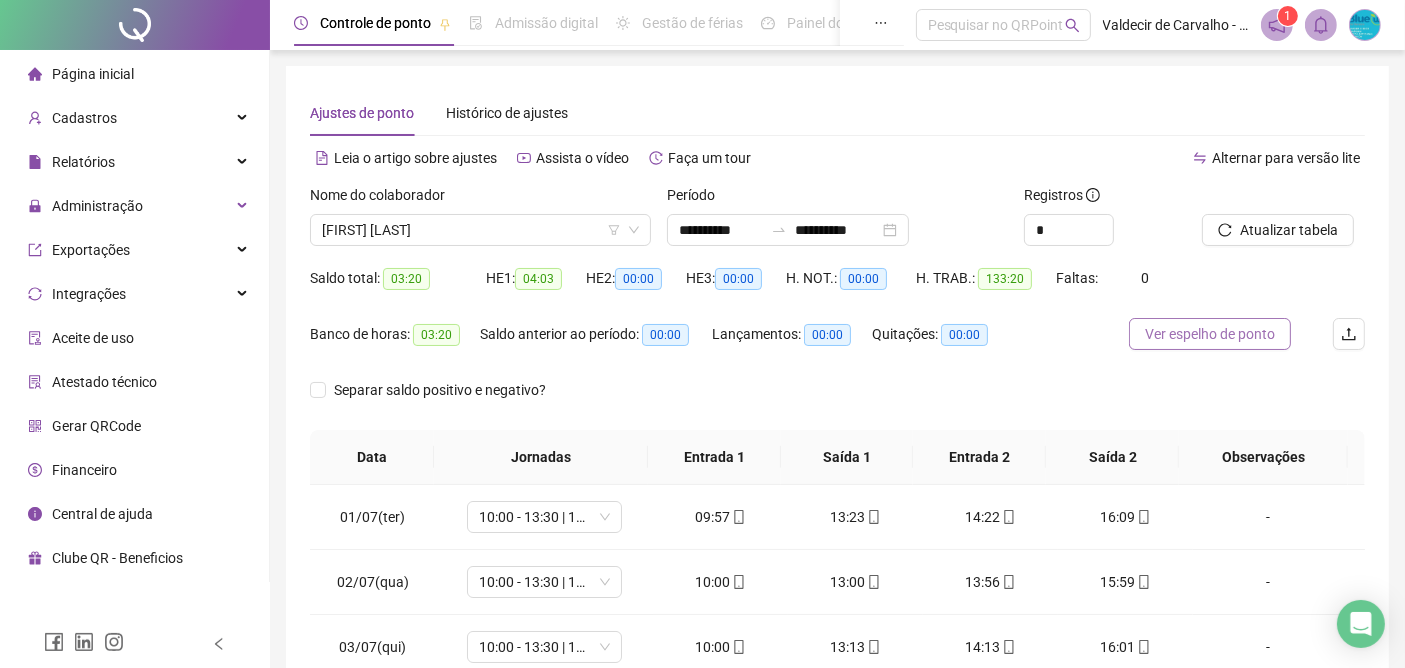 click on "Ver espelho de ponto" at bounding box center [1210, 334] 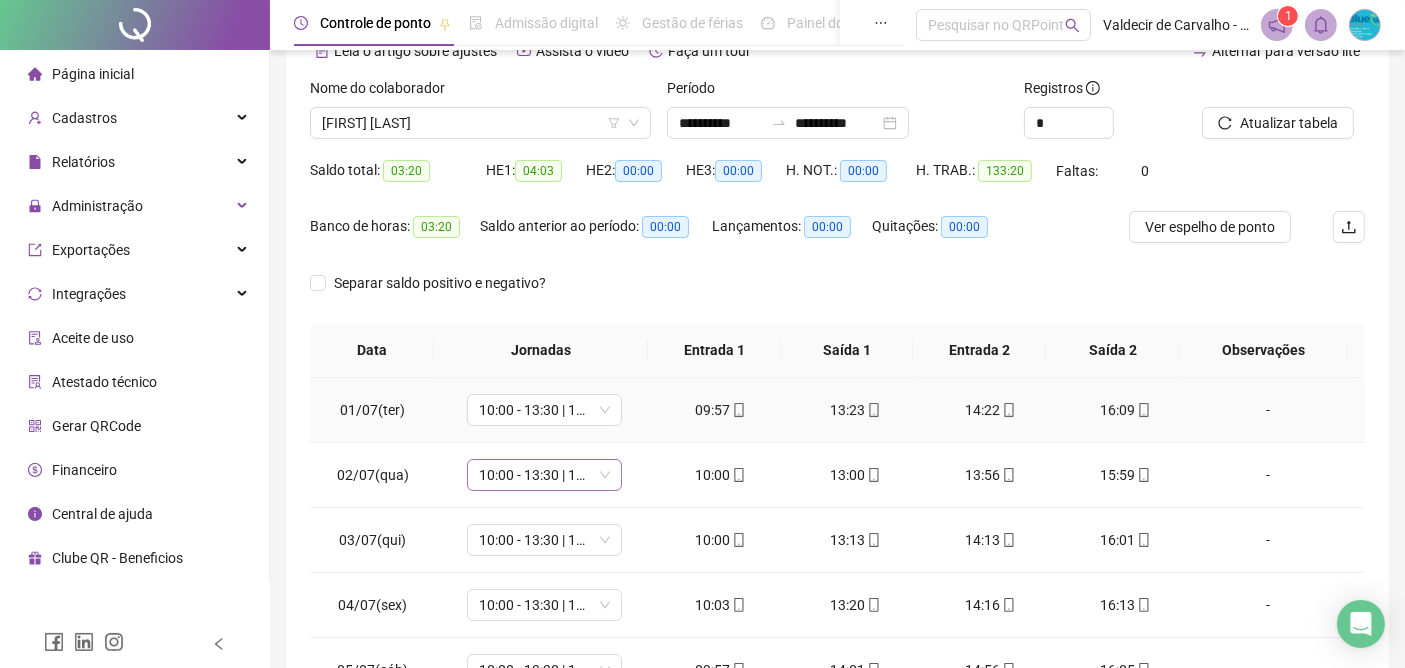scroll, scrollTop: 111, scrollLeft: 0, axis: vertical 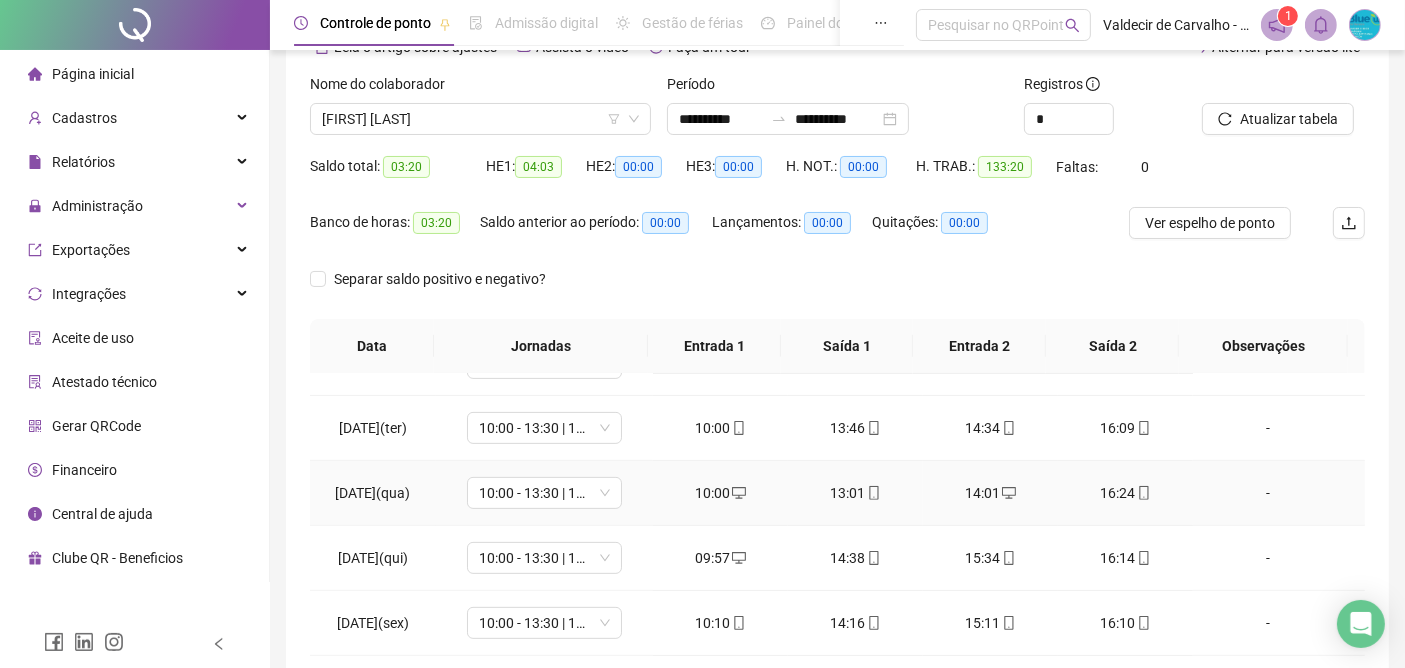 click on "-" at bounding box center (1268, 493) 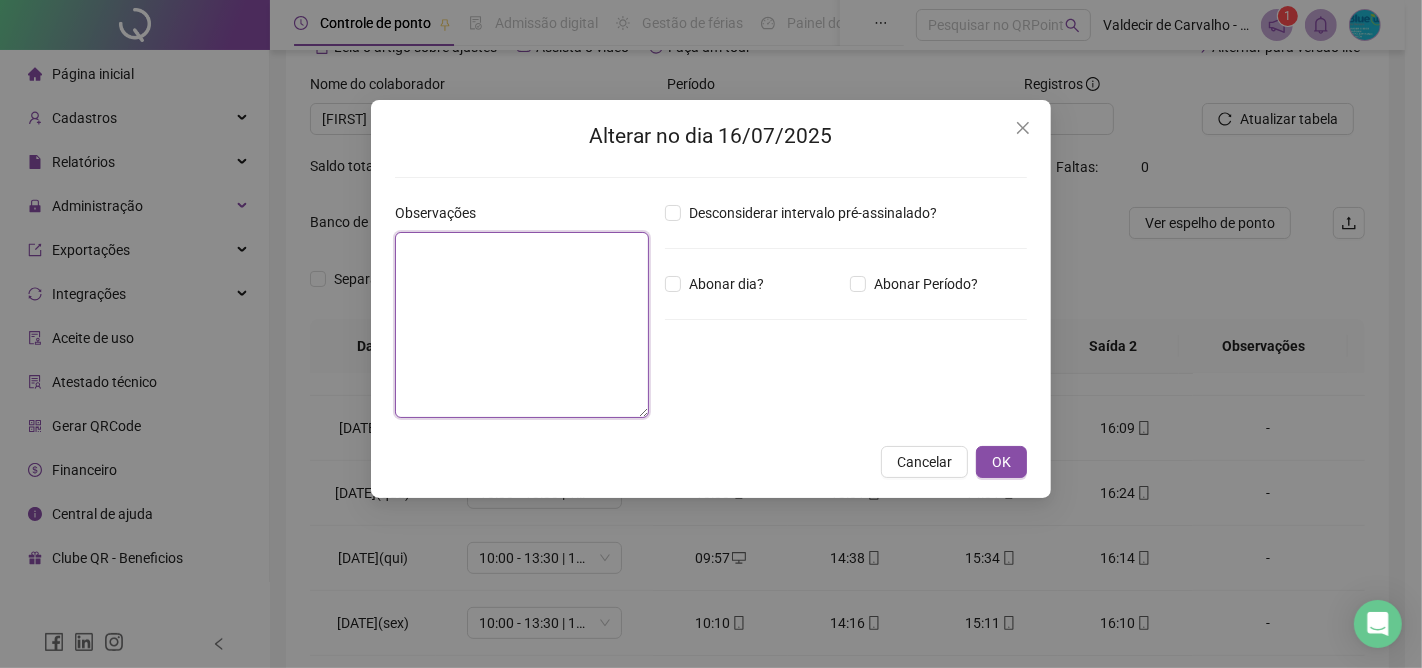 click at bounding box center (522, 325) 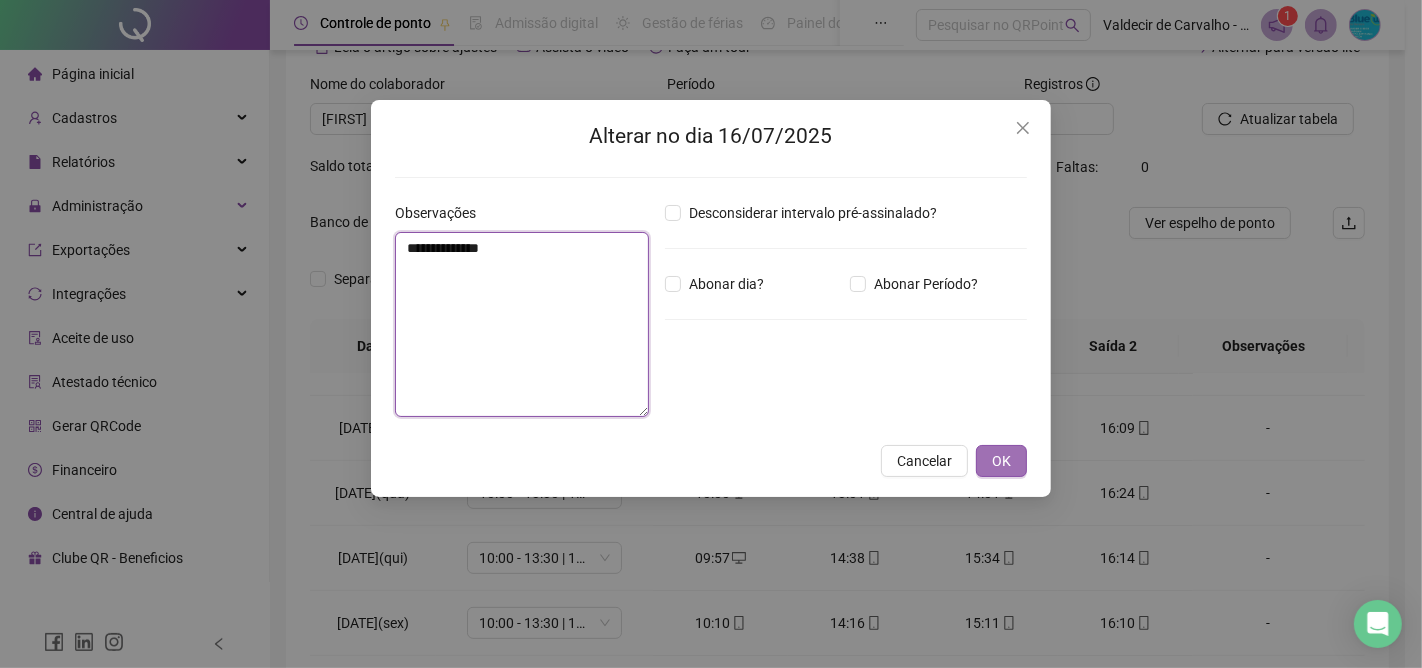 type on "**********" 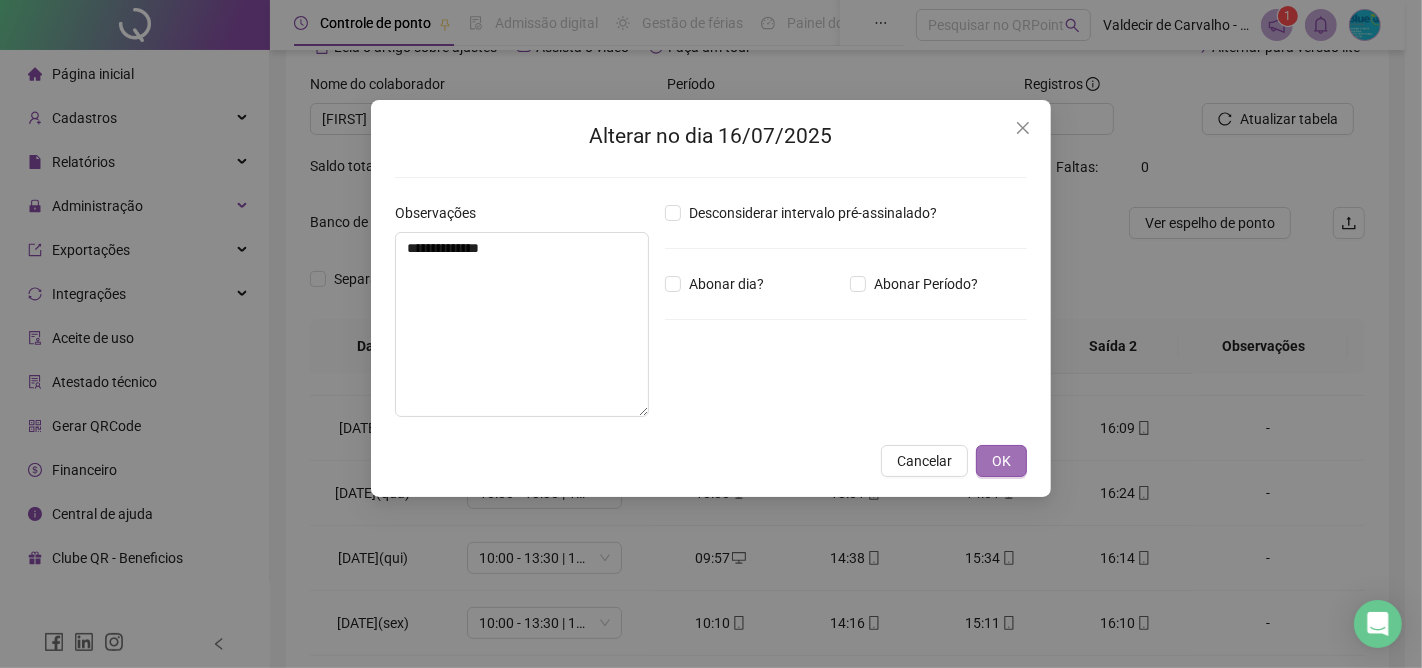 click on "OK" at bounding box center (1001, 461) 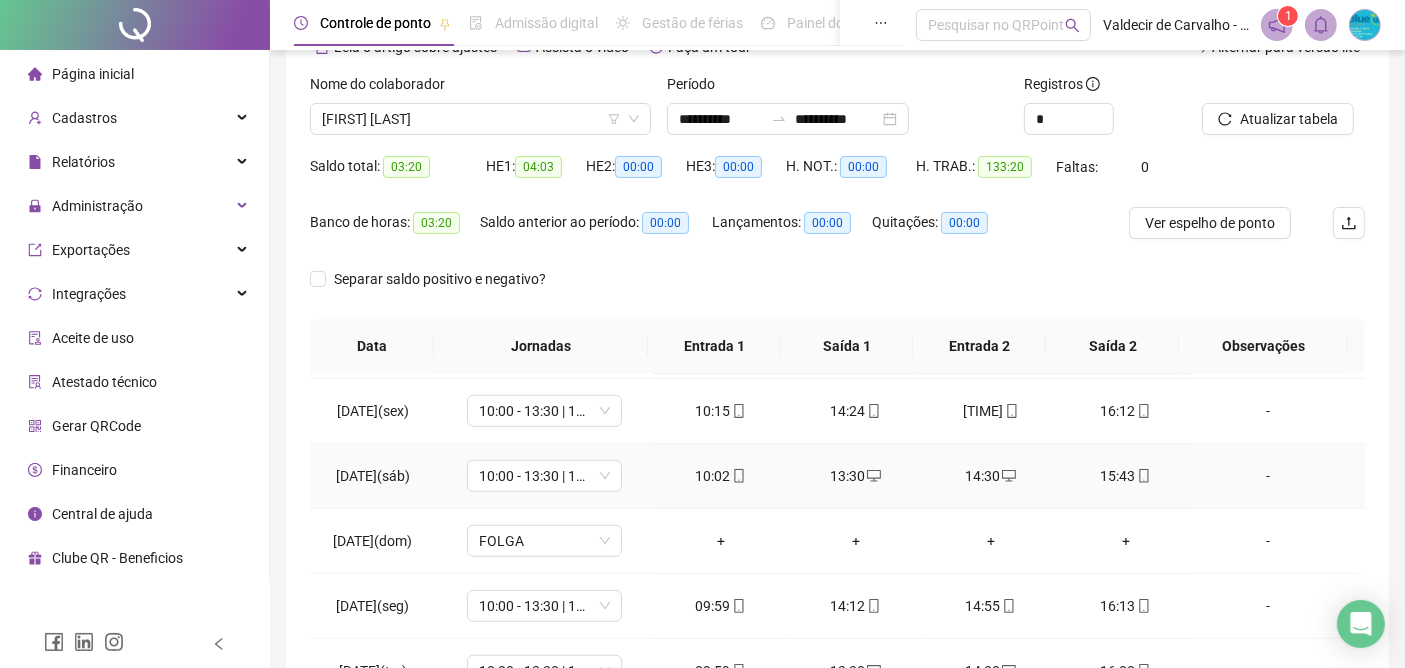 scroll, scrollTop: 1579, scrollLeft: 0, axis: vertical 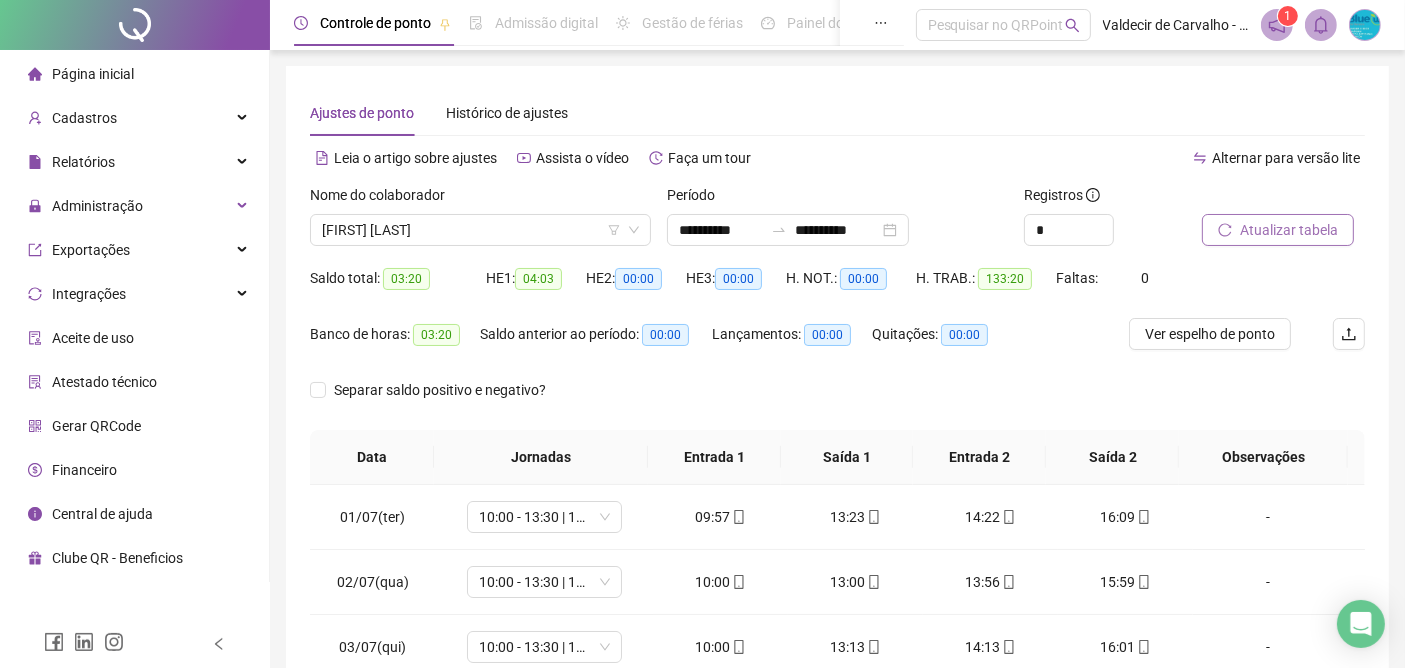 click on "Atualizar tabela" at bounding box center [1289, 230] 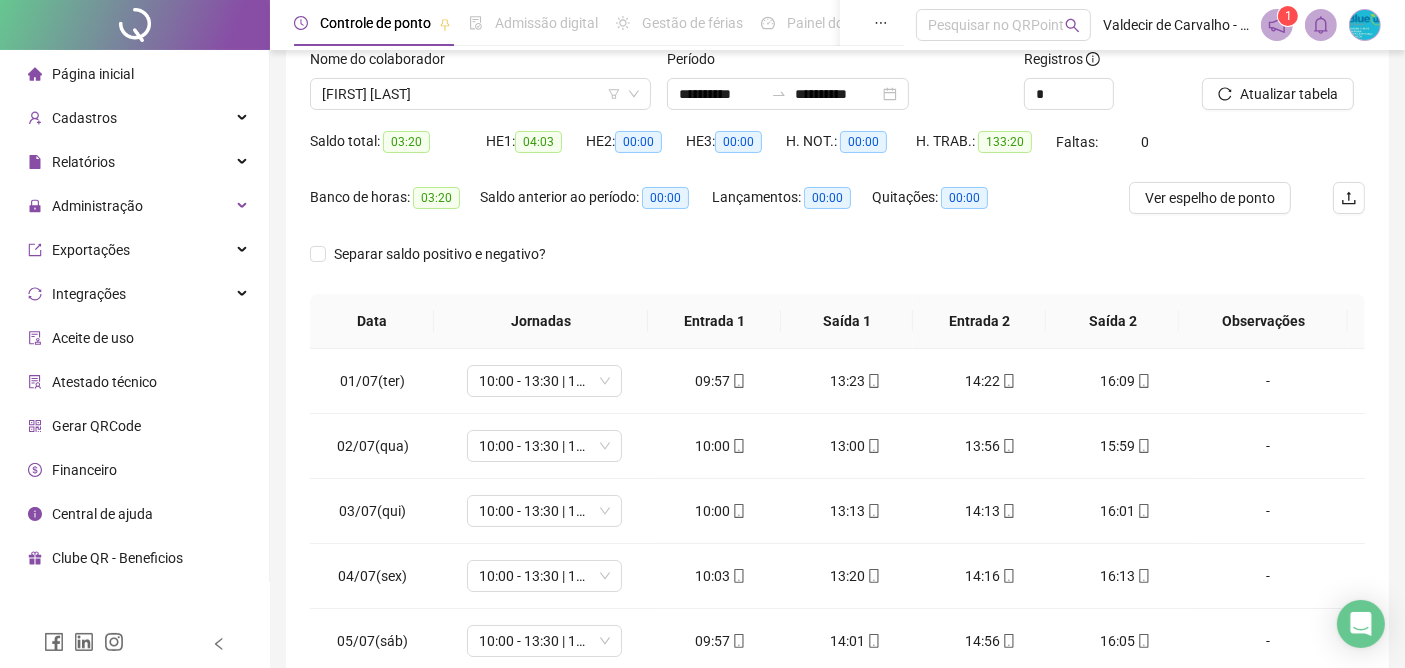 scroll, scrollTop: 0, scrollLeft: 0, axis: both 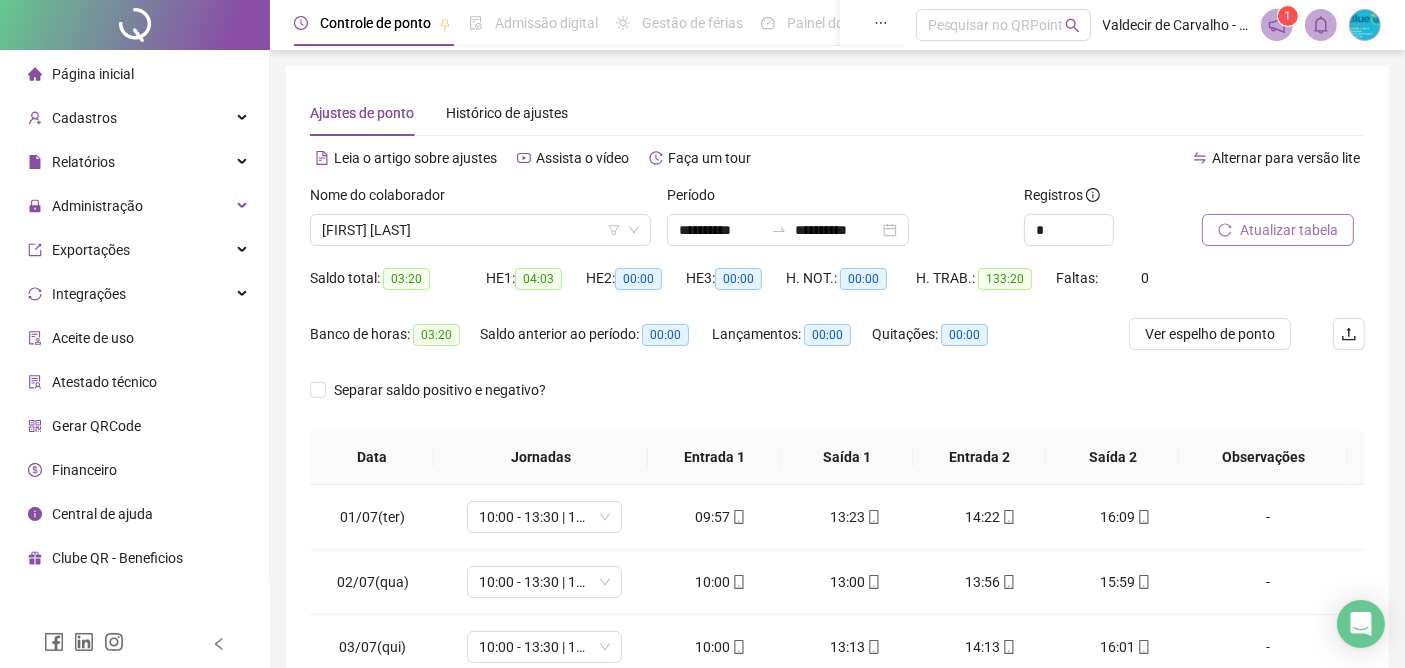 click on "Atualizar tabela" at bounding box center [1289, 230] 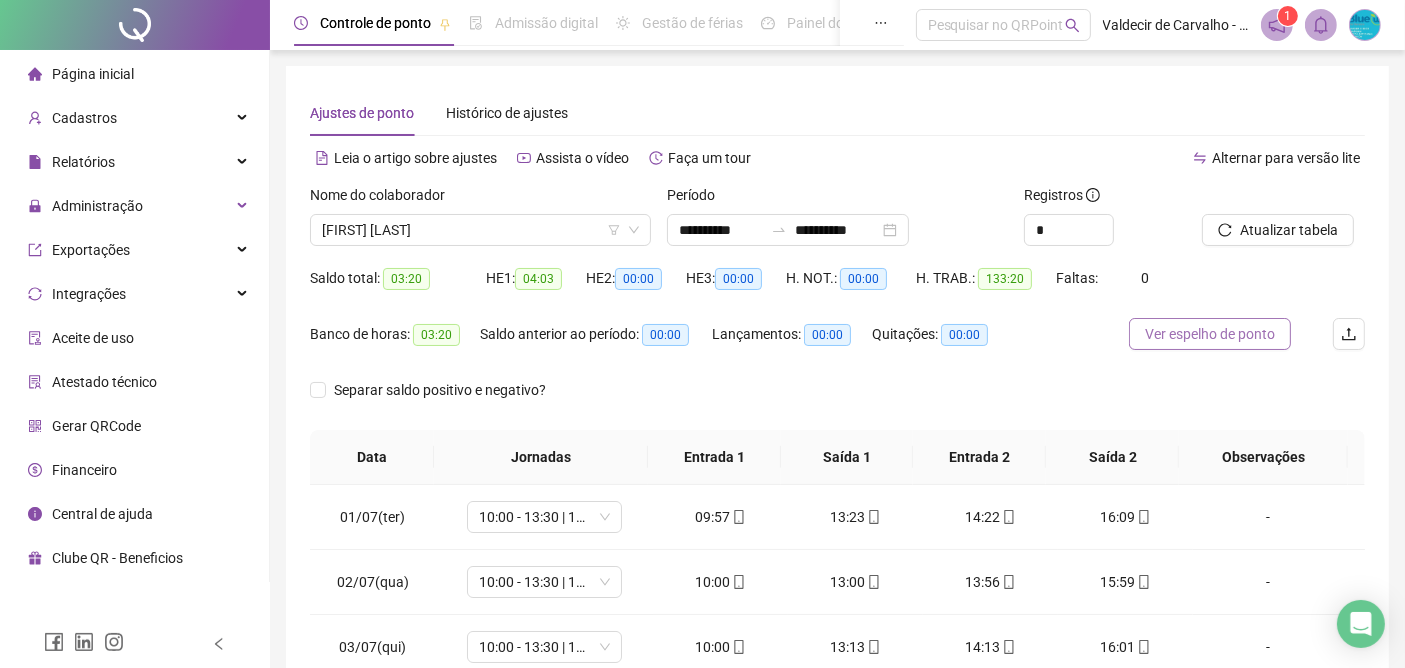 click on "Ver espelho de ponto" at bounding box center (1210, 334) 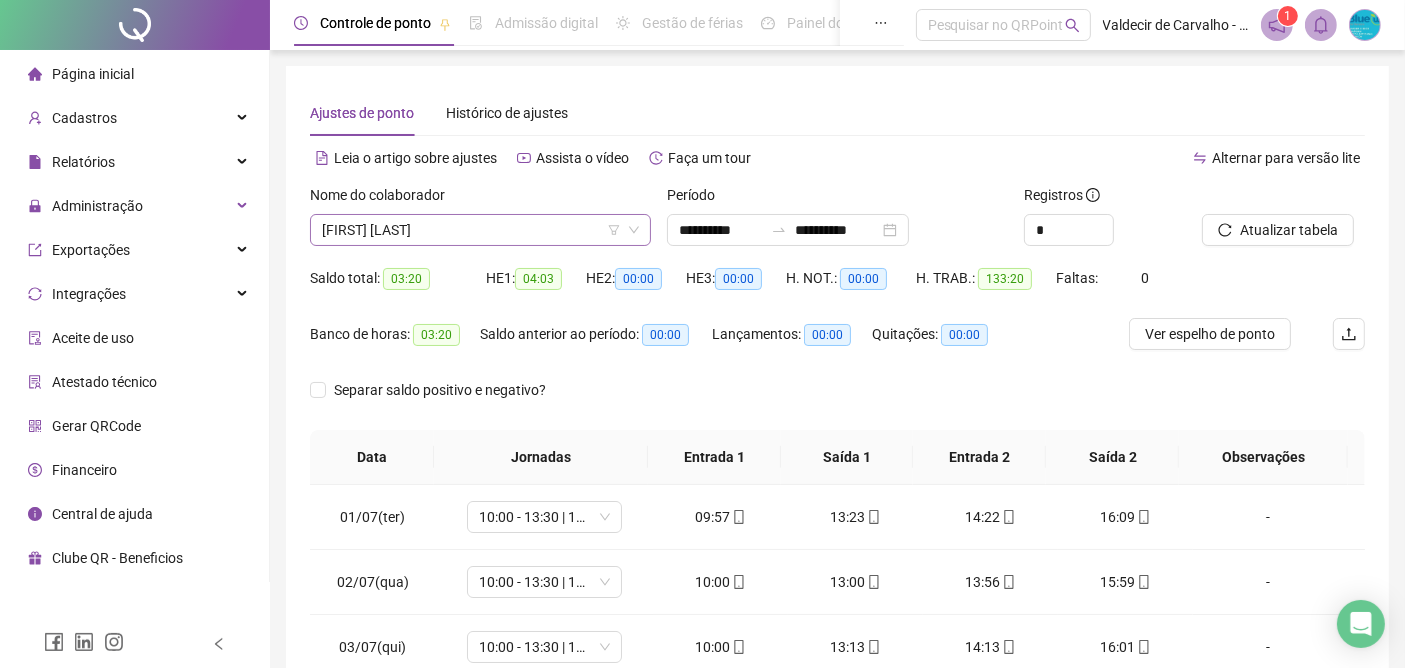 click on "[FIRST] [LAST]" at bounding box center (480, 230) 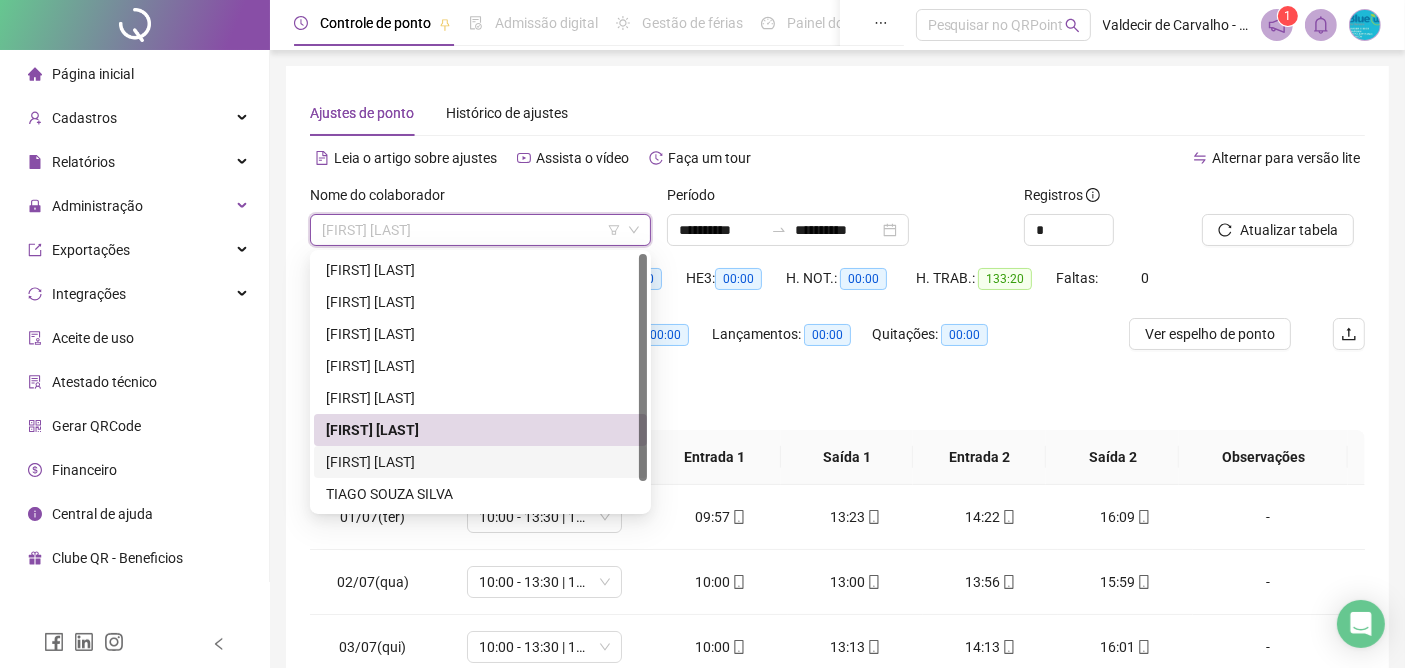 click on "[FIRST] [LAST]" at bounding box center [480, 462] 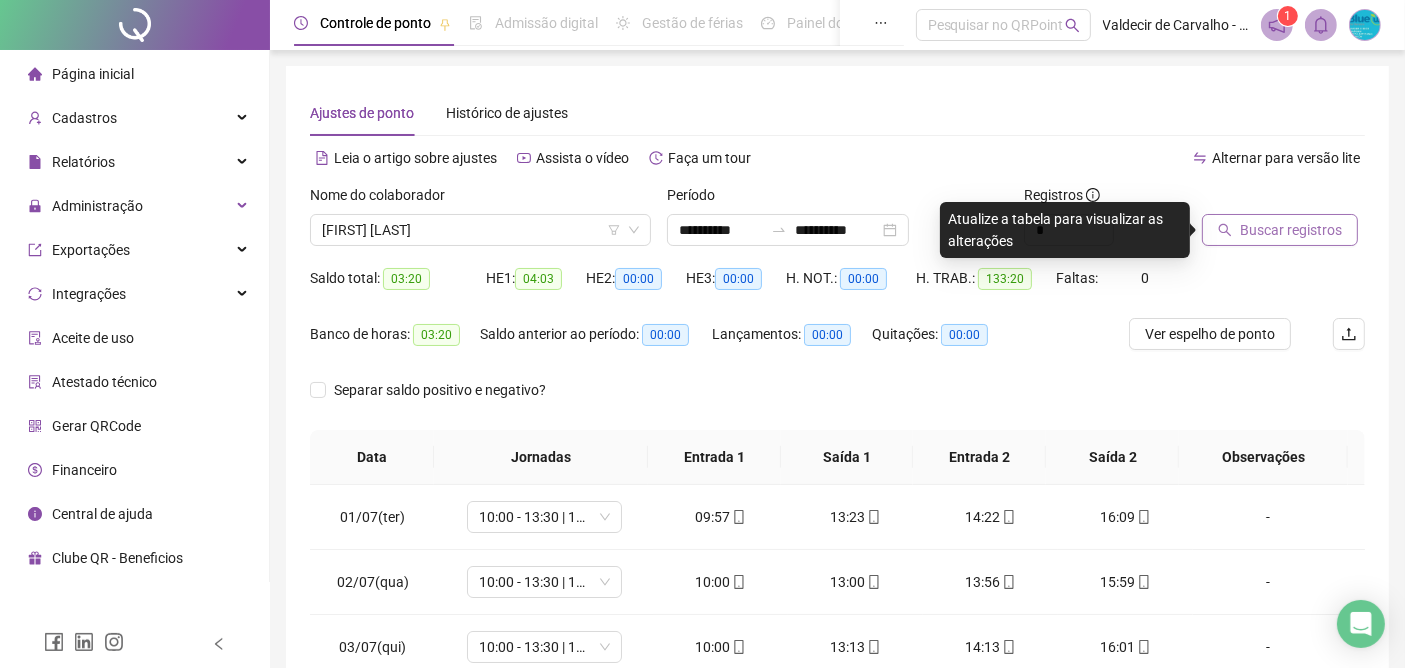 click on "Buscar registros" at bounding box center (1291, 230) 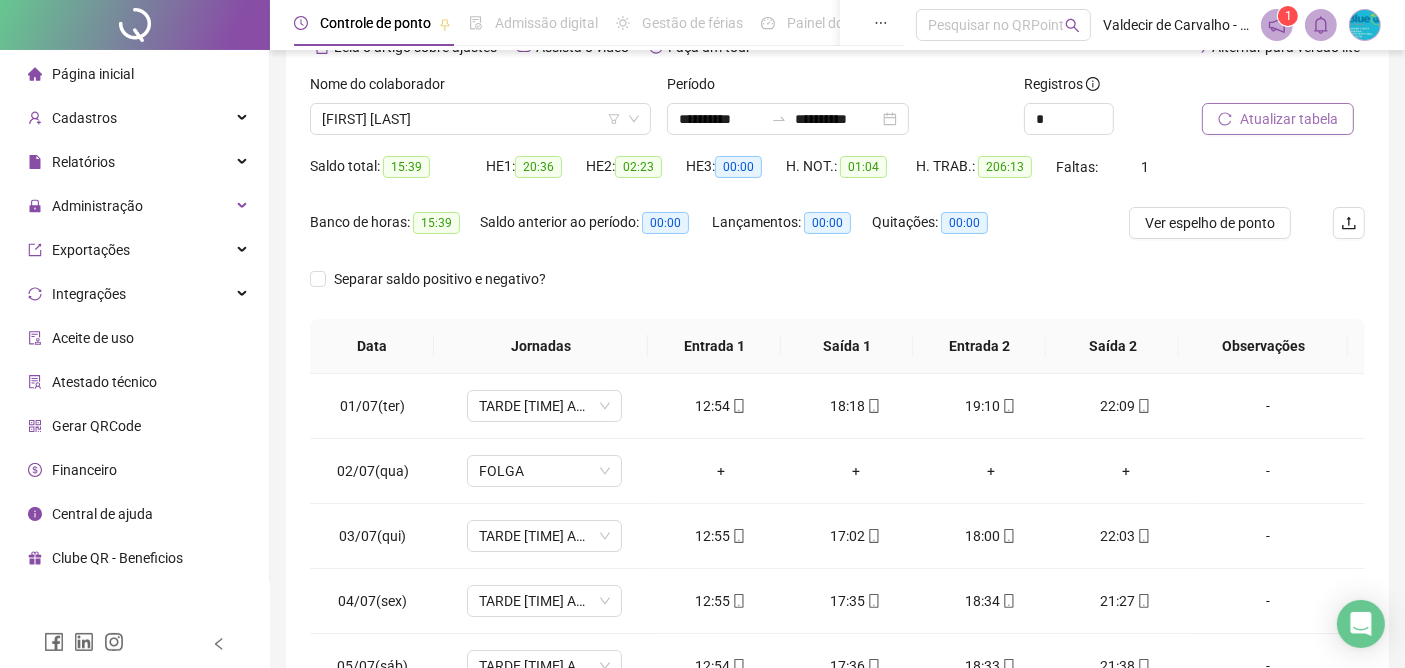 scroll, scrollTop: 222, scrollLeft: 0, axis: vertical 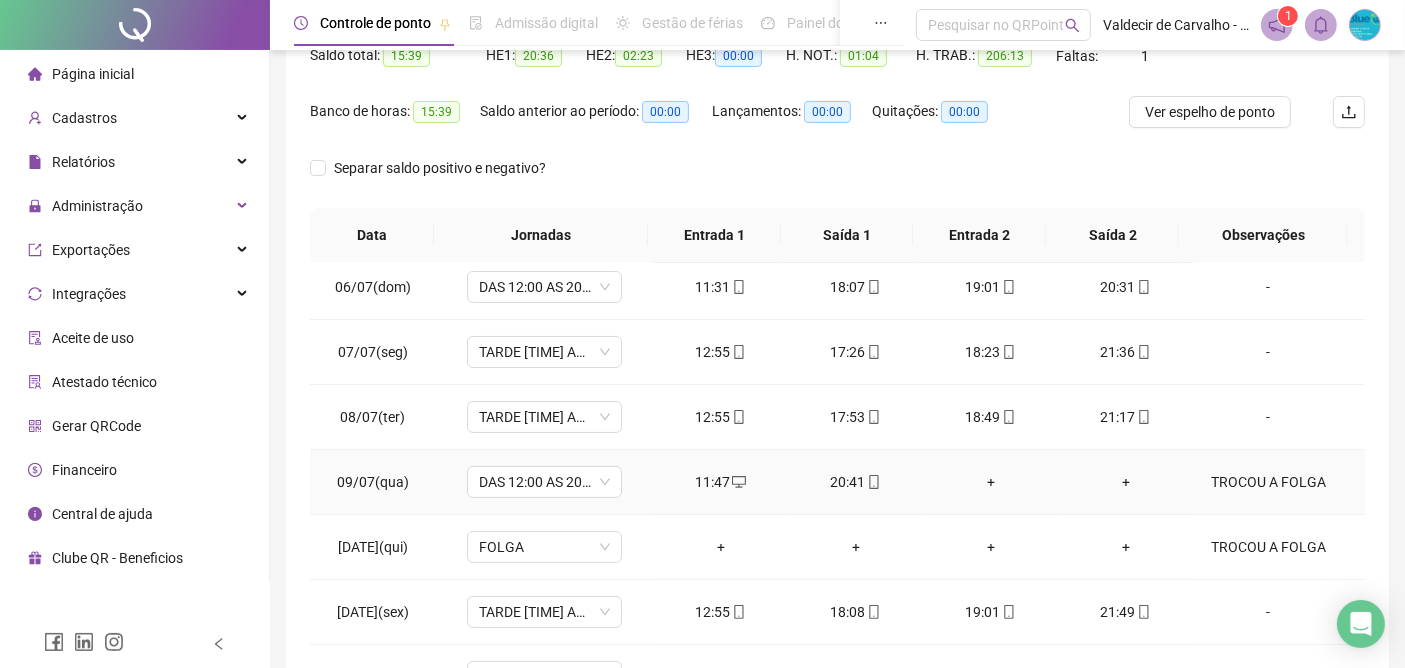 click on "TROCOU A FOLGA" at bounding box center (1268, 482) 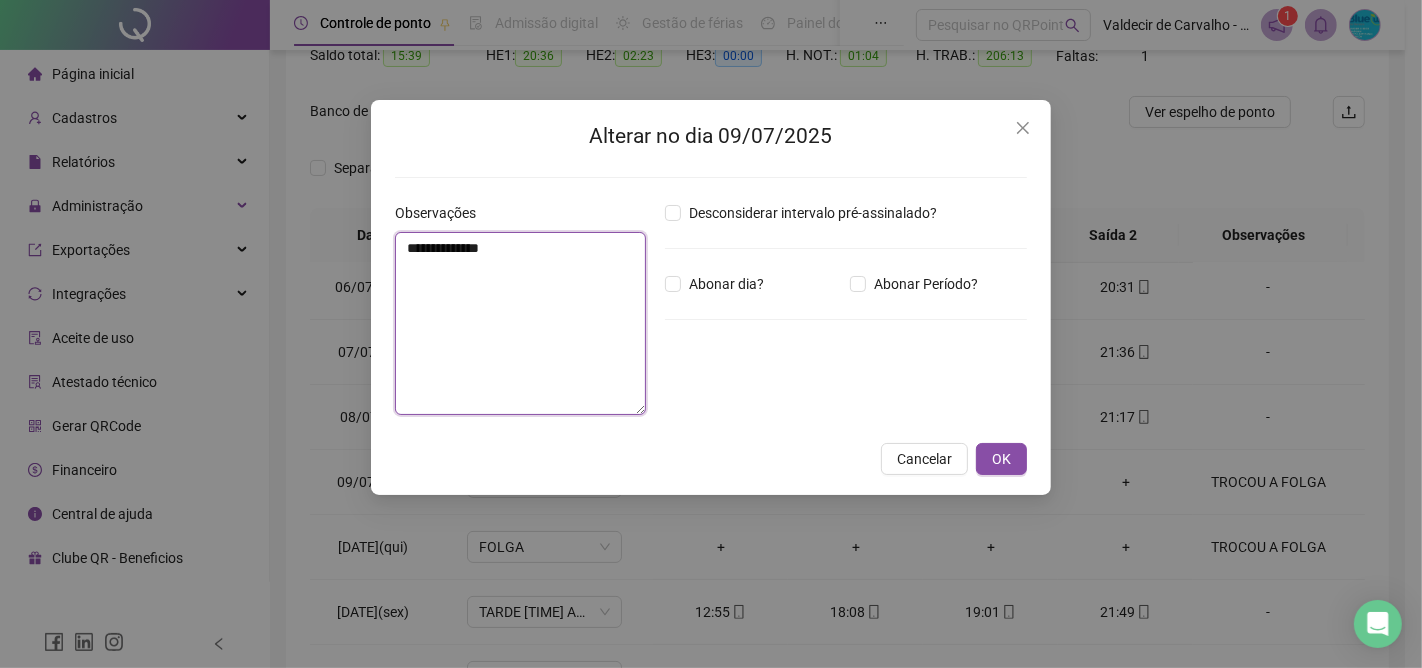 click on "**********" at bounding box center (520, 323) 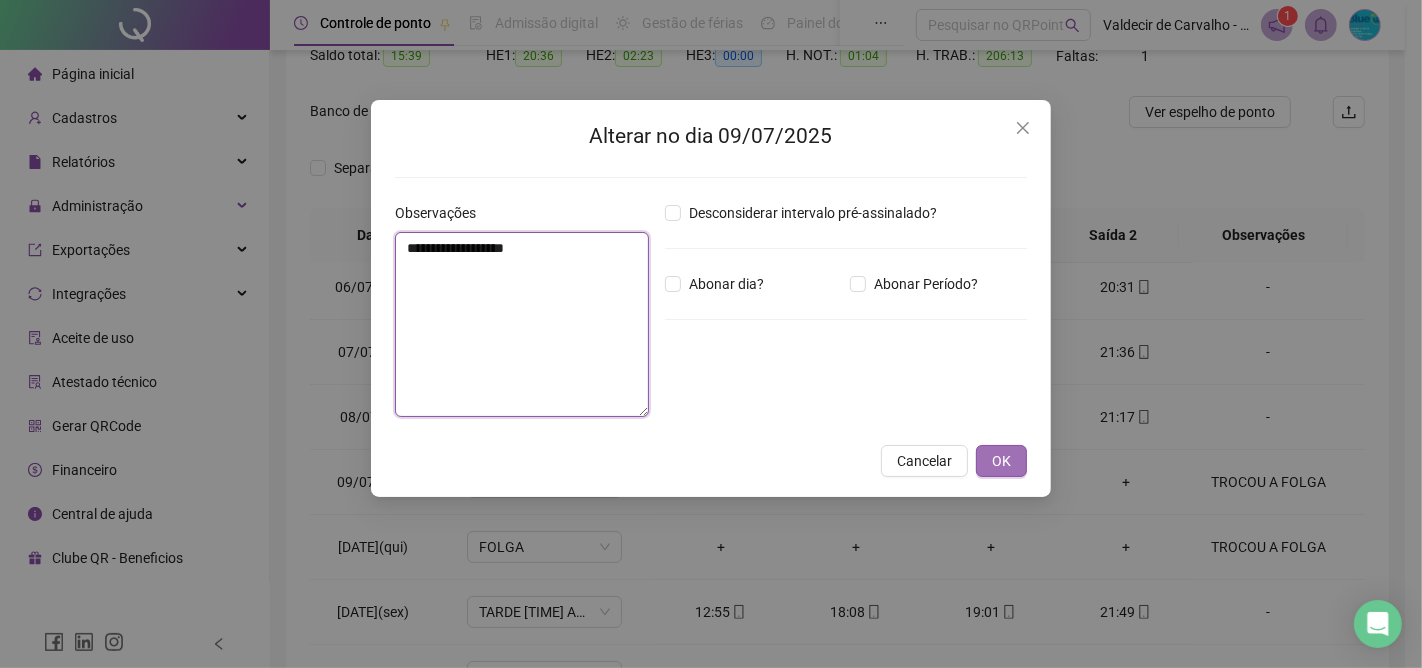 type on "**********" 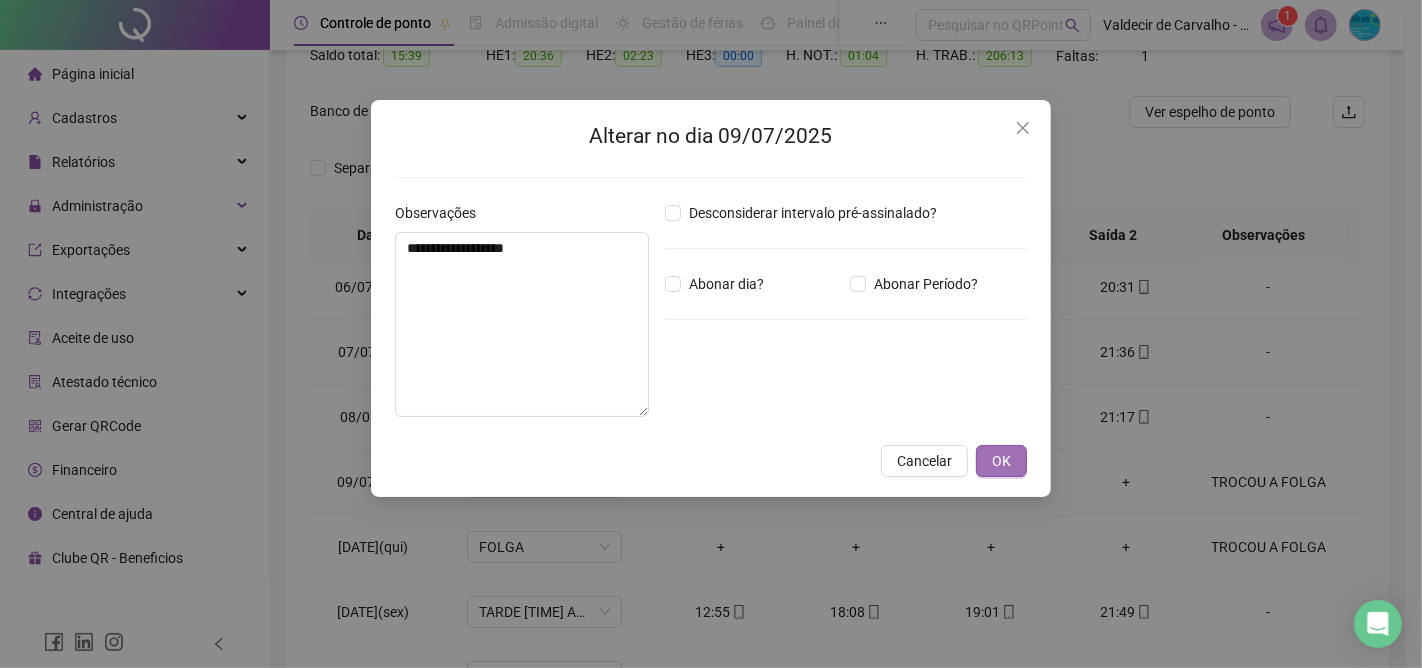 click on "OK" at bounding box center (1001, 461) 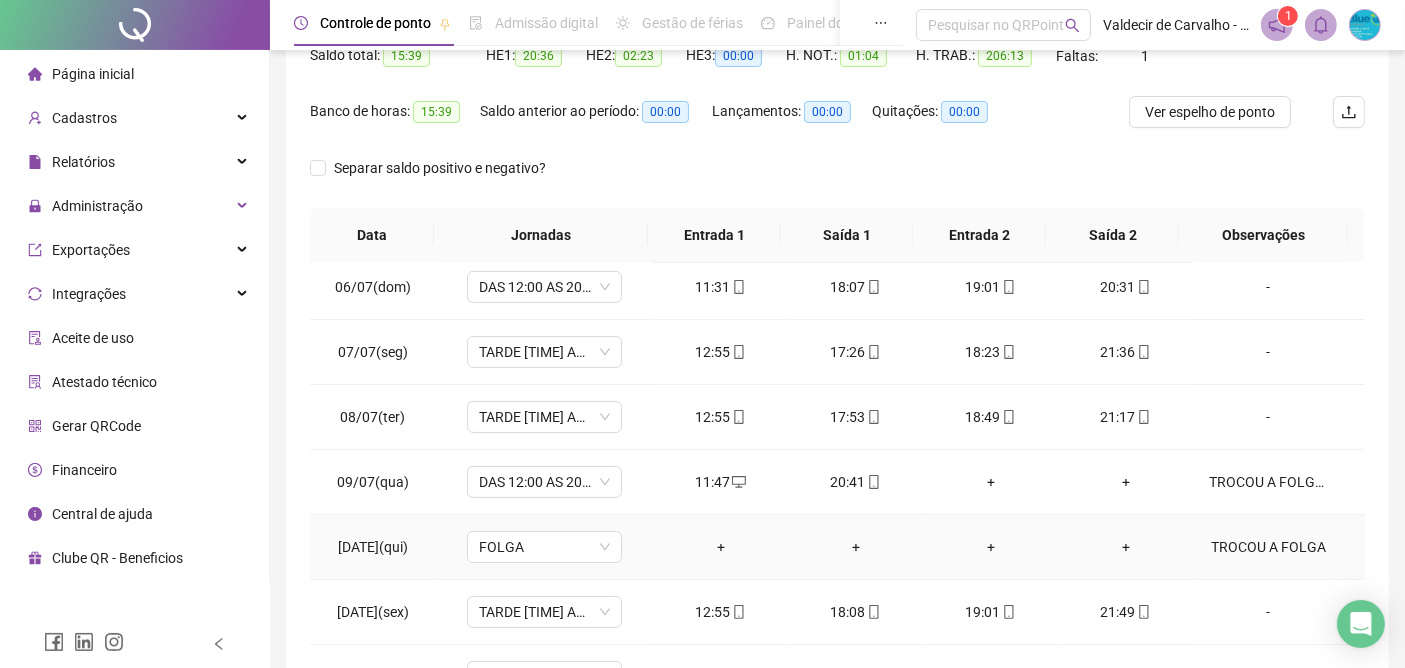 click on "TROCOU A FOLGA" at bounding box center (1268, 547) 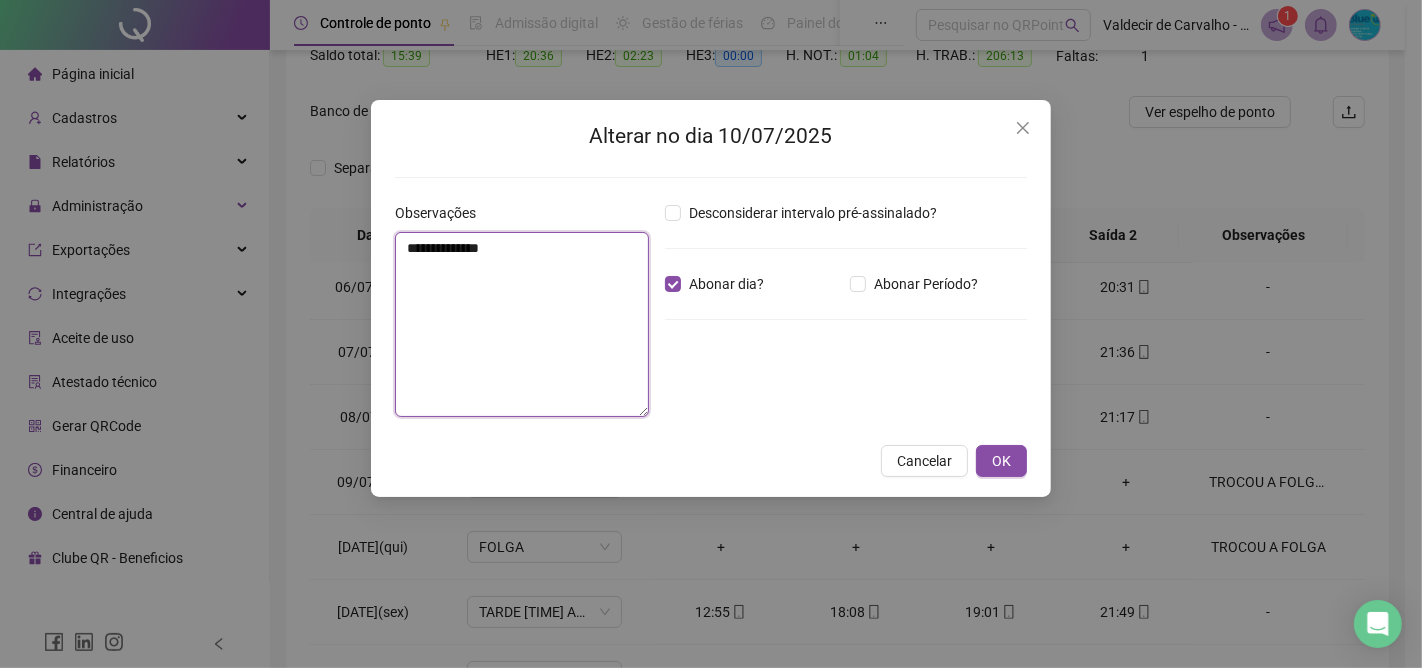 click on "**********" at bounding box center [522, 324] 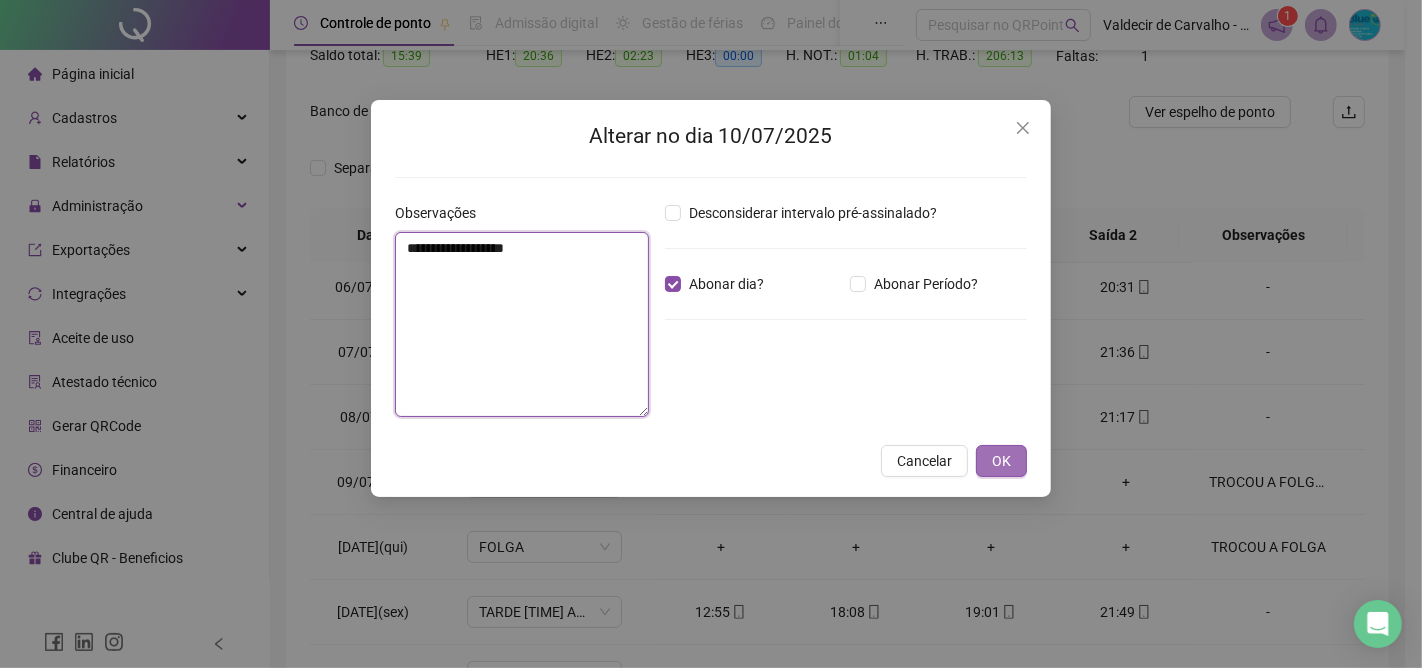 type on "**********" 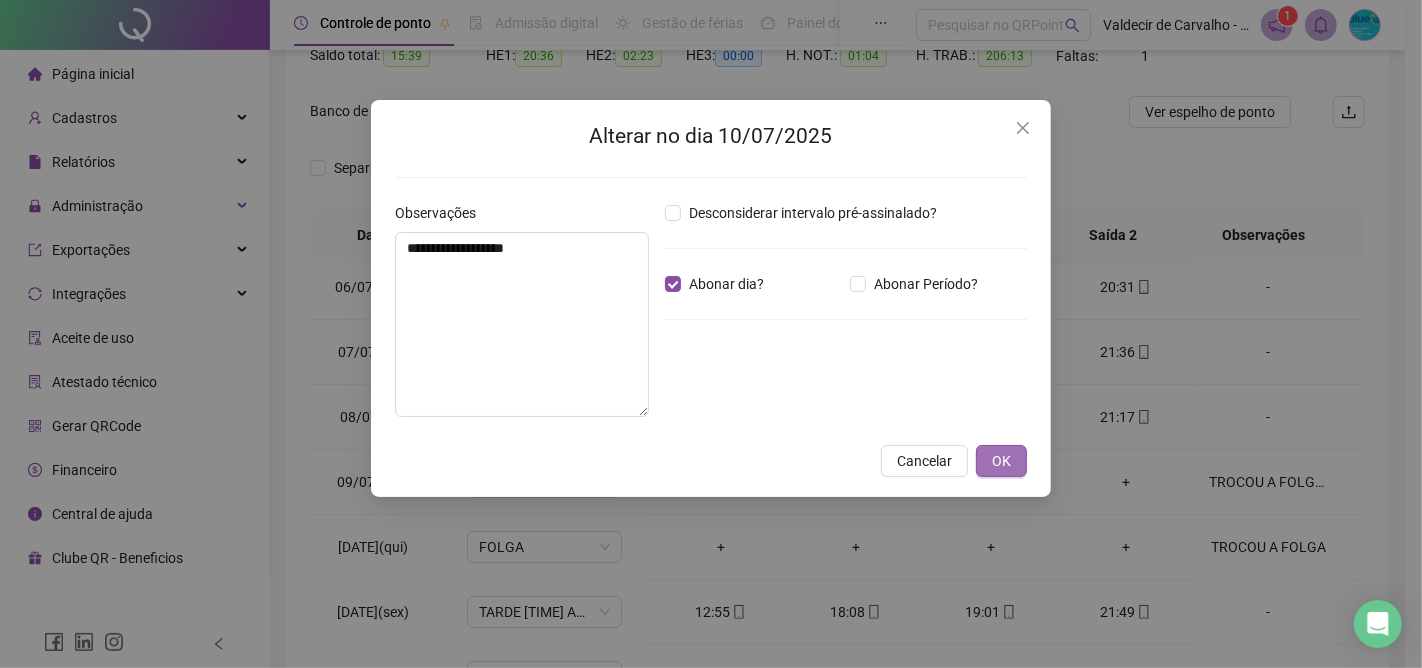 click on "OK" at bounding box center (1001, 461) 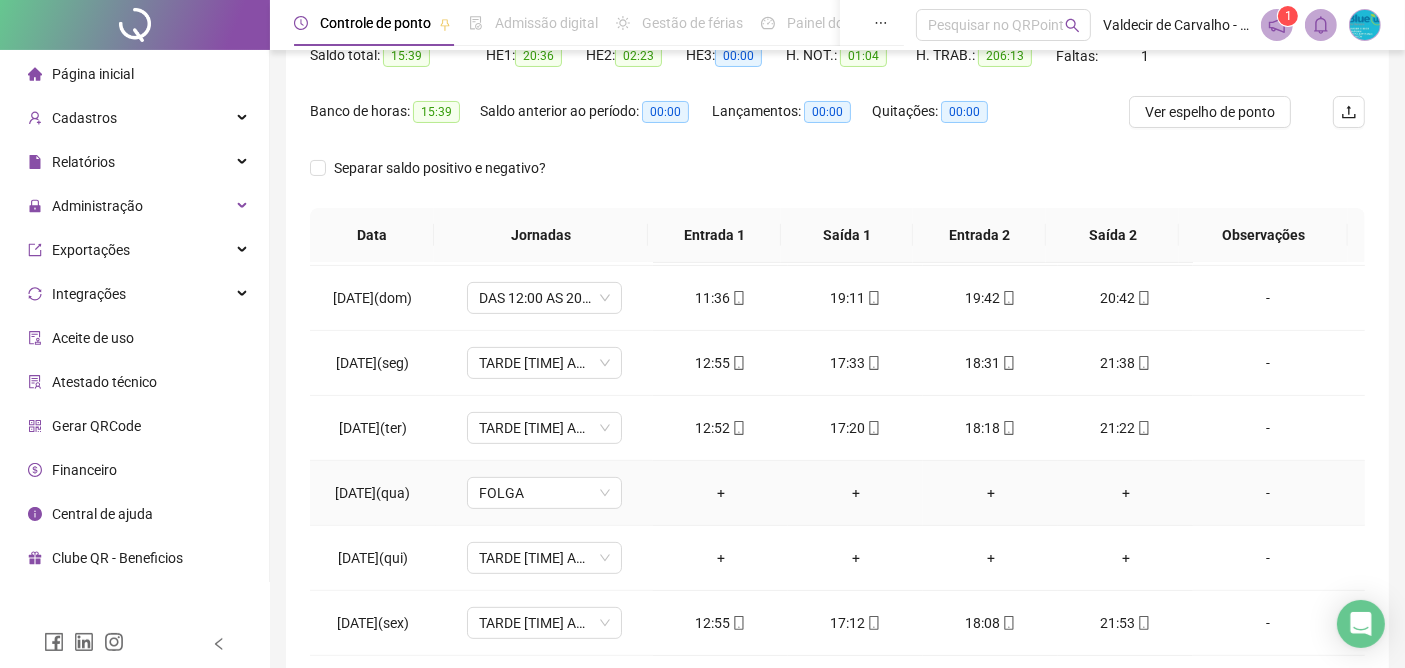 scroll, scrollTop: 888, scrollLeft: 0, axis: vertical 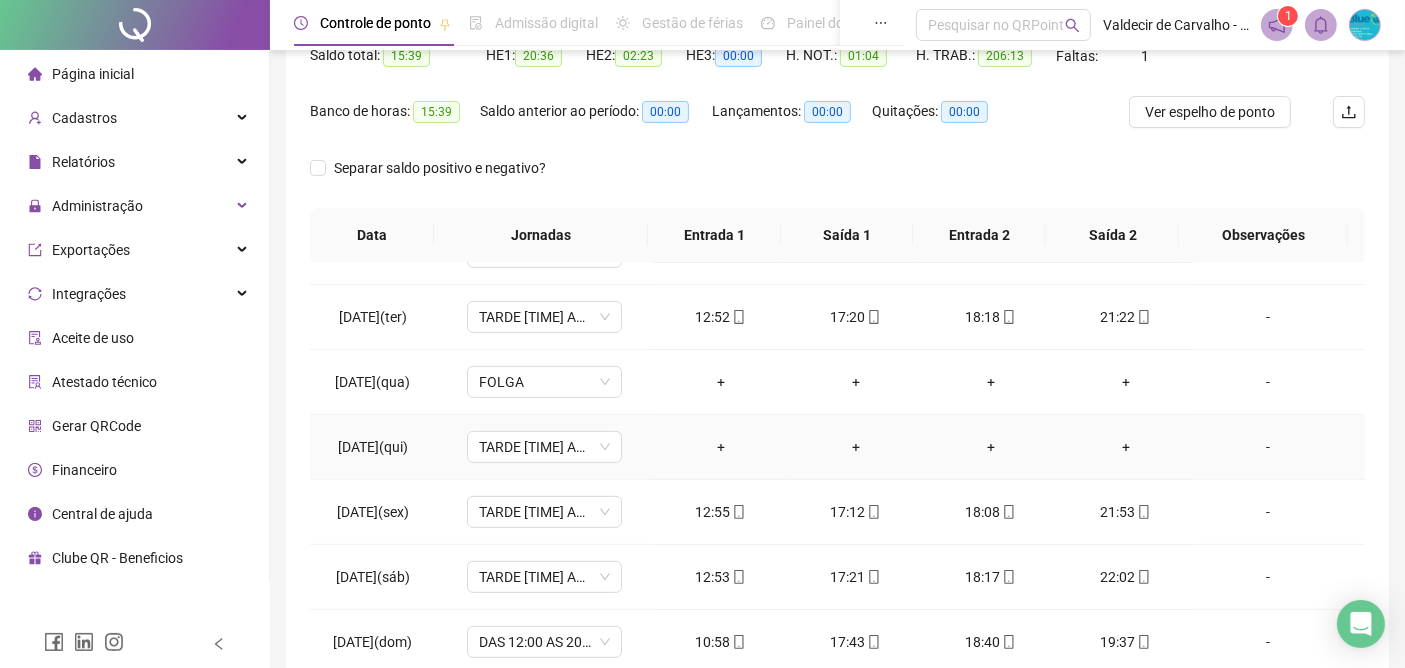 click on "-" at bounding box center (1268, 447) 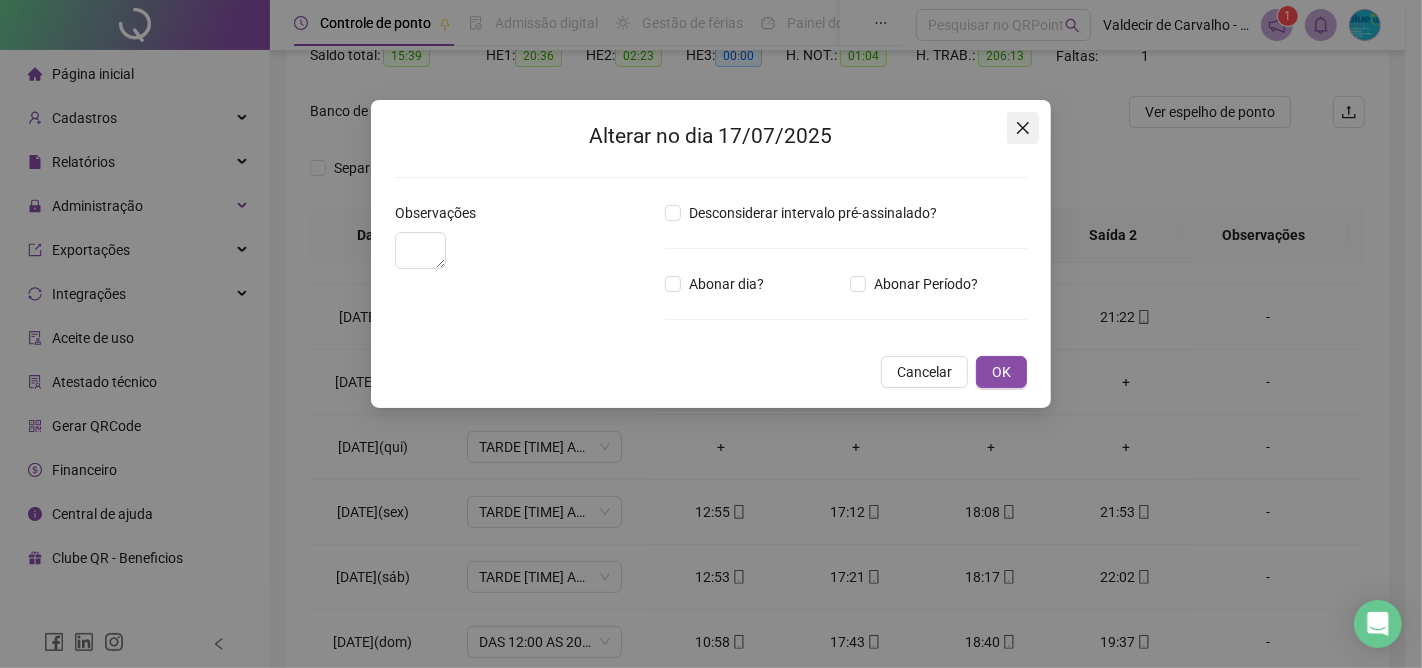 click 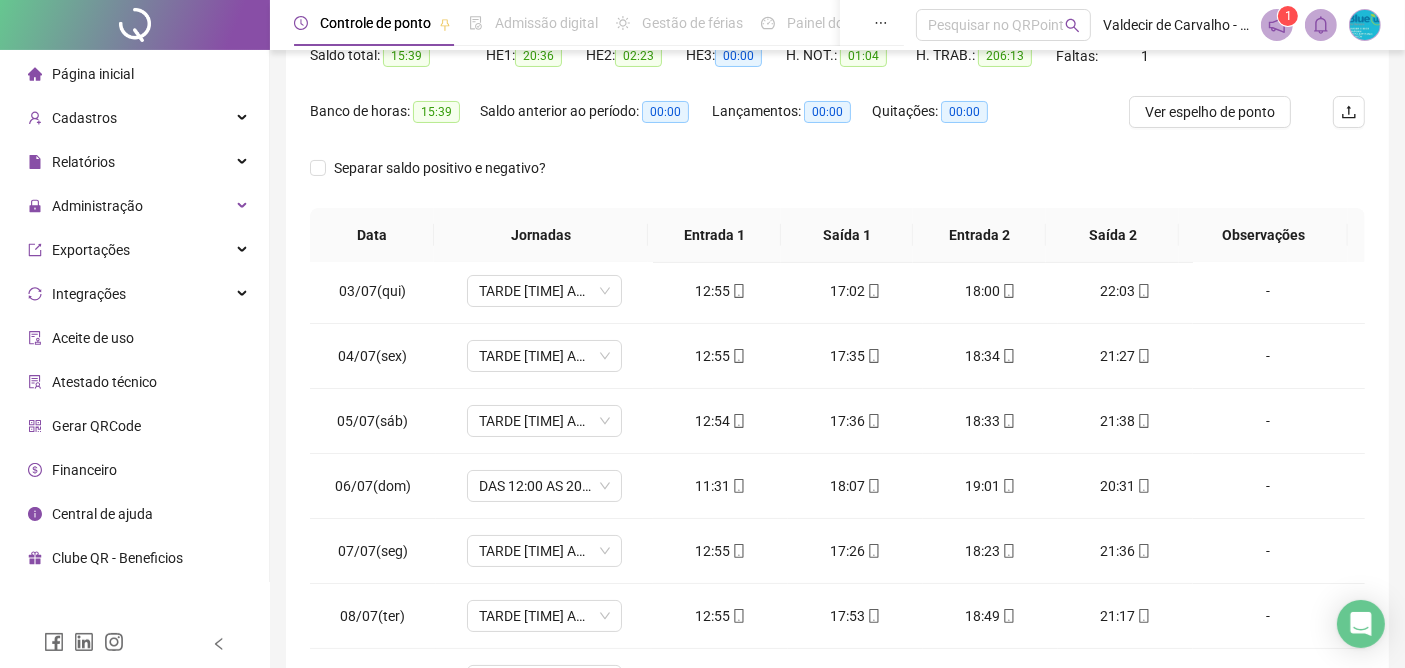 scroll, scrollTop: 0, scrollLeft: 0, axis: both 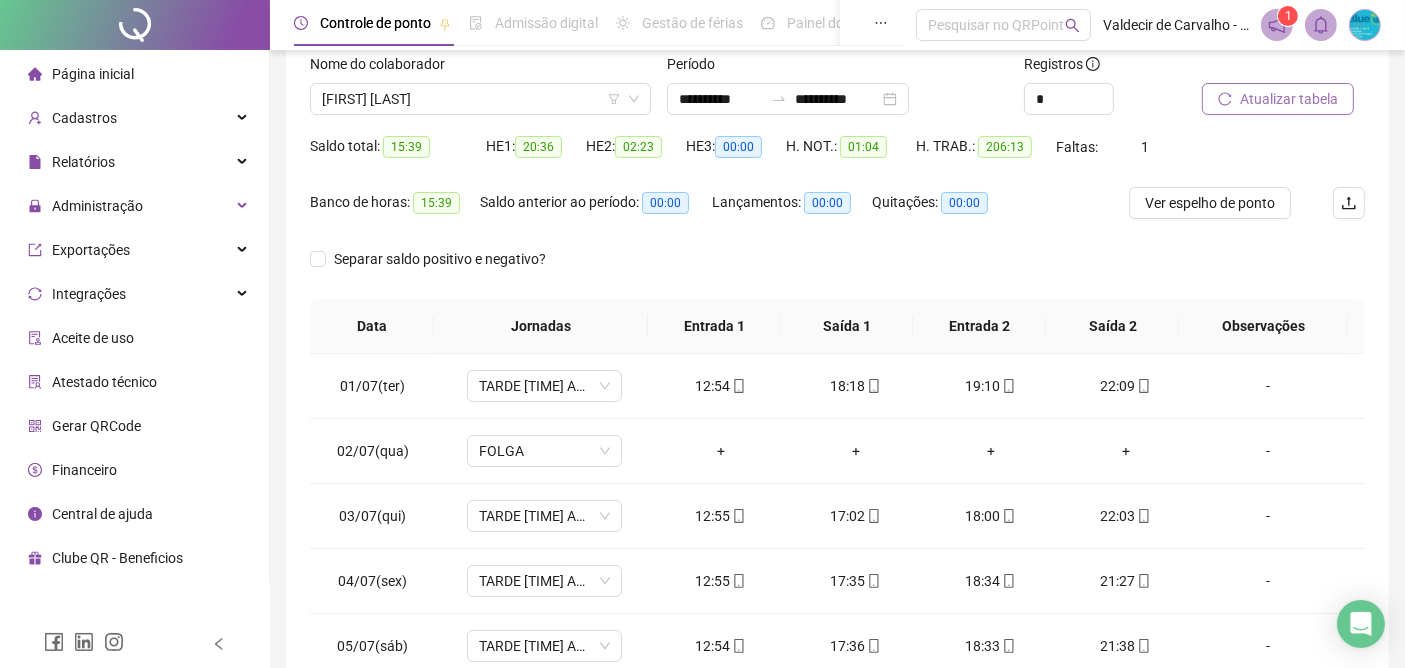 click on "Atualizar tabela" at bounding box center [1289, 99] 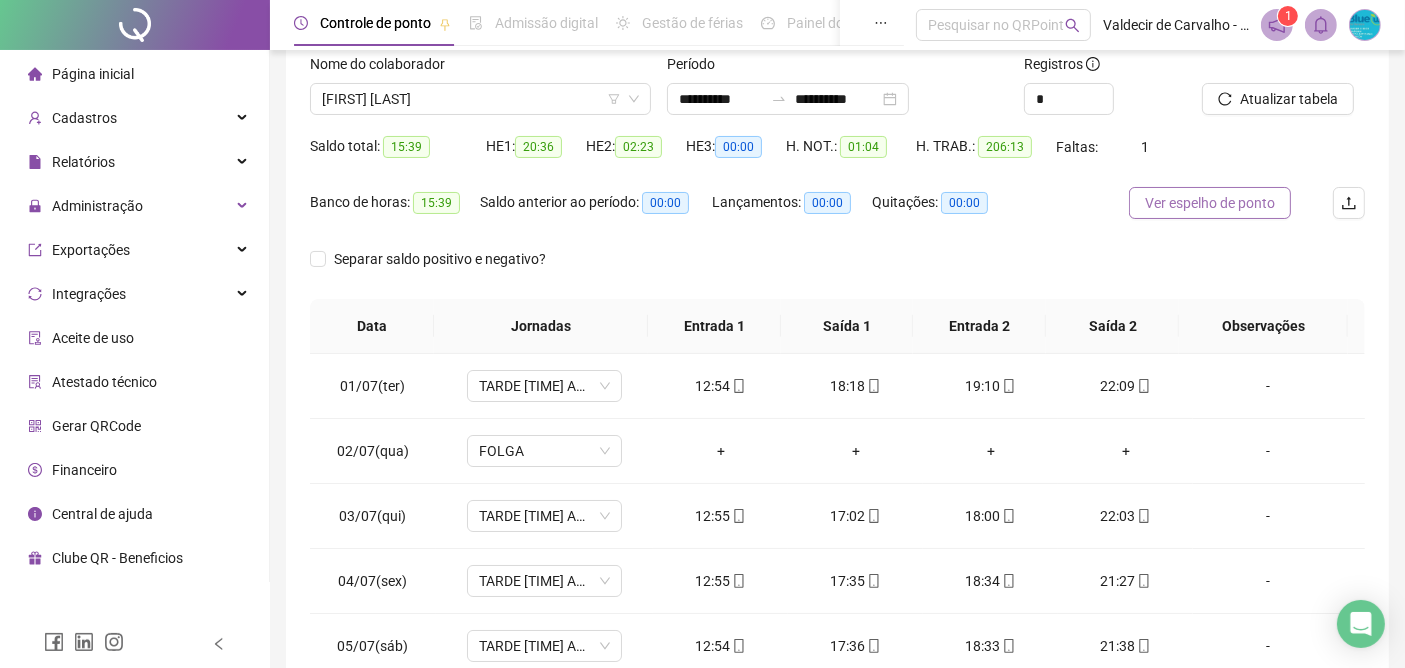 click on "Ver espelho de ponto" at bounding box center [1210, 203] 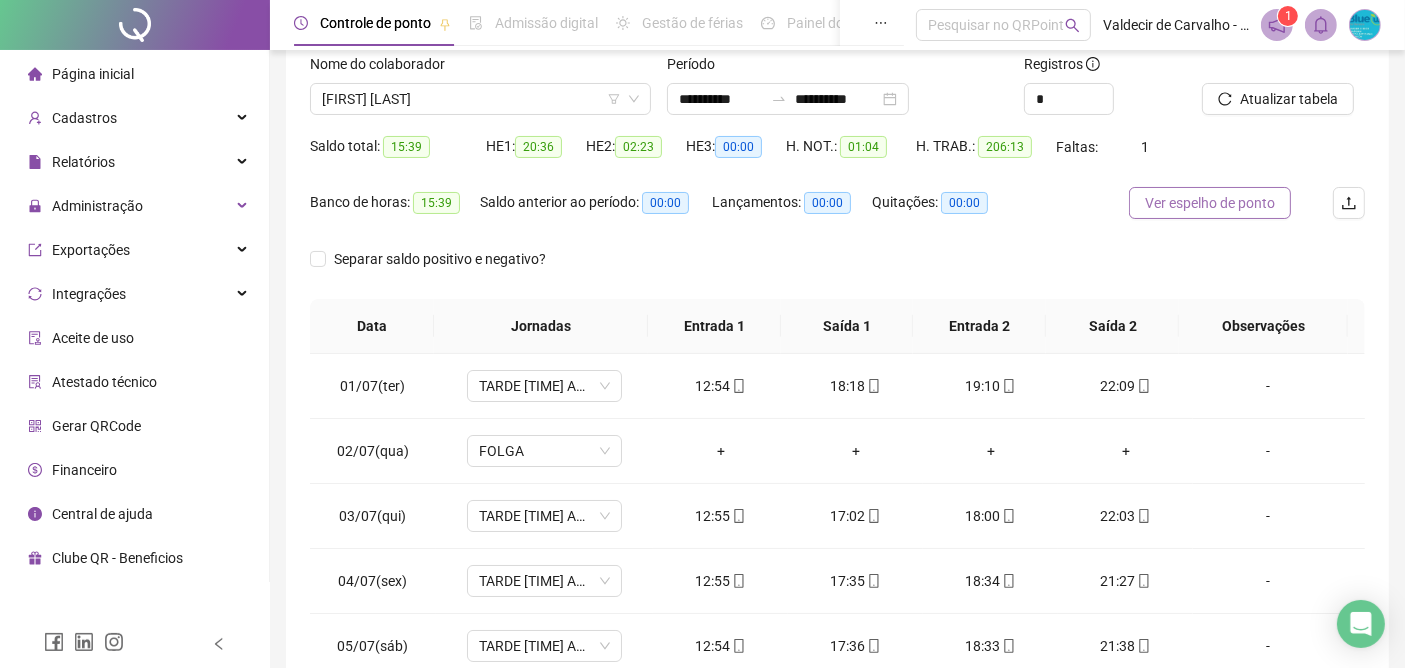 click on "Ver espelho de ponto" at bounding box center [1210, 203] 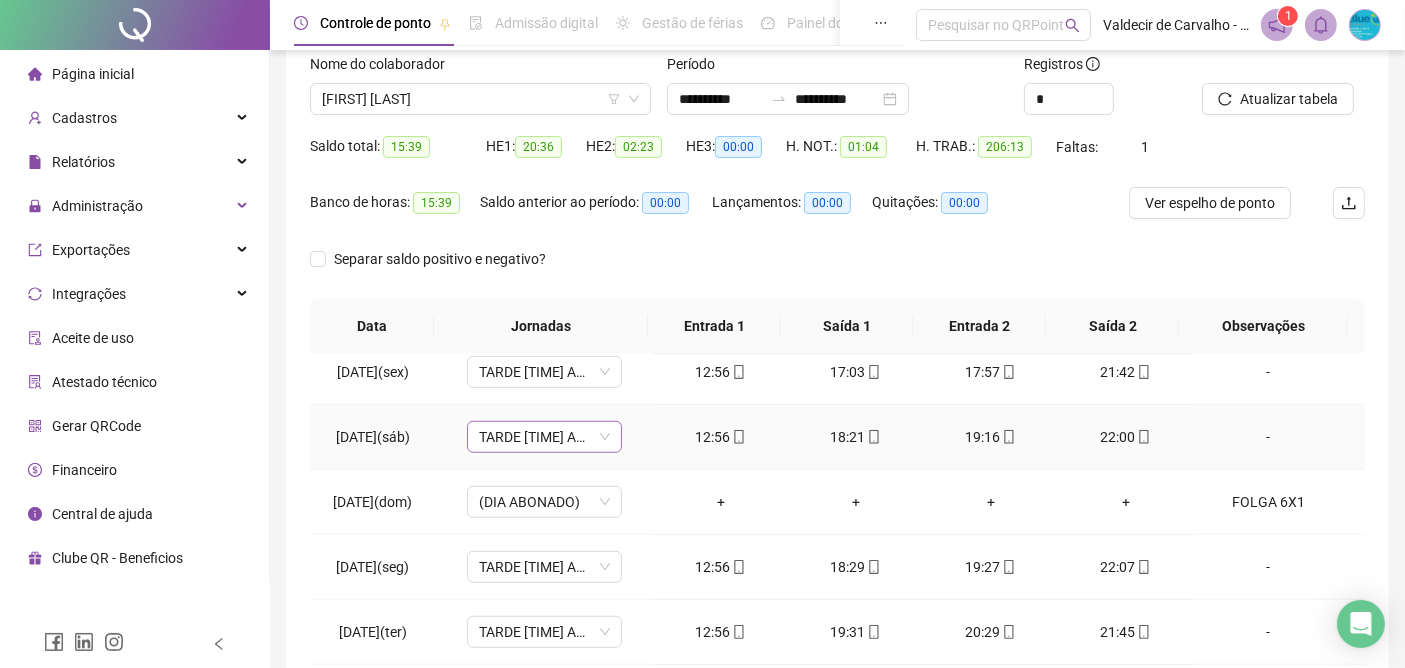 scroll, scrollTop: 1579, scrollLeft: 0, axis: vertical 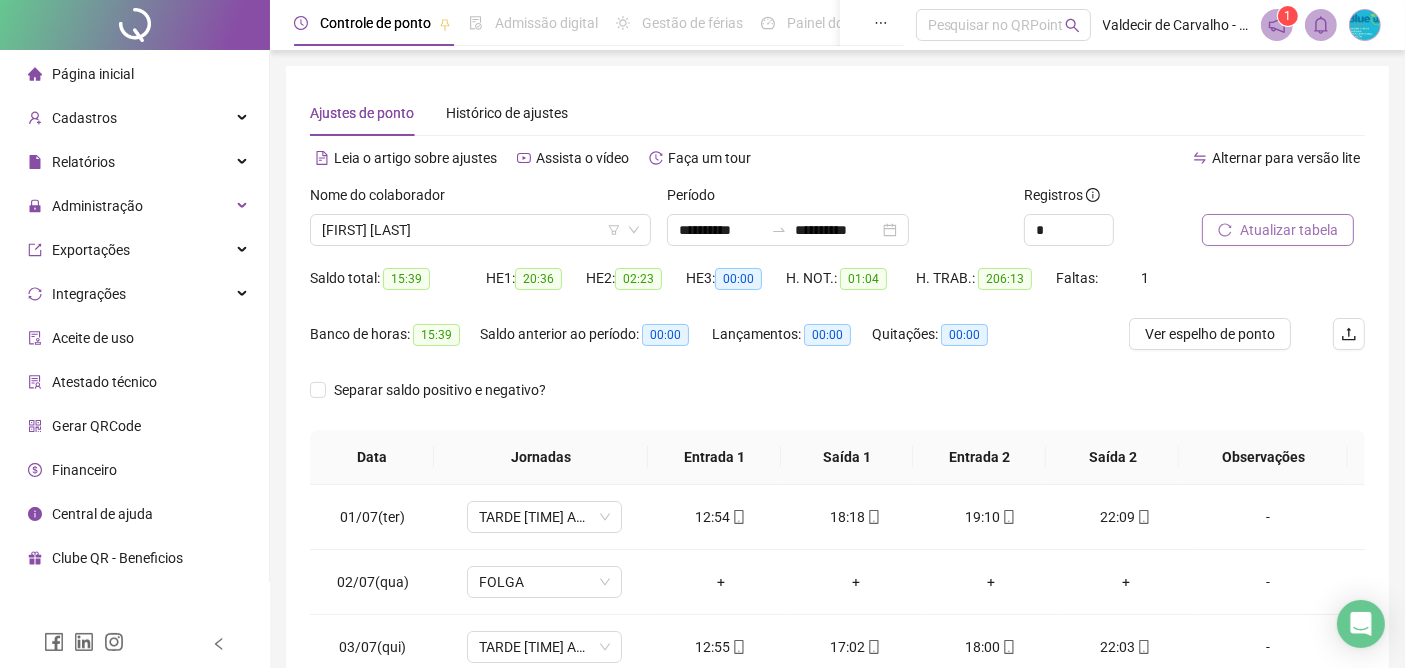 click on "Atualizar tabela" at bounding box center (1289, 230) 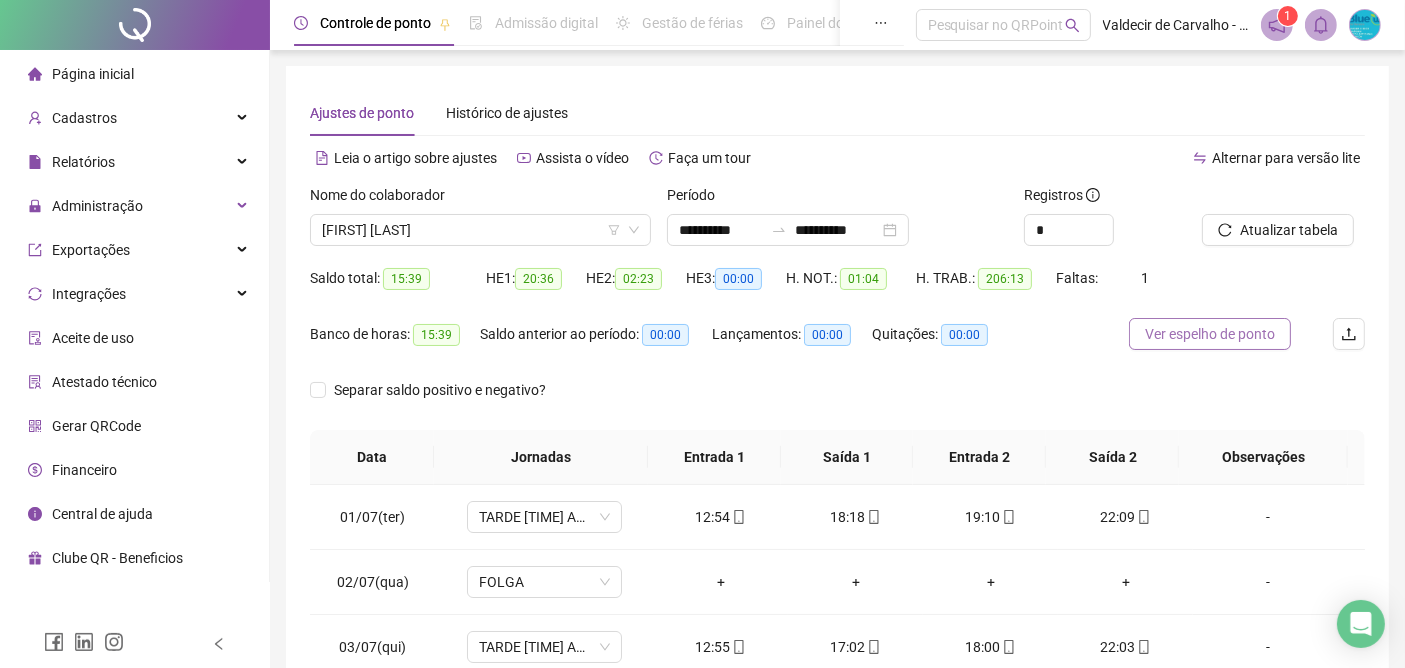click on "Ver espelho de ponto" at bounding box center [1210, 334] 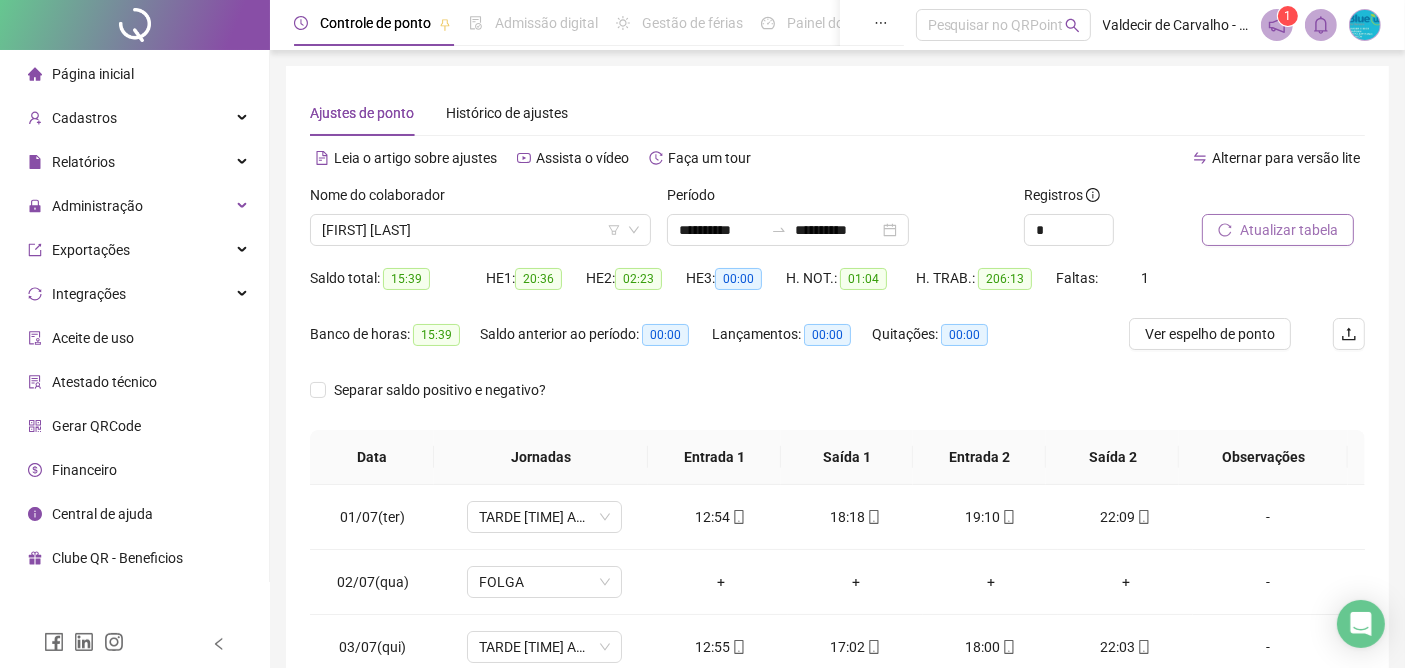 click on "Atualizar tabela" at bounding box center (1289, 230) 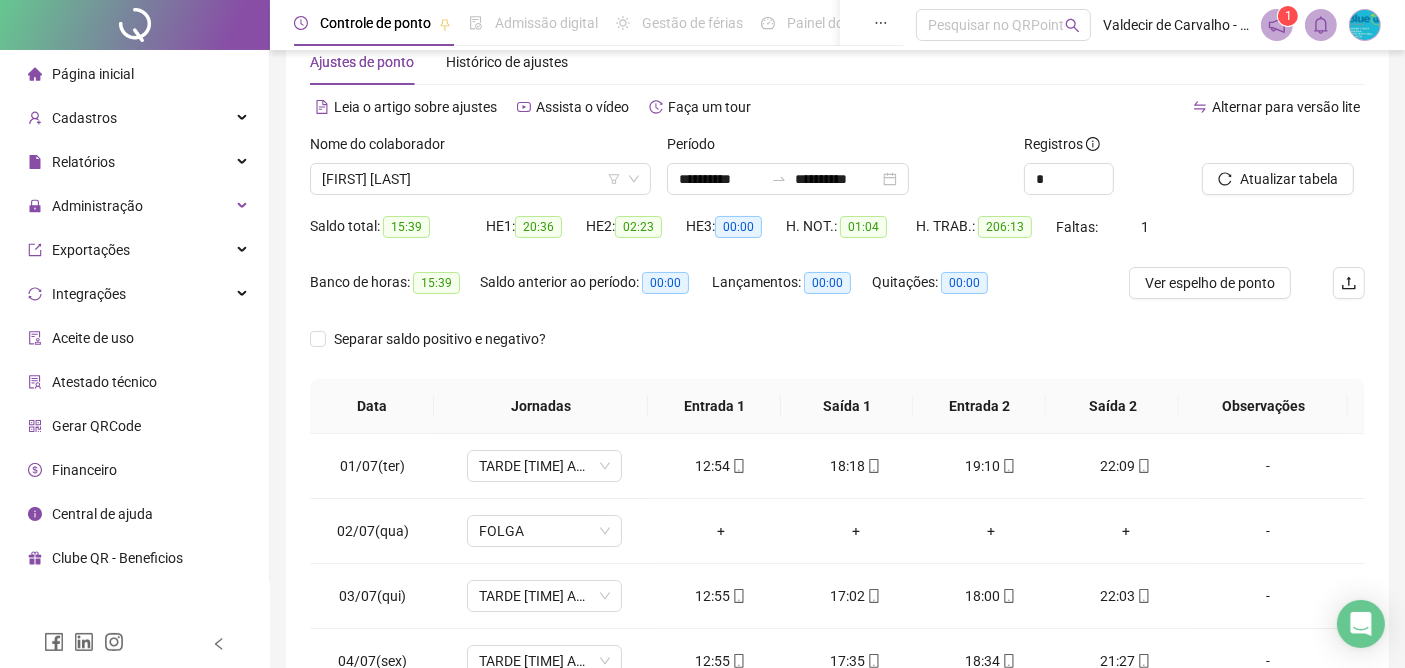 scroll, scrollTop: 111, scrollLeft: 0, axis: vertical 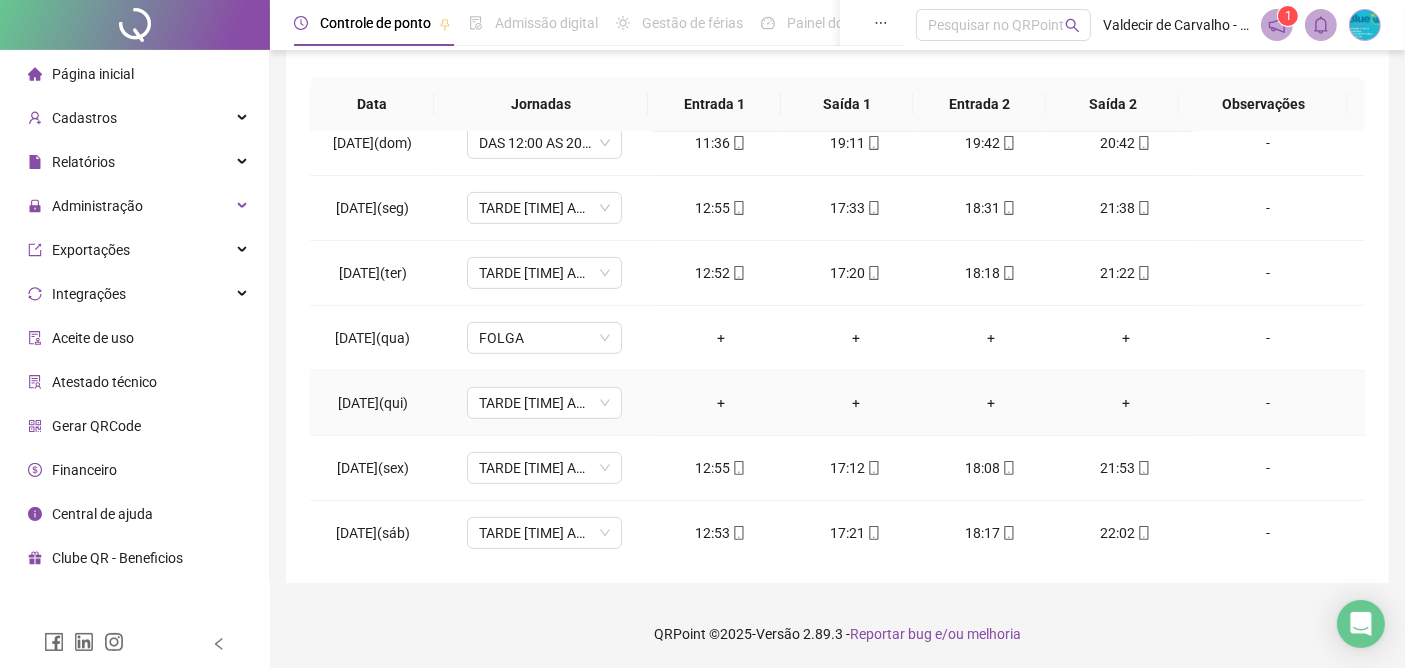 click on "-" at bounding box center (1268, 403) 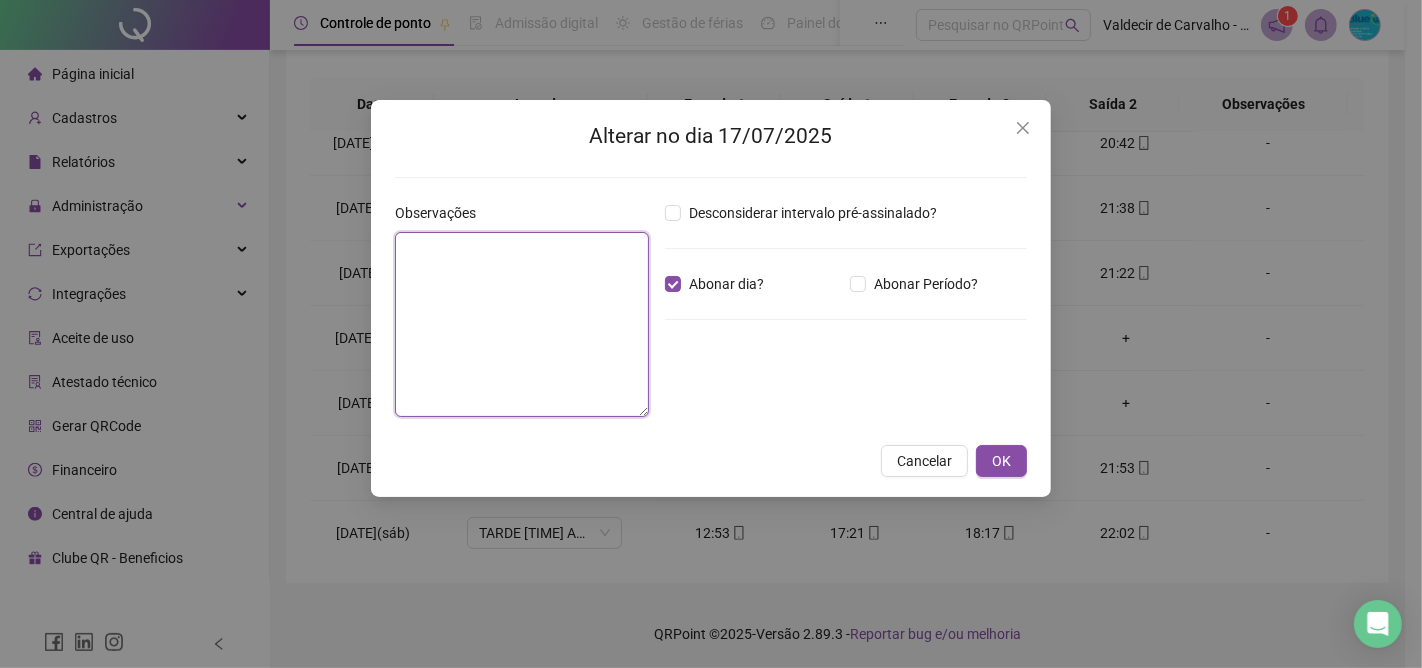 click at bounding box center (522, 324) 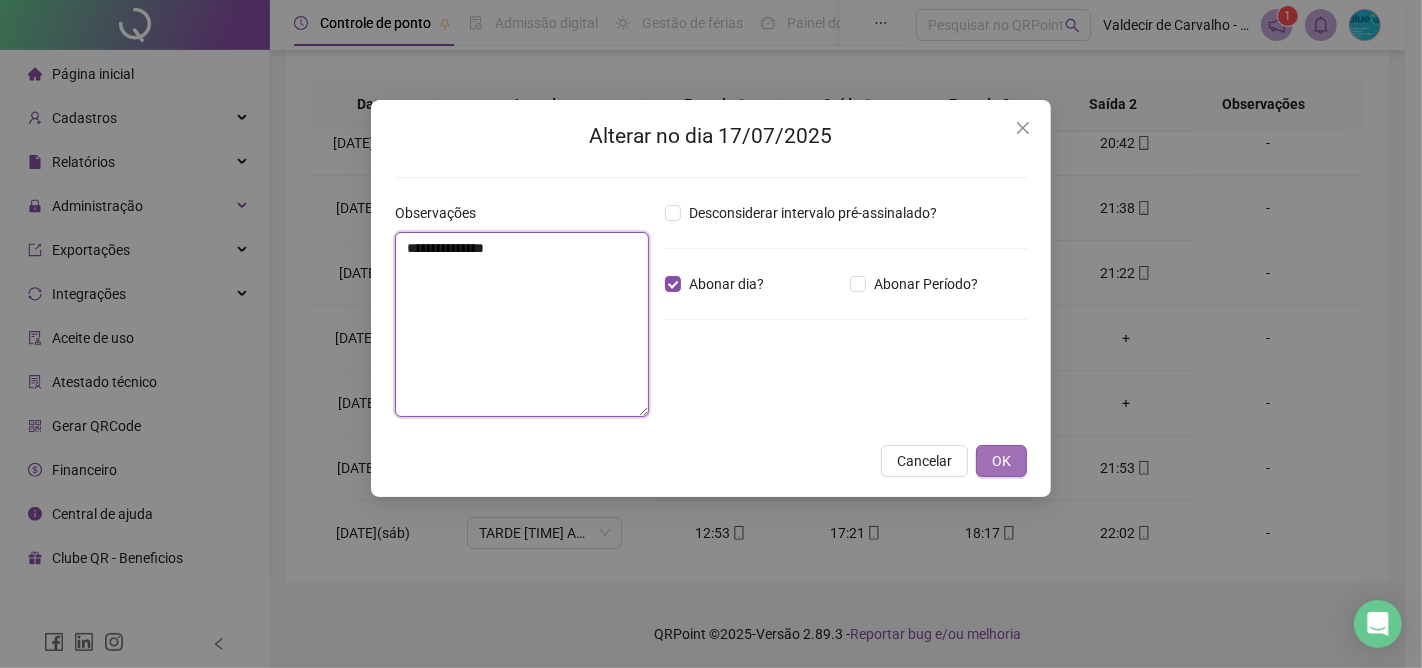 type on "**********" 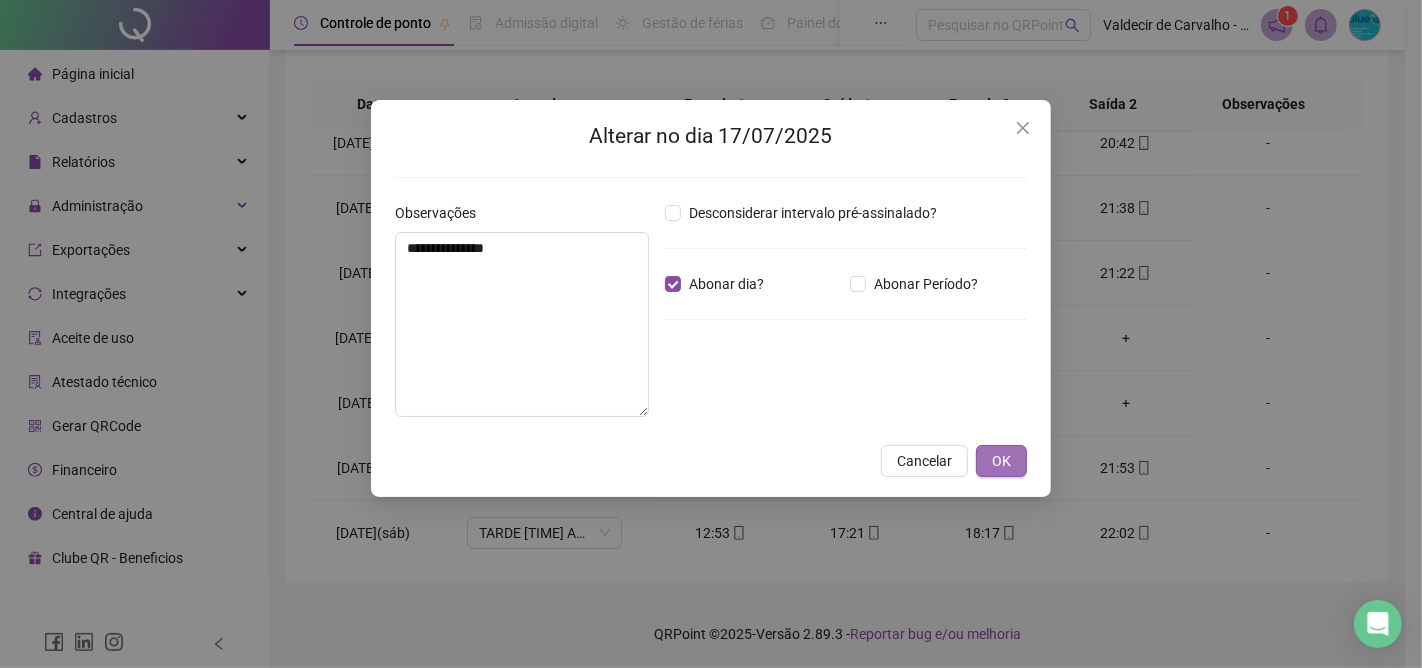 click on "OK" at bounding box center [1001, 461] 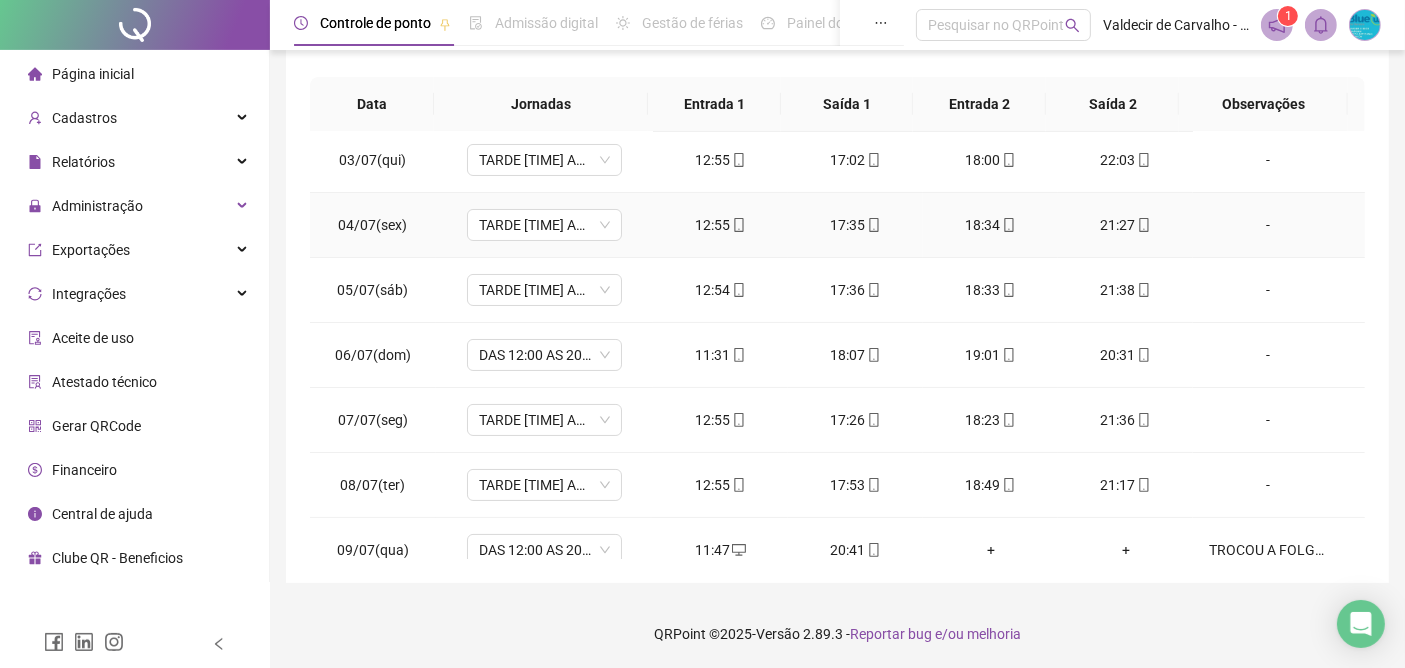 scroll, scrollTop: 0, scrollLeft: 0, axis: both 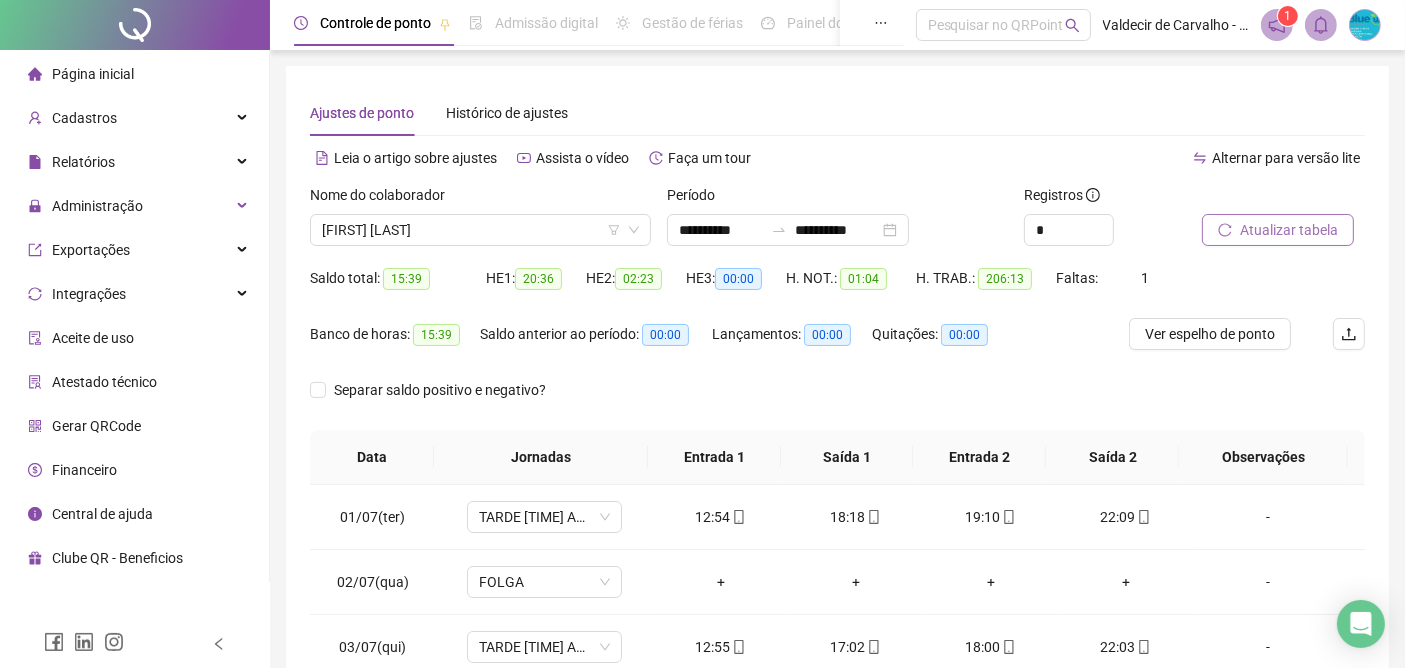 click on "Atualizar tabela" at bounding box center (1289, 230) 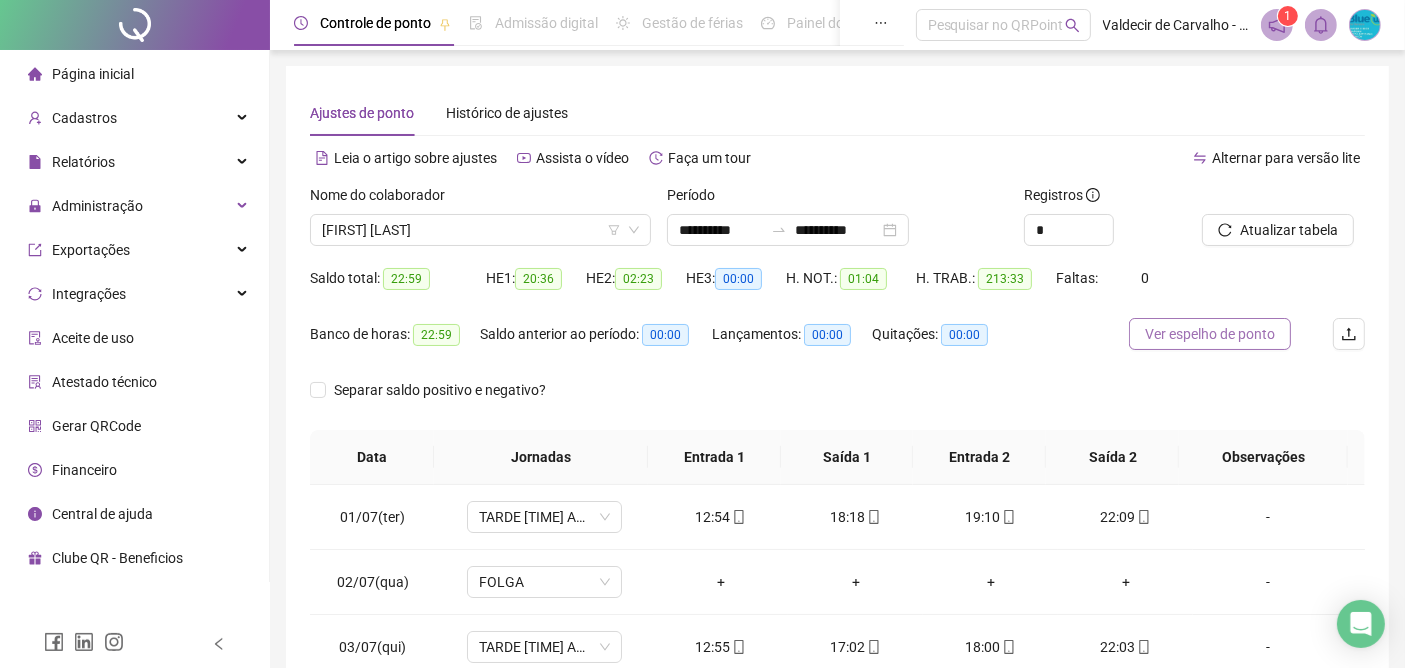 click on "Ver espelho de ponto" at bounding box center [1210, 334] 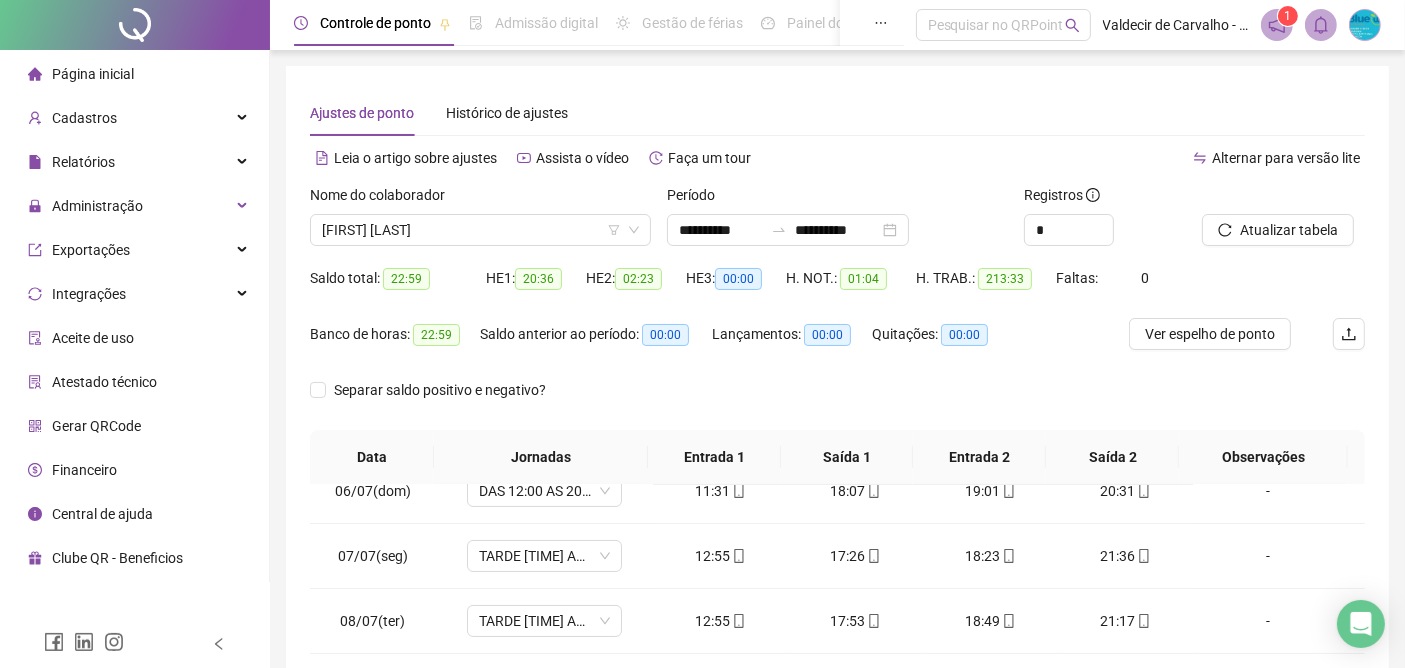 scroll, scrollTop: 555, scrollLeft: 0, axis: vertical 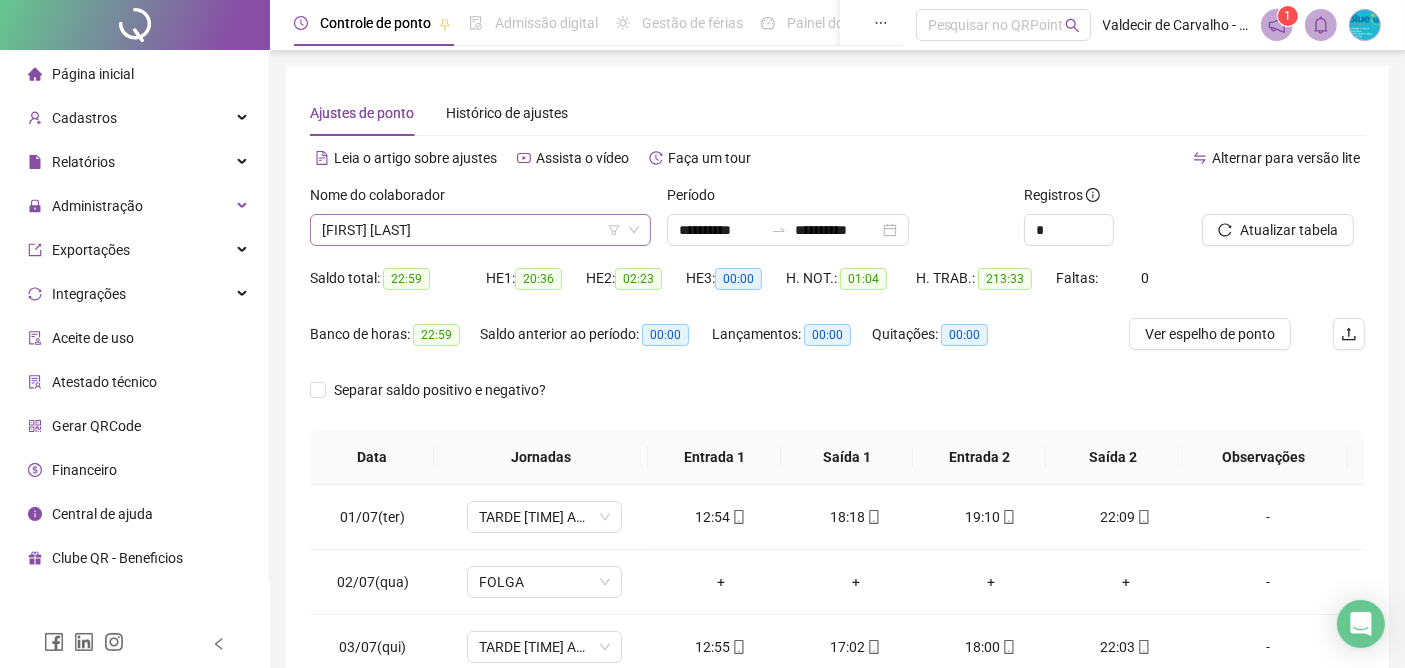 click on "[FIRST] [LAST]" at bounding box center (480, 230) 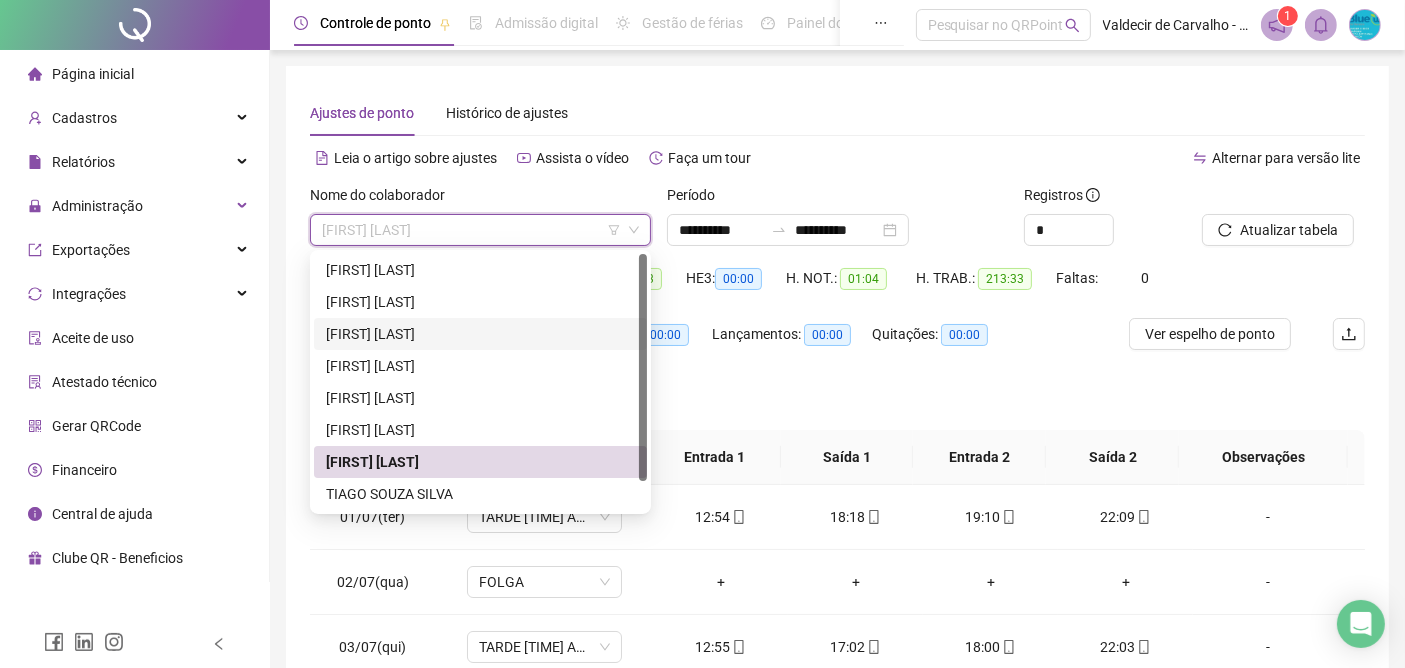 click on "[FIRST] [LAST]" at bounding box center [480, 334] 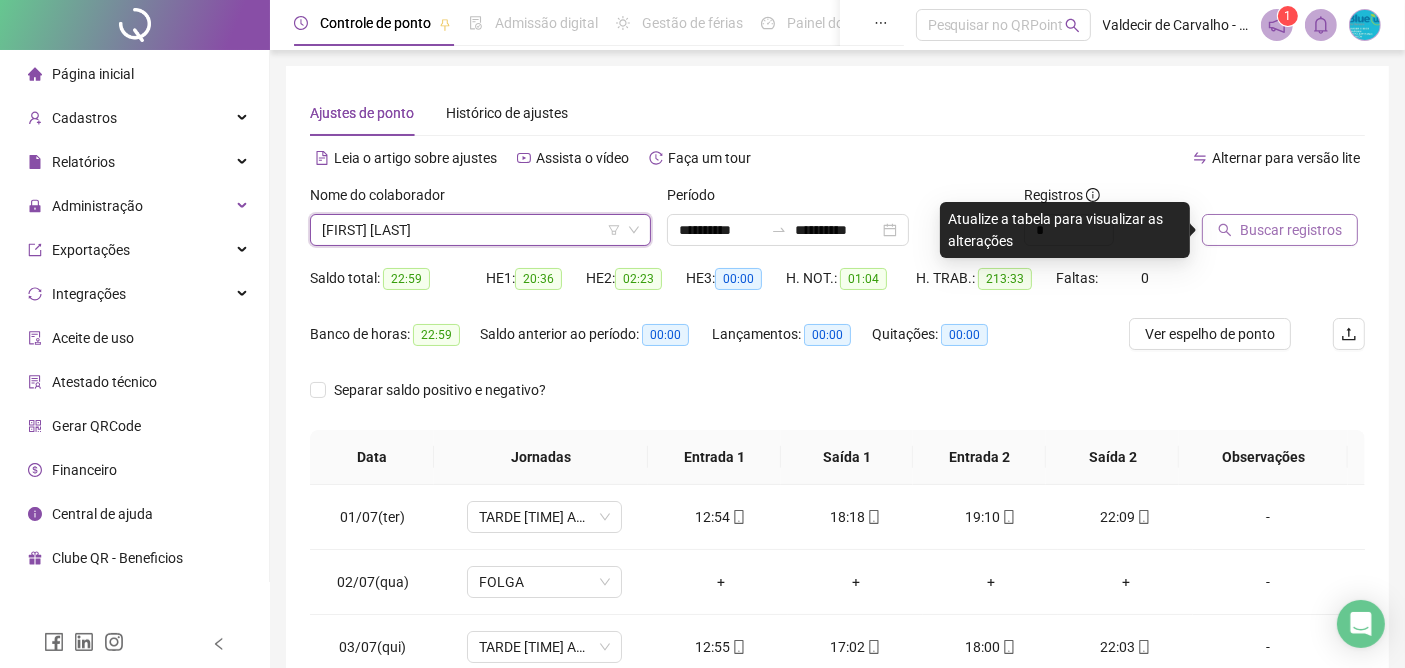 click on "Buscar registros" at bounding box center (1291, 230) 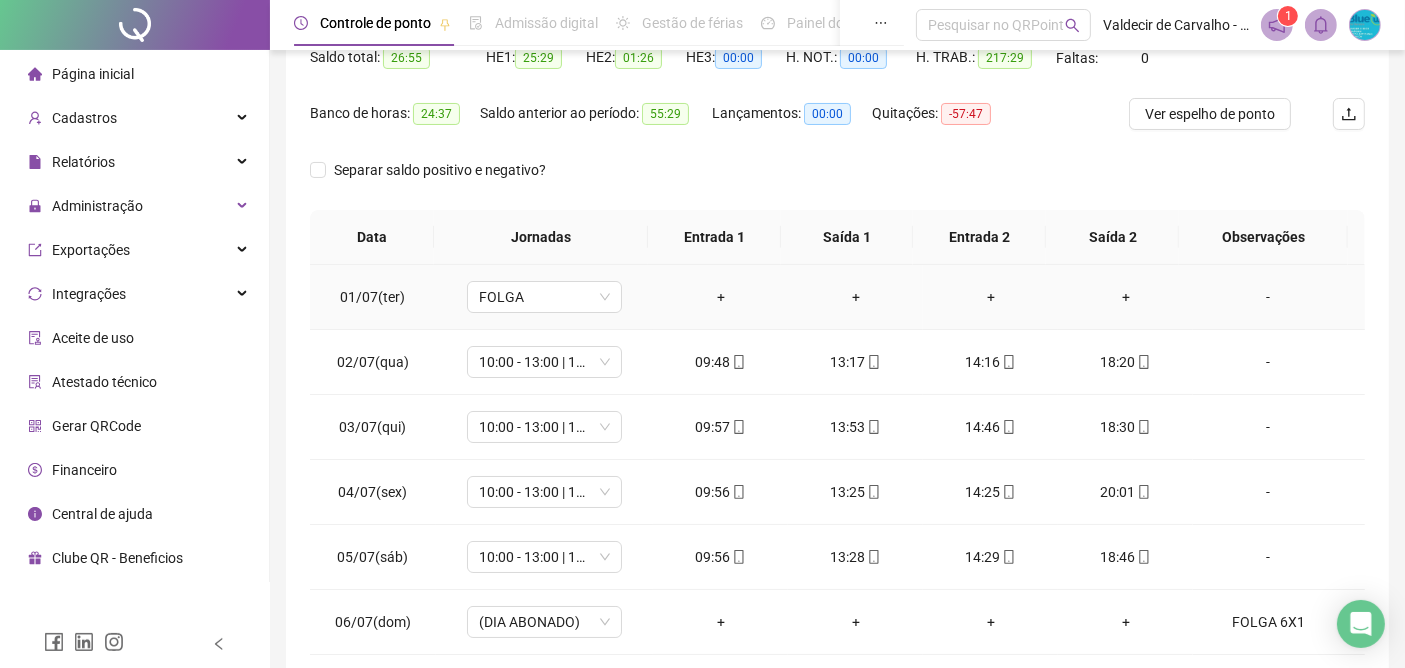 scroll, scrollTop: 222, scrollLeft: 0, axis: vertical 